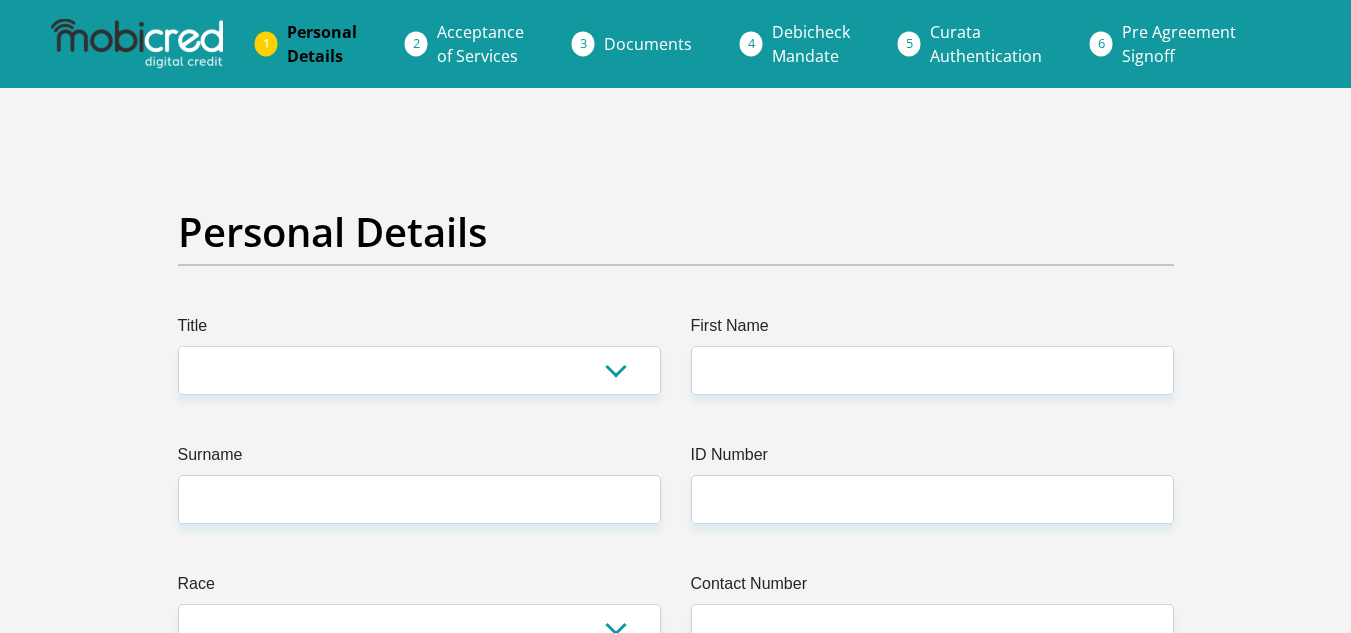 scroll, scrollTop: 0, scrollLeft: 0, axis: both 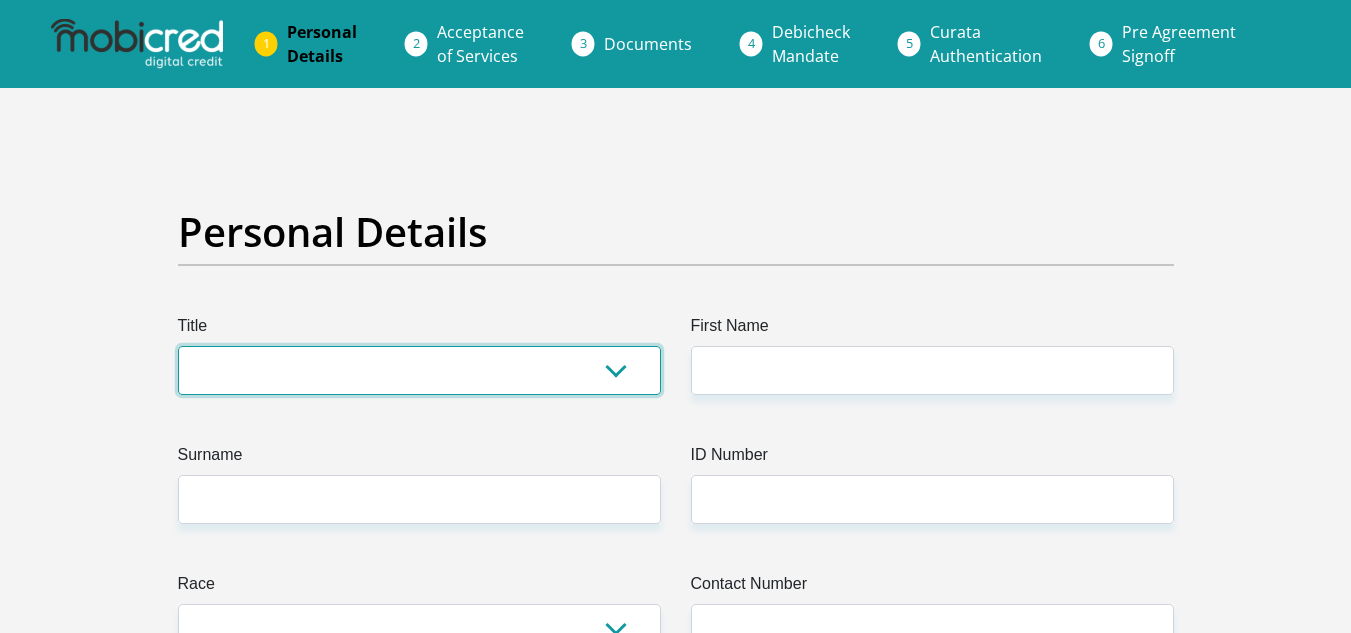 click on "Mr
Ms
Mrs
Dr
Other" at bounding box center [419, 370] 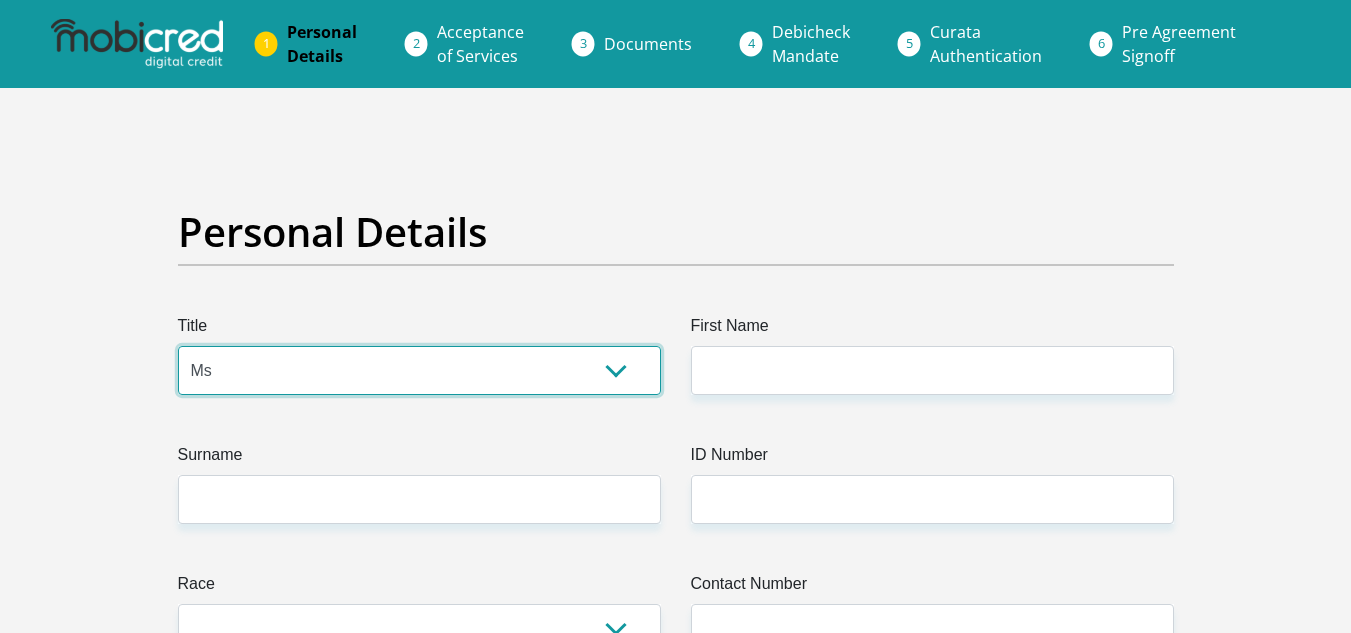 click on "Mr
Ms
Mrs
Dr
Other" at bounding box center [419, 370] 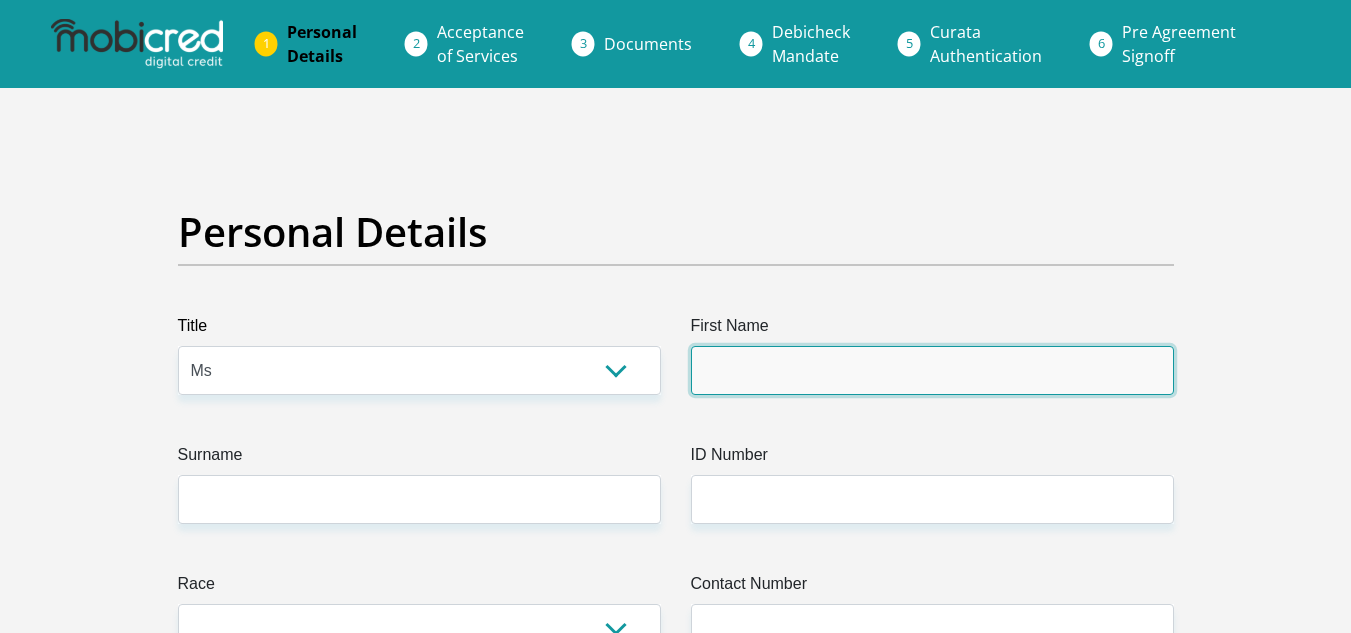 click on "First Name" at bounding box center (932, 370) 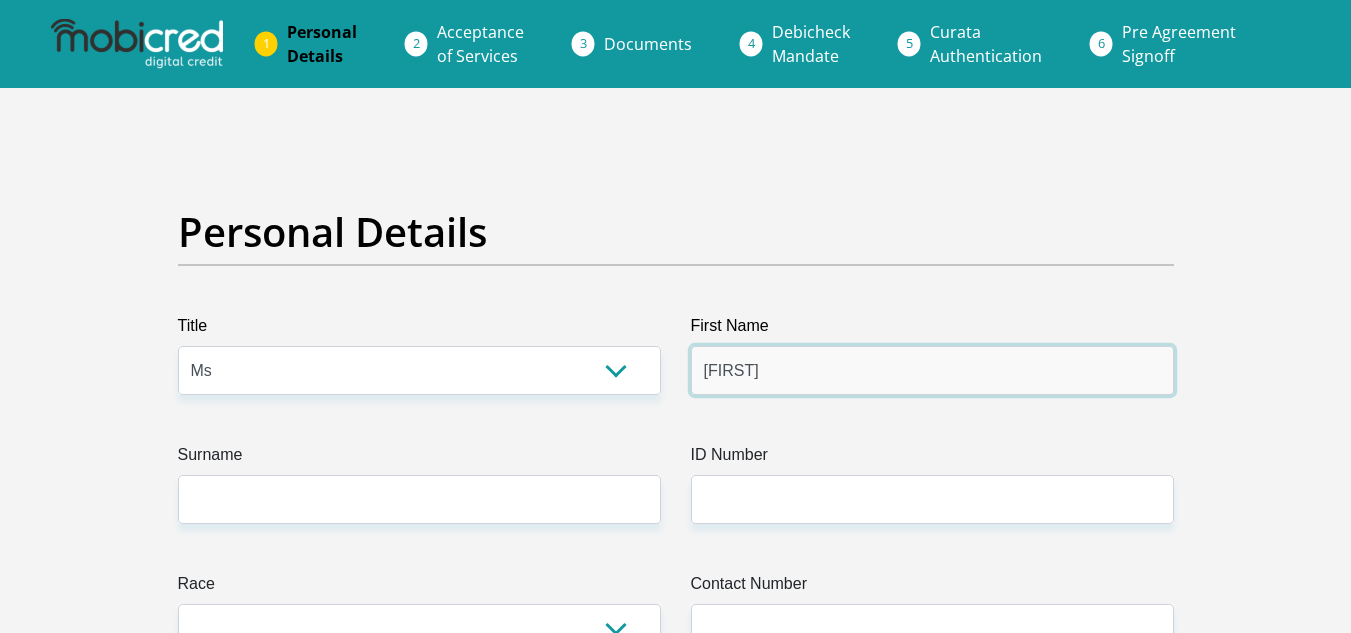 type on "Maryke" 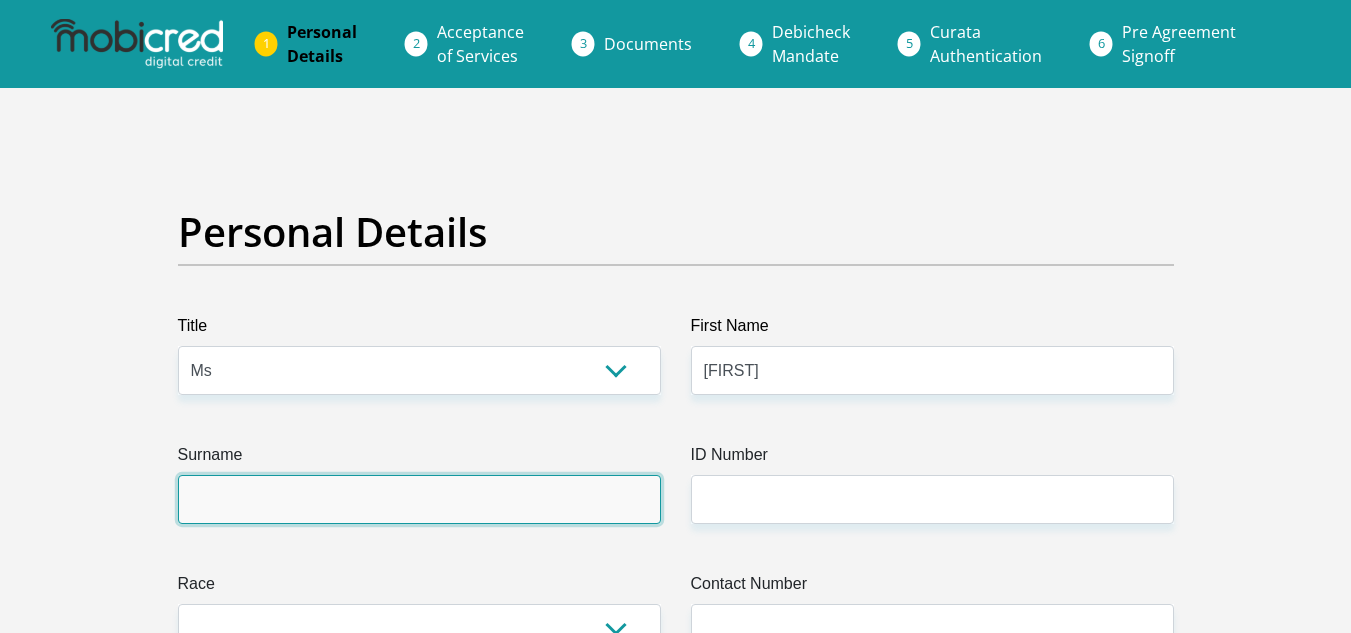 click on "Surname" at bounding box center [419, 499] 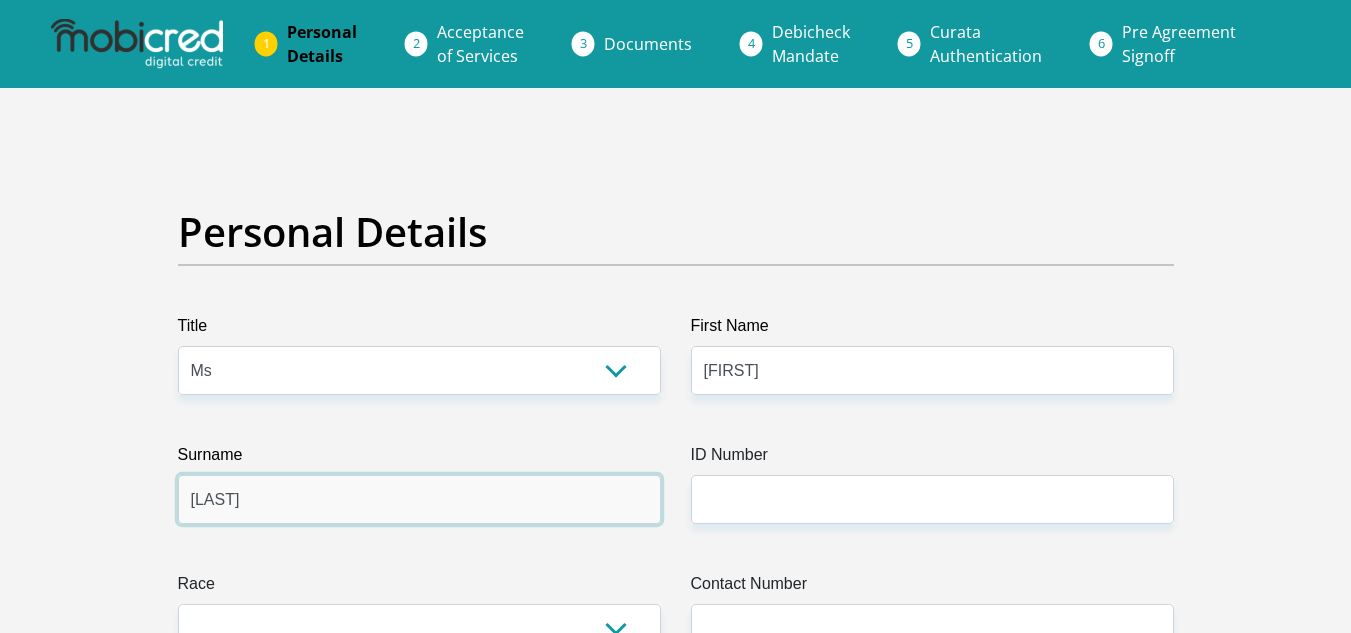 click on "VanJaarsveld" at bounding box center [419, 499] 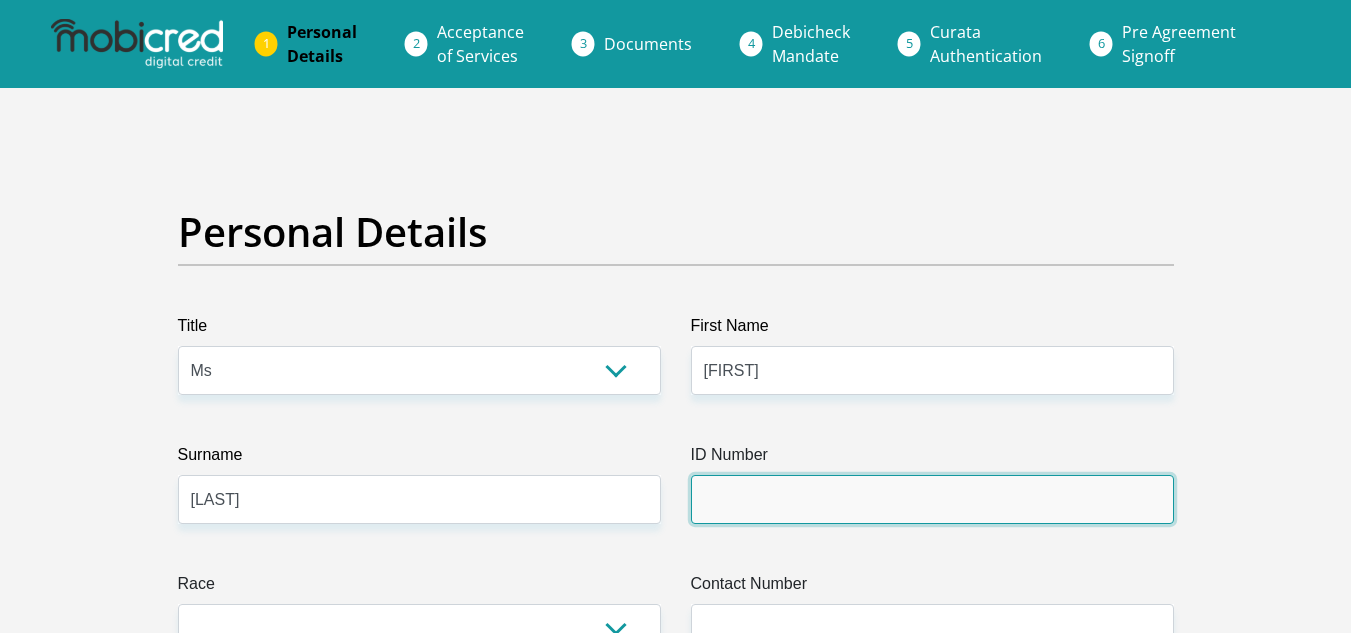 click on "ID Number" at bounding box center [932, 499] 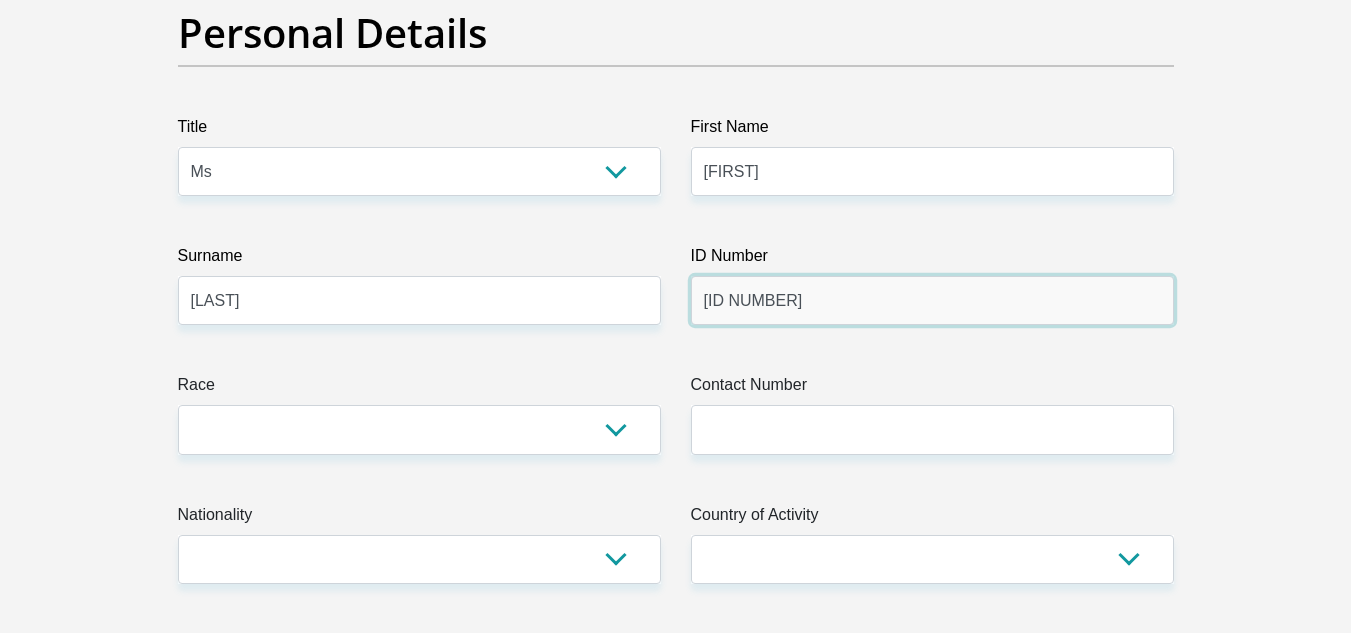 scroll, scrollTop: 200, scrollLeft: 0, axis: vertical 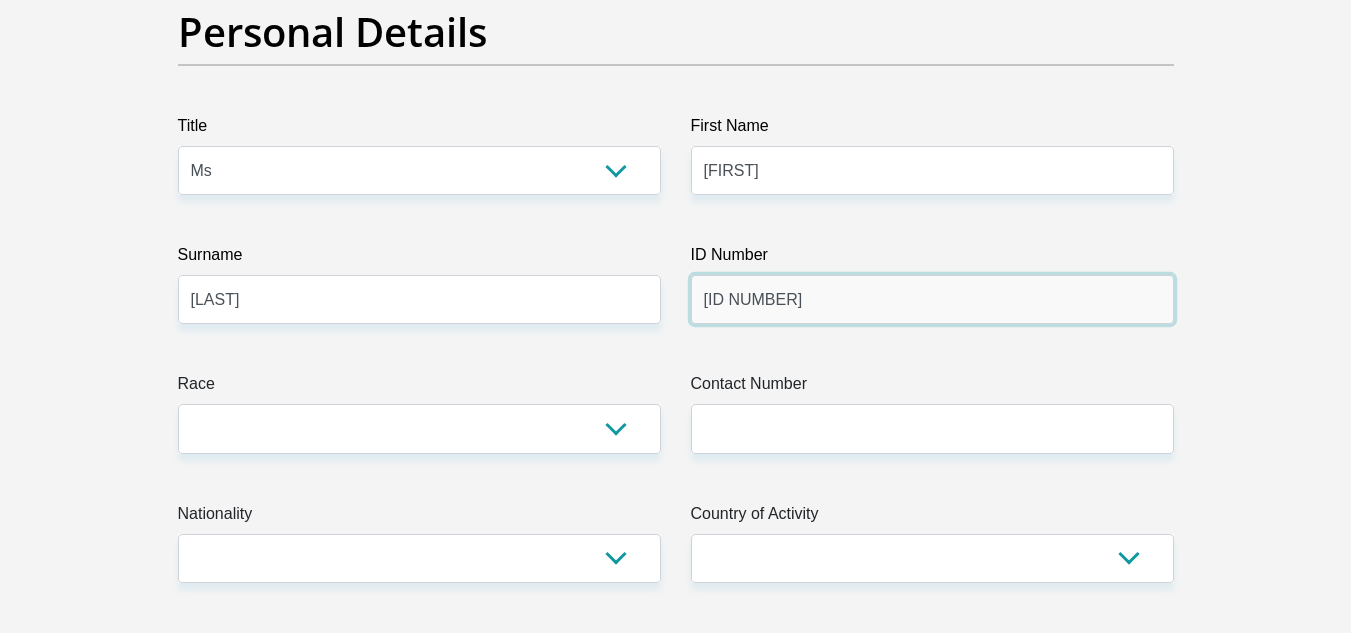 type on "[NUMBER]" 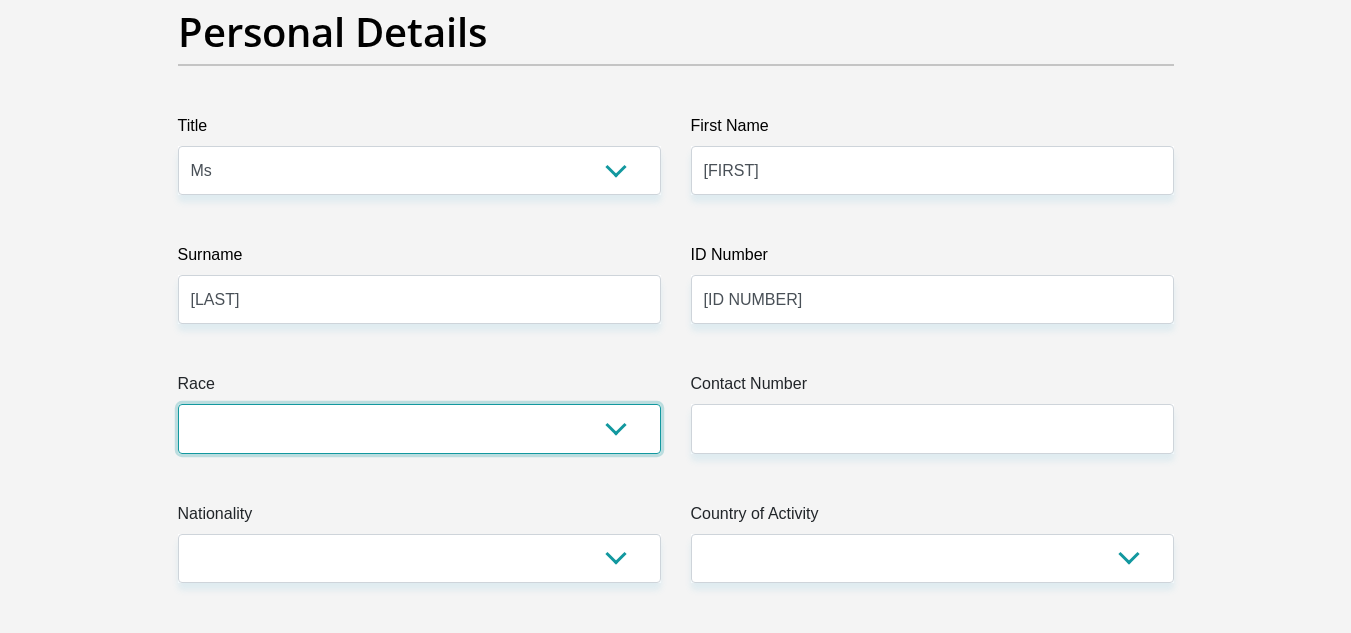 click on "Black
Coloured
Indian
White
Other" at bounding box center [419, 428] 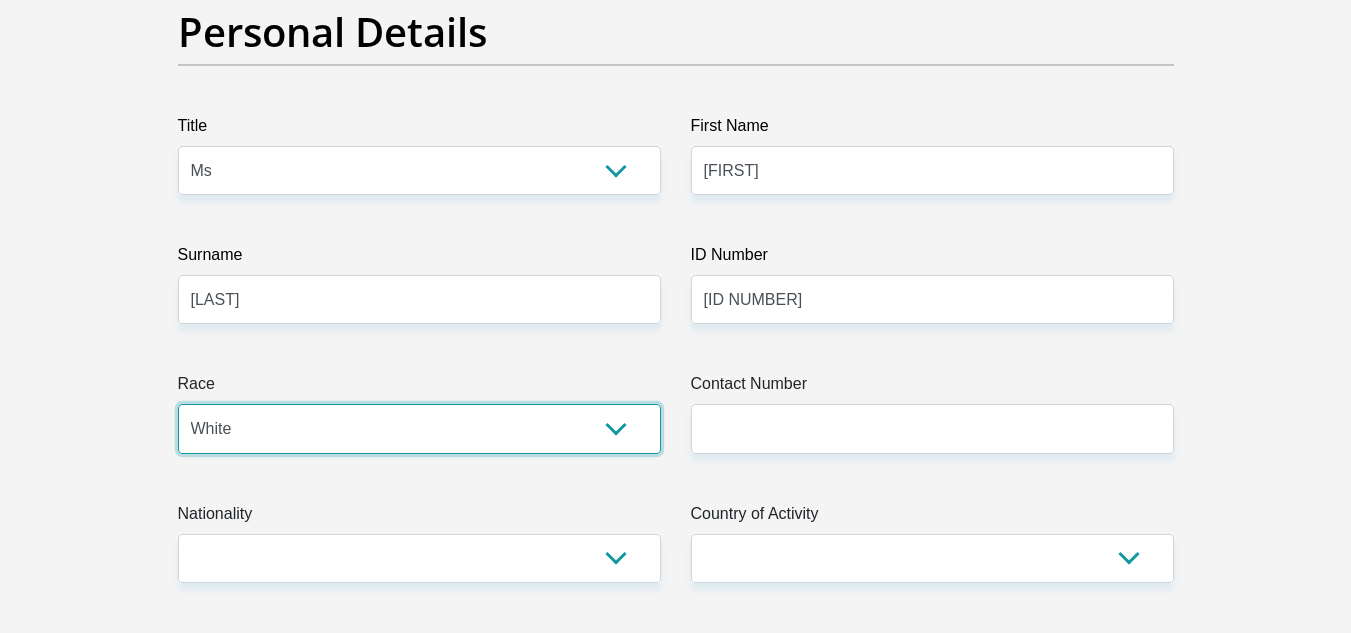 click on "Black
Coloured
Indian
White
Other" at bounding box center (419, 428) 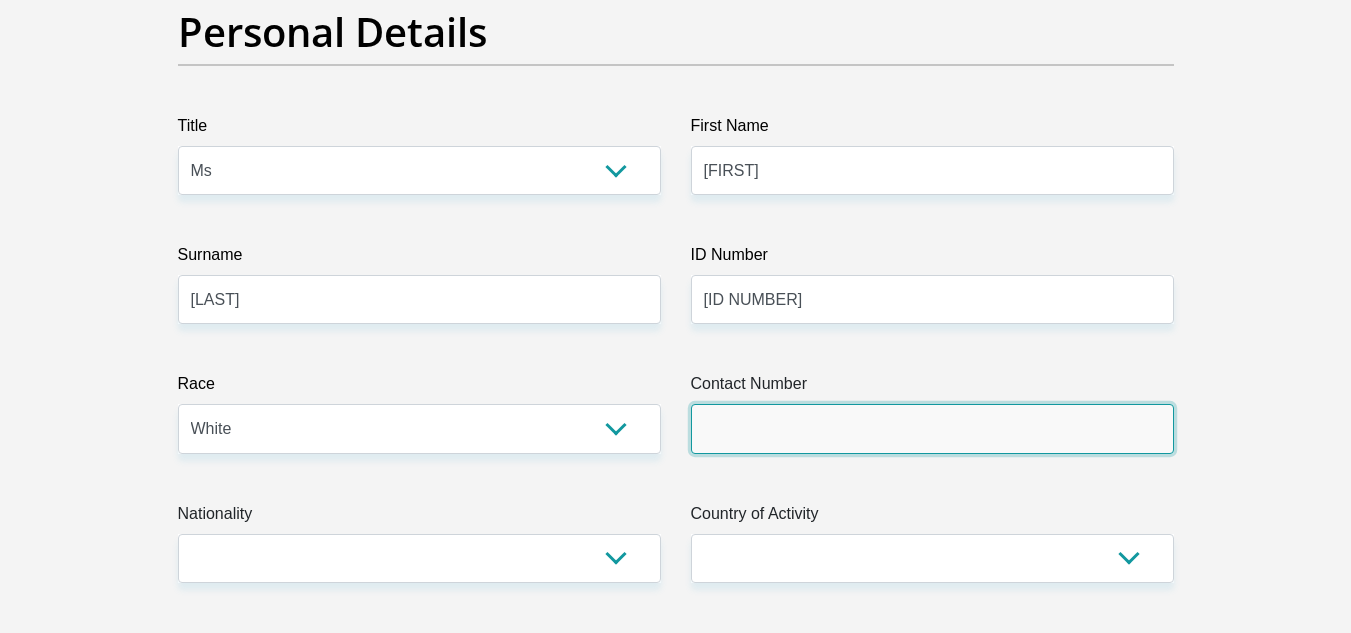 click on "Contact Number" at bounding box center (932, 428) 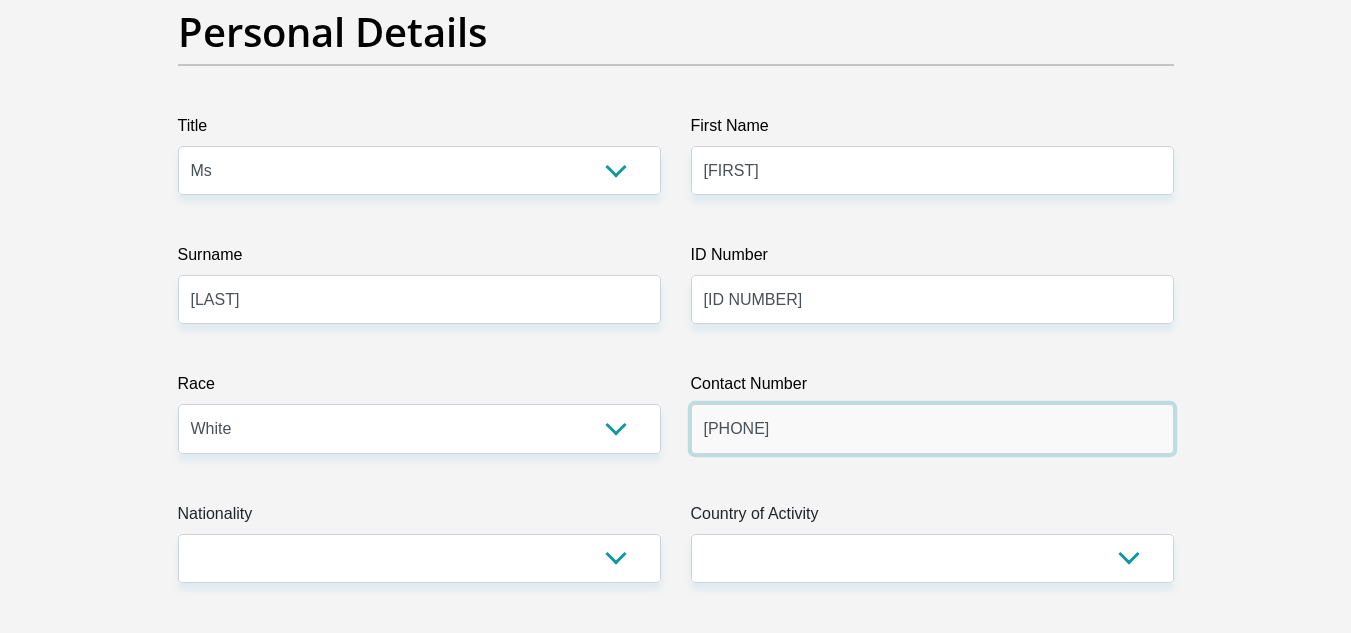 type on "0744759542" 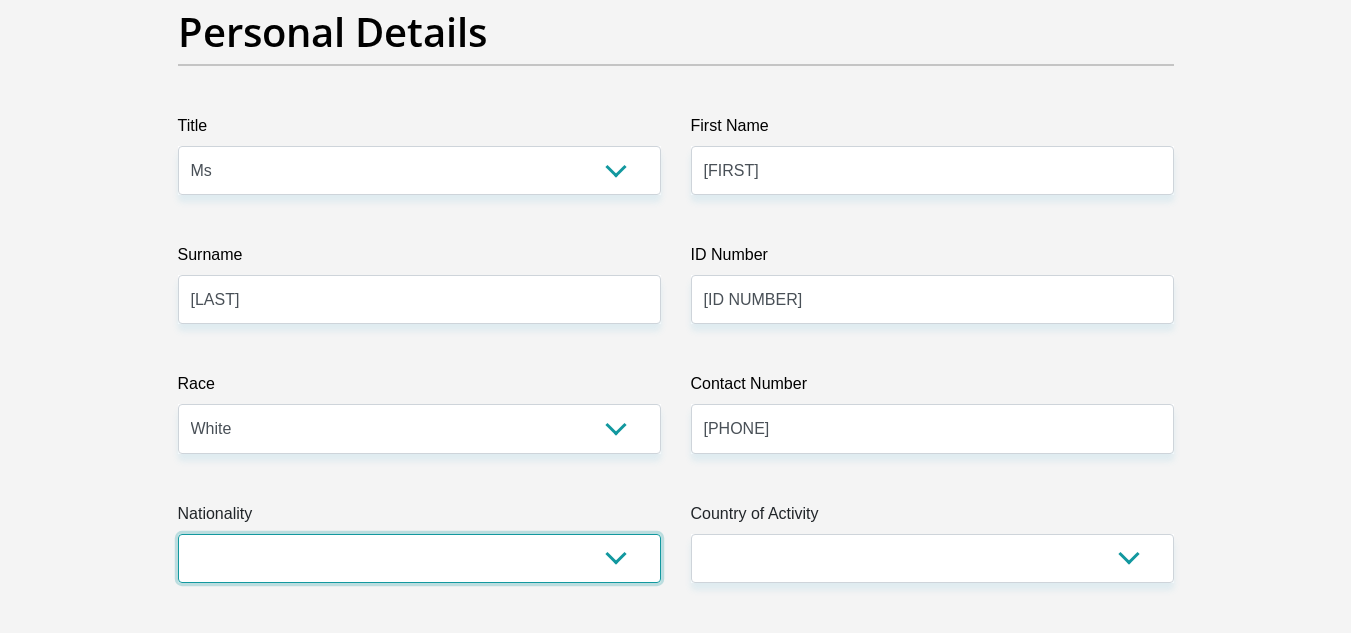 click on "South Africa
Afghanistan
Aland Islands
Albania
Algeria
America Samoa
American Virgin Islands
Andorra
Angola
Anguilla
Antarctica
Antigua and Barbuda
Argentina
Armenia
Aruba
Ascension Island
Australia
Austria
Azerbaijan
Bahamas
Bahrain
Bangladesh
Barbados
Chad" at bounding box center [419, 558] 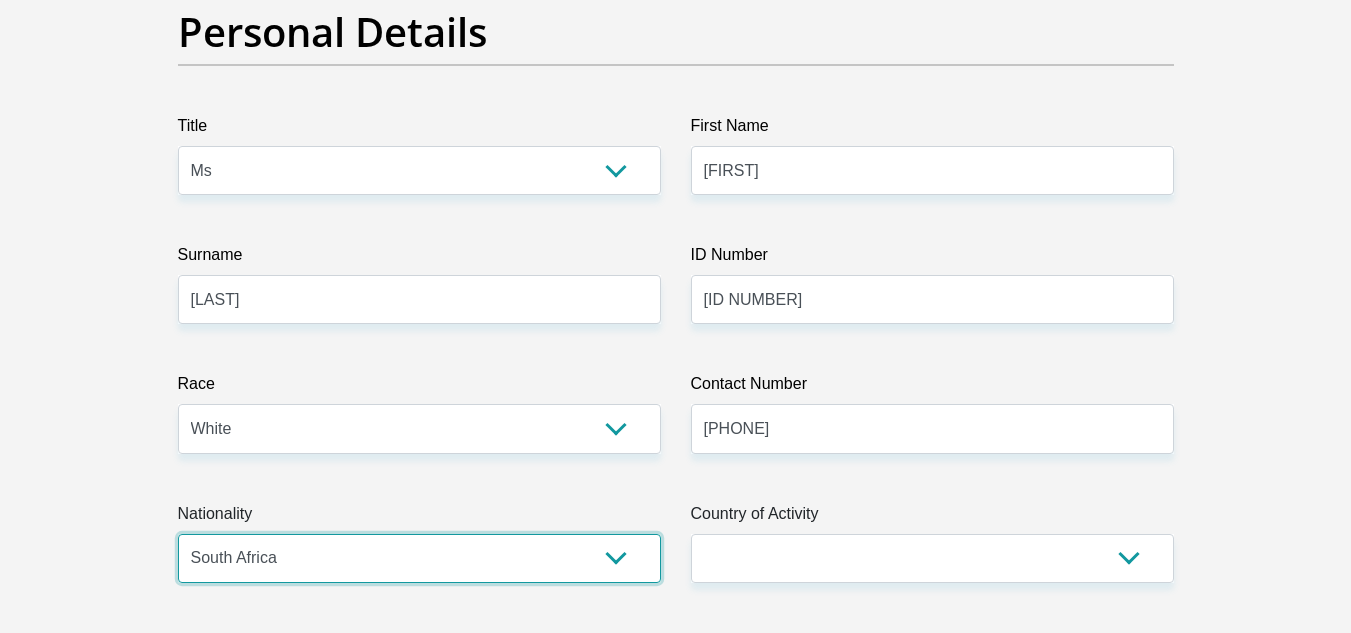 click on "South Africa
Afghanistan
Aland Islands
Albania
Algeria
America Samoa
American Virgin Islands
Andorra
Angola
Anguilla
Antarctica
Antigua and Barbuda
Argentina
Armenia
Aruba
Ascension Island
Australia
Austria
Azerbaijan
Bahamas
Bahrain
Bangladesh
Barbados
Chad" at bounding box center (419, 558) 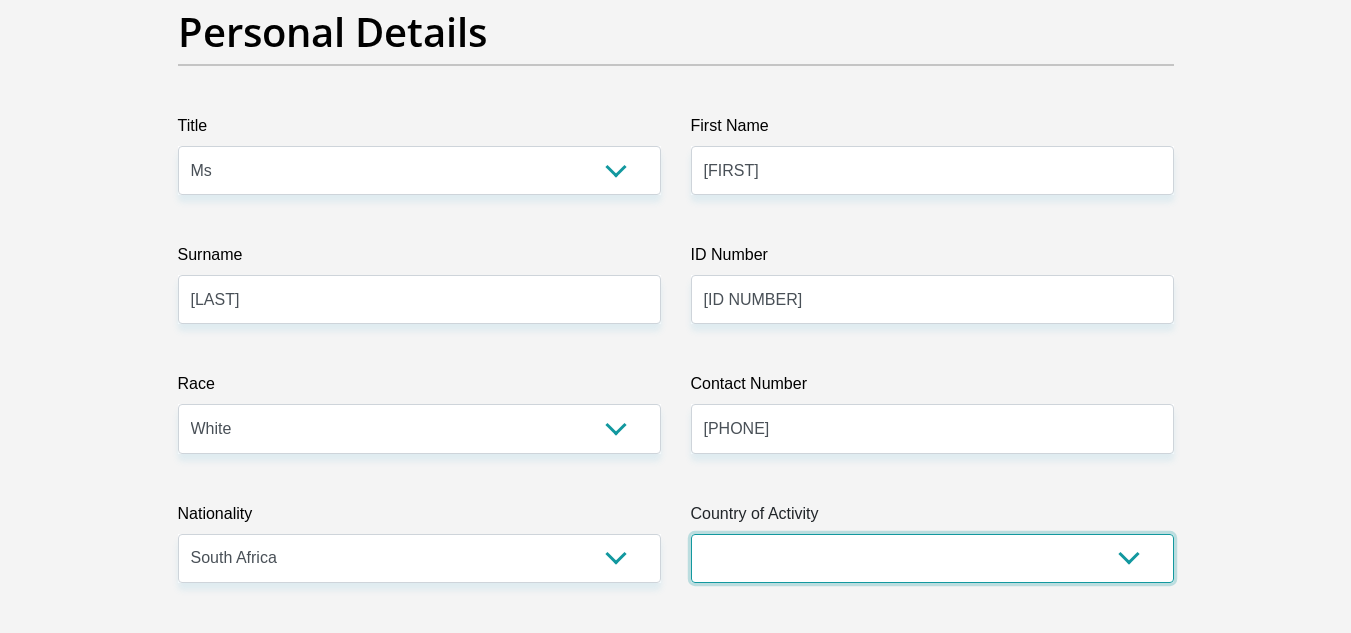 click on "South Africa
Afghanistan
Aland Islands
Albania
Algeria
America Samoa
American Virgin Islands
Andorra
Angola
Anguilla
Antarctica
Antigua and Barbuda
Argentina
Armenia
Aruba
Ascension Island
Australia
Austria
Azerbaijan
Chad" at bounding box center [932, 558] 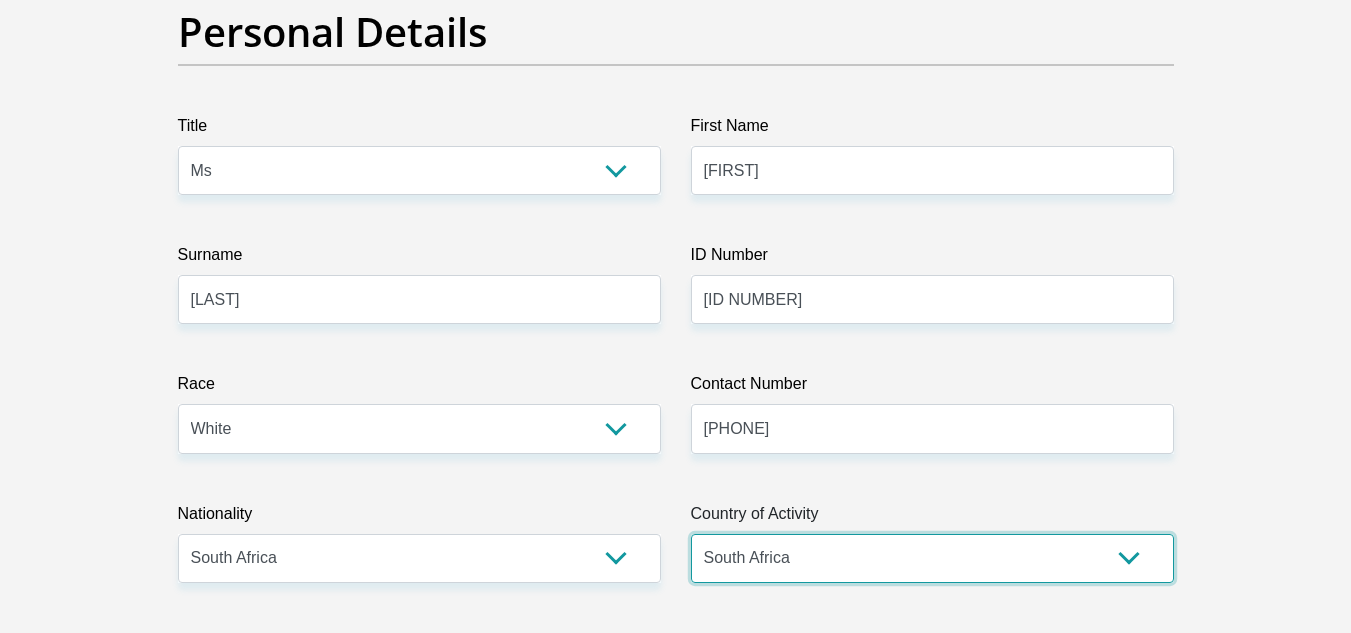 click on "South Africa
Afghanistan
Aland Islands
Albania
Algeria
America Samoa
American Virgin Islands
Andorra
Angola
Anguilla
Antarctica
Antigua and Barbuda
Argentina
Armenia
Aruba
Ascension Island
Australia
Austria
Azerbaijan
Chad" at bounding box center (932, 558) 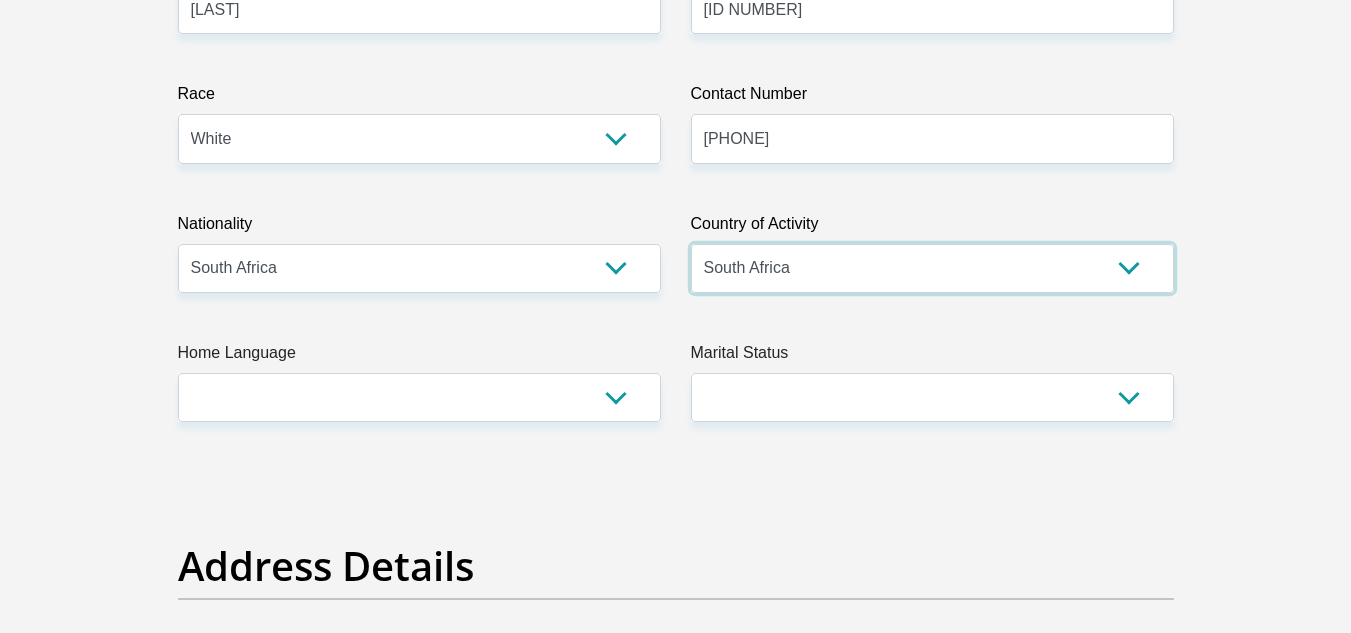 scroll, scrollTop: 500, scrollLeft: 0, axis: vertical 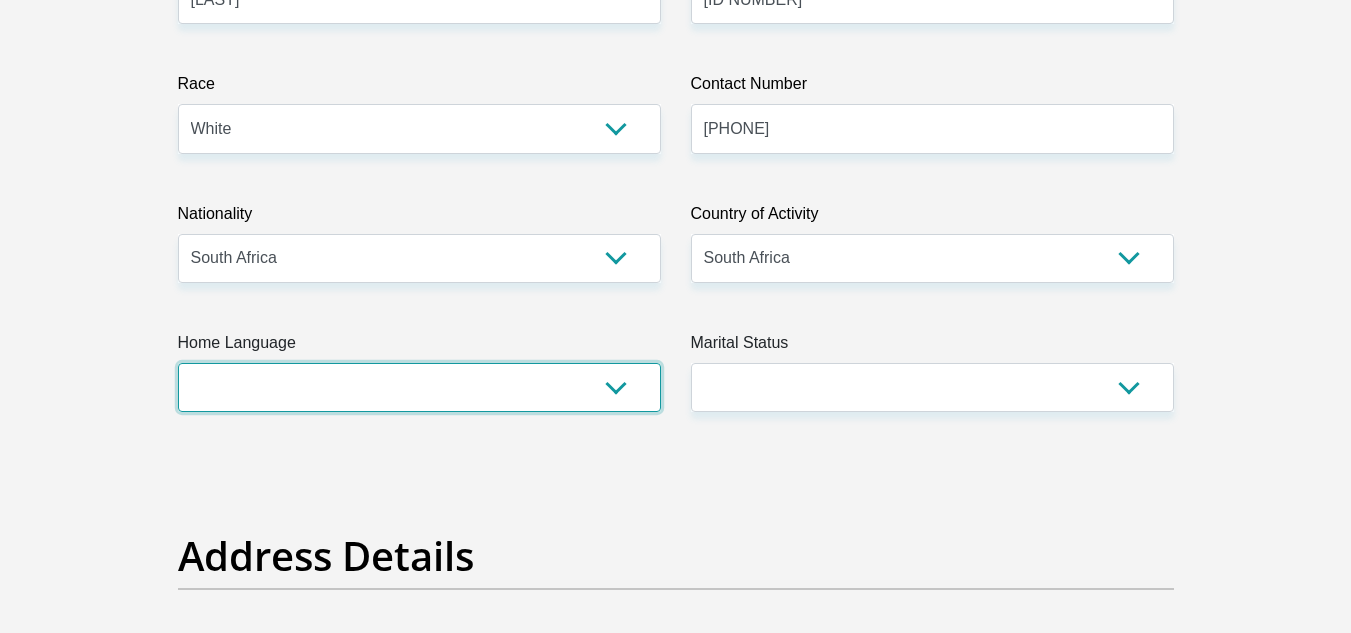click on "Afrikaans
English
Sepedi
South Ndebele
Southern Sotho
Swati
Tsonga
Tswana
Venda
Xhosa
Zulu
Other" at bounding box center (419, 387) 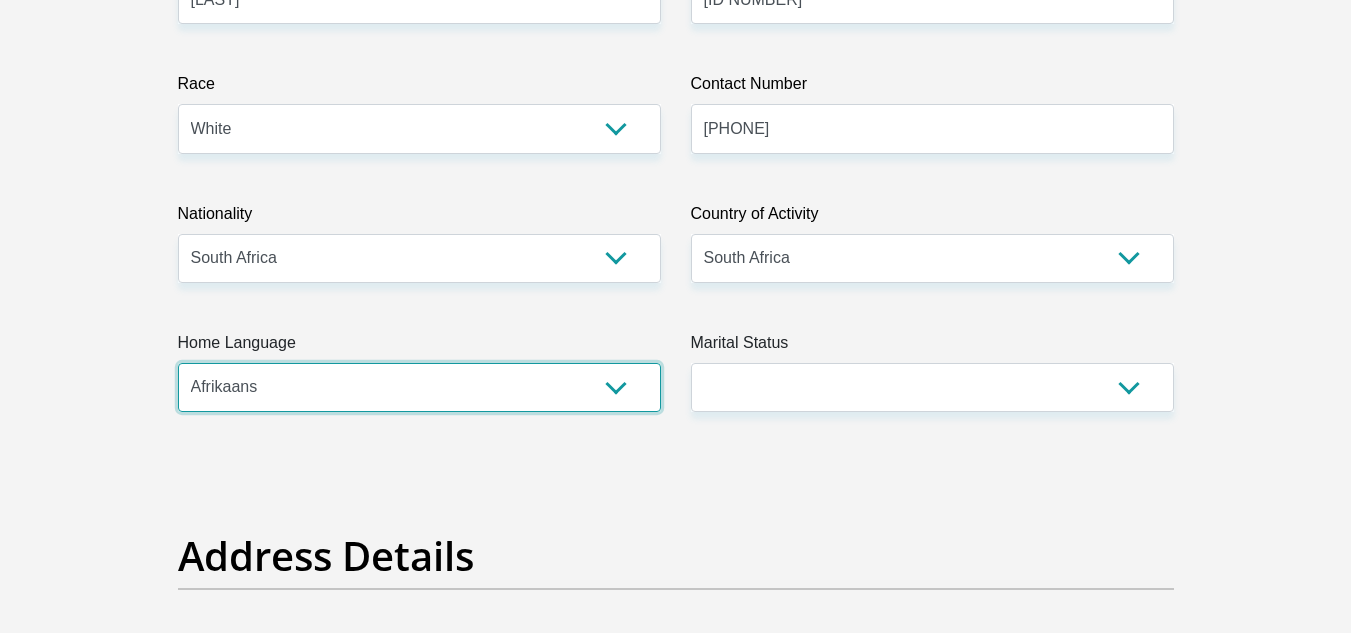 click on "Afrikaans
English
Sepedi
South Ndebele
Southern Sotho
Swati
Tsonga
Tswana
Venda
Xhosa
Zulu
Other" at bounding box center (419, 387) 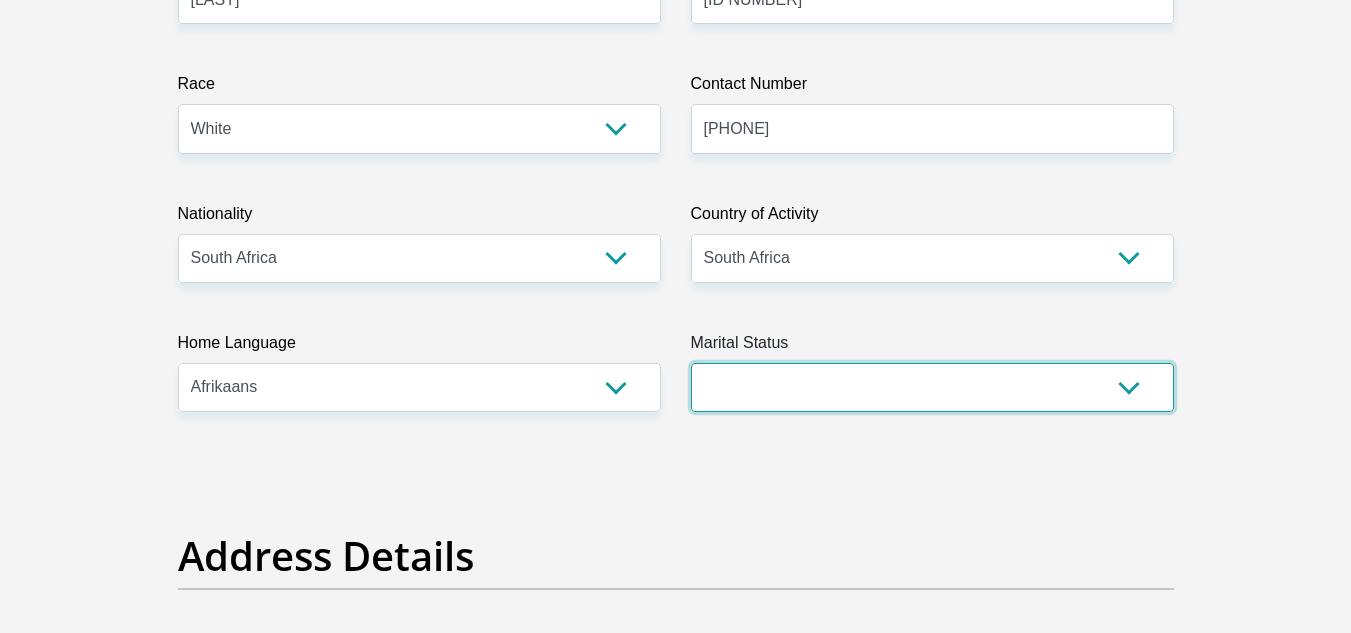 click on "Married ANC
Single
Divorced
Widowed
Married COP or Customary Law" at bounding box center (932, 387) 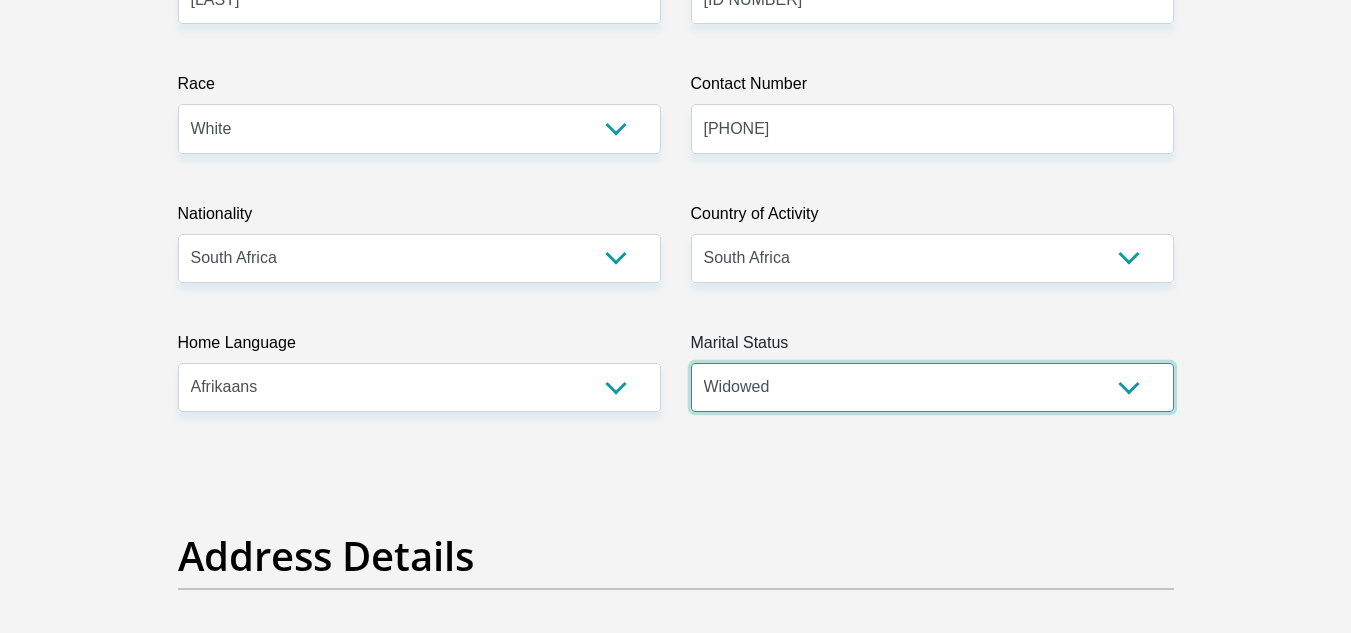 click on "Married ANC
Single
Divorced
Widowed
Married COP or Customary Law" at bounding box center [932, 387] 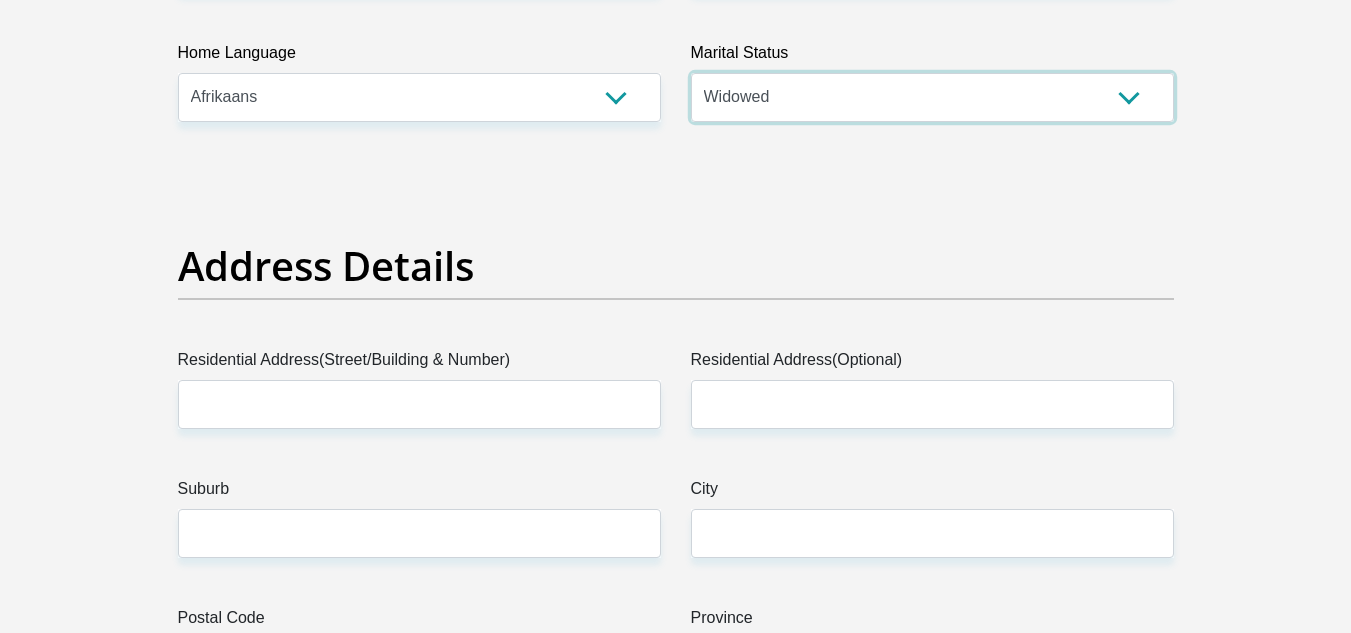 scroll, scrollTop: 800, scrollLeft: 0, axis: vertical 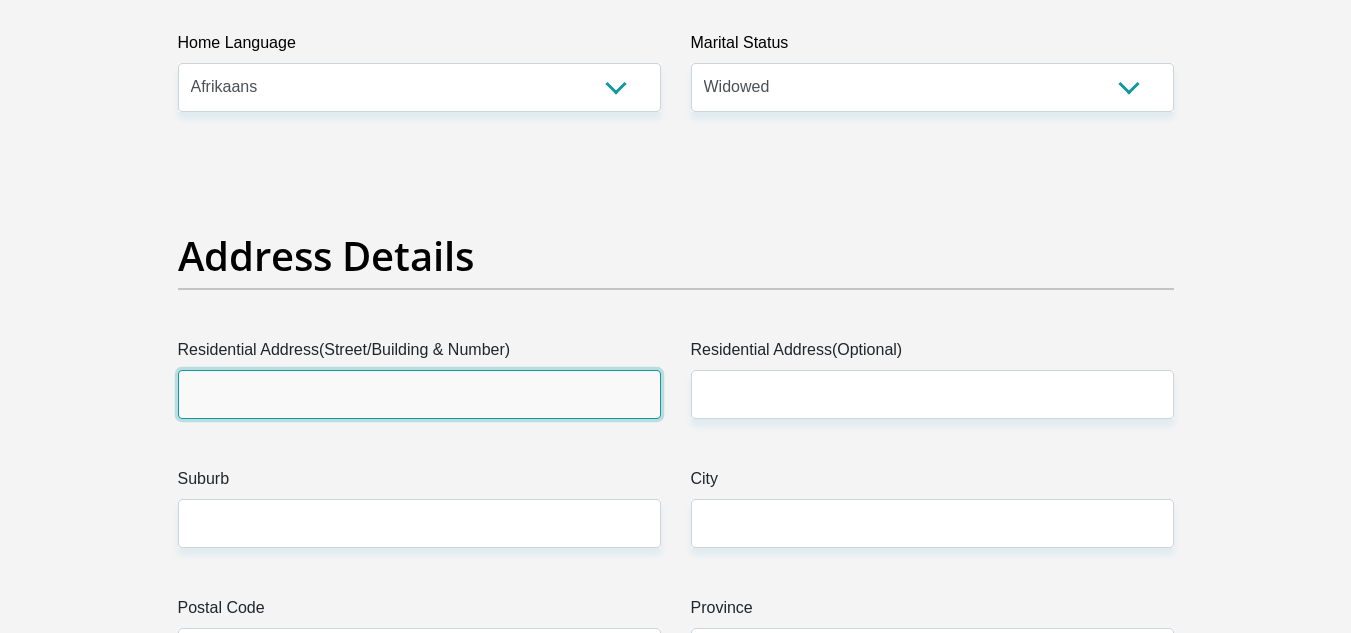 click on "Residential Address(Street/Building & Number)" at bounding box center (419, 394) 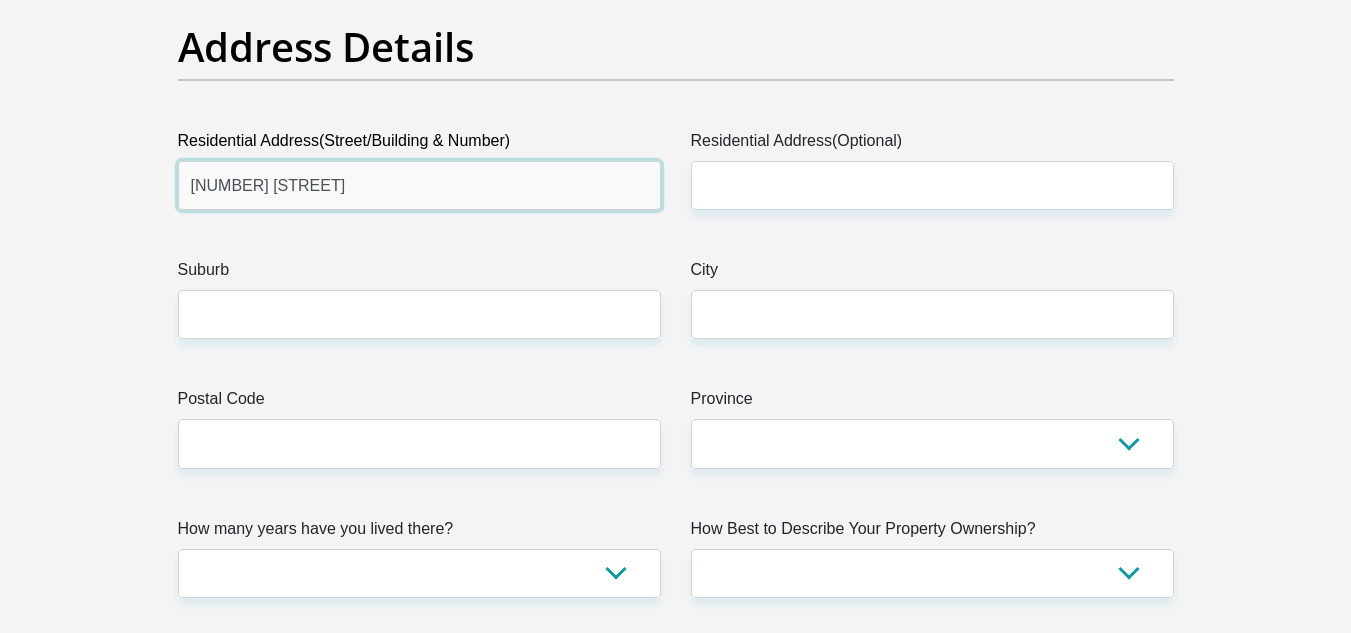 scroll, scrollTop: 1000, scrollLeft: 0, axis: vertical 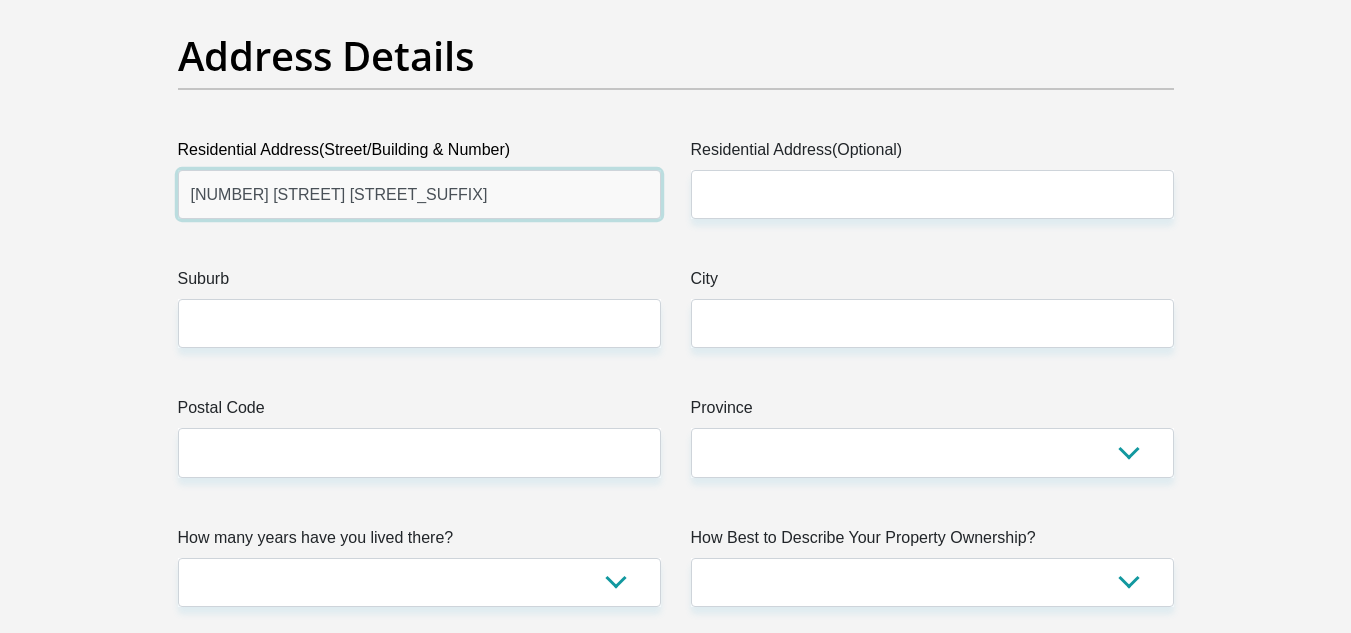 type on "124 Metropolitian Street" 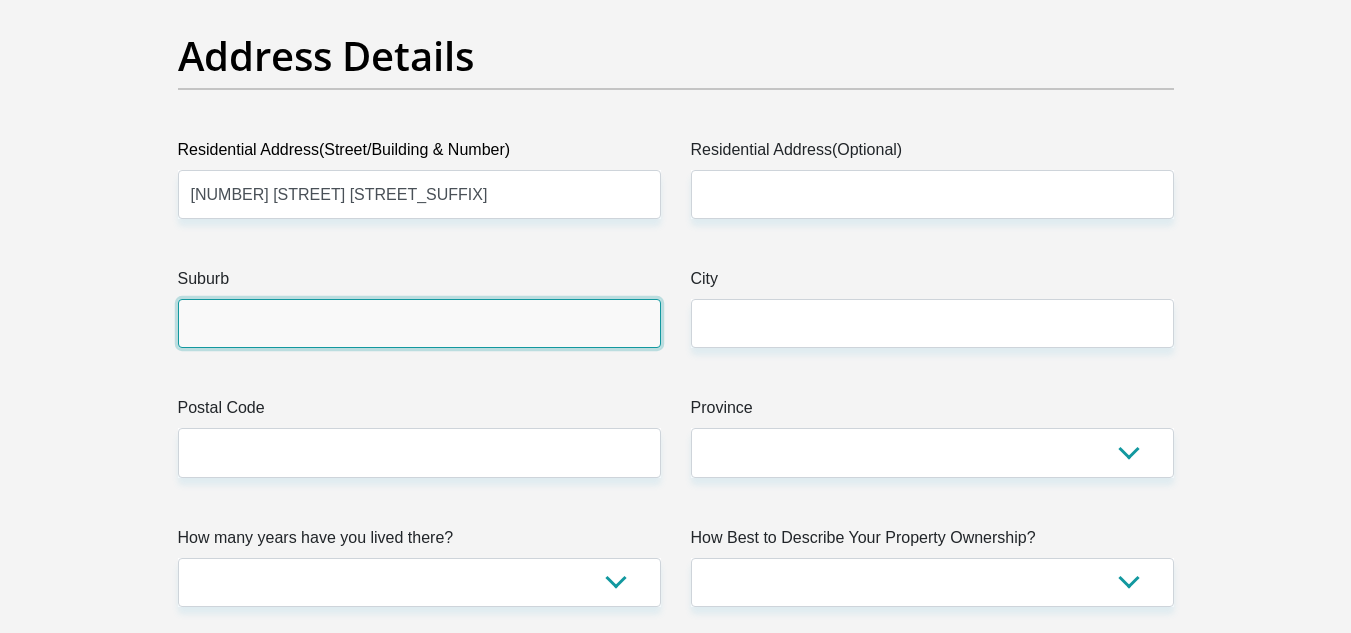 click on "Suburb" at bounding box center [419, 323] 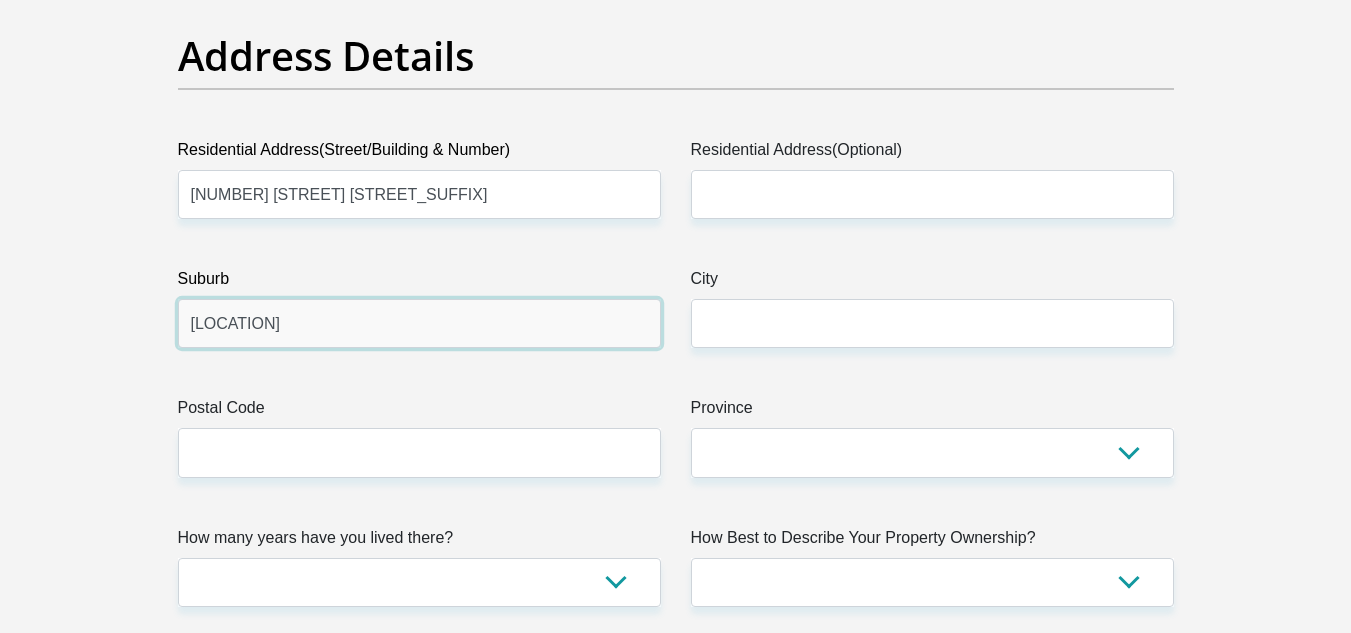 type on "Highveld" 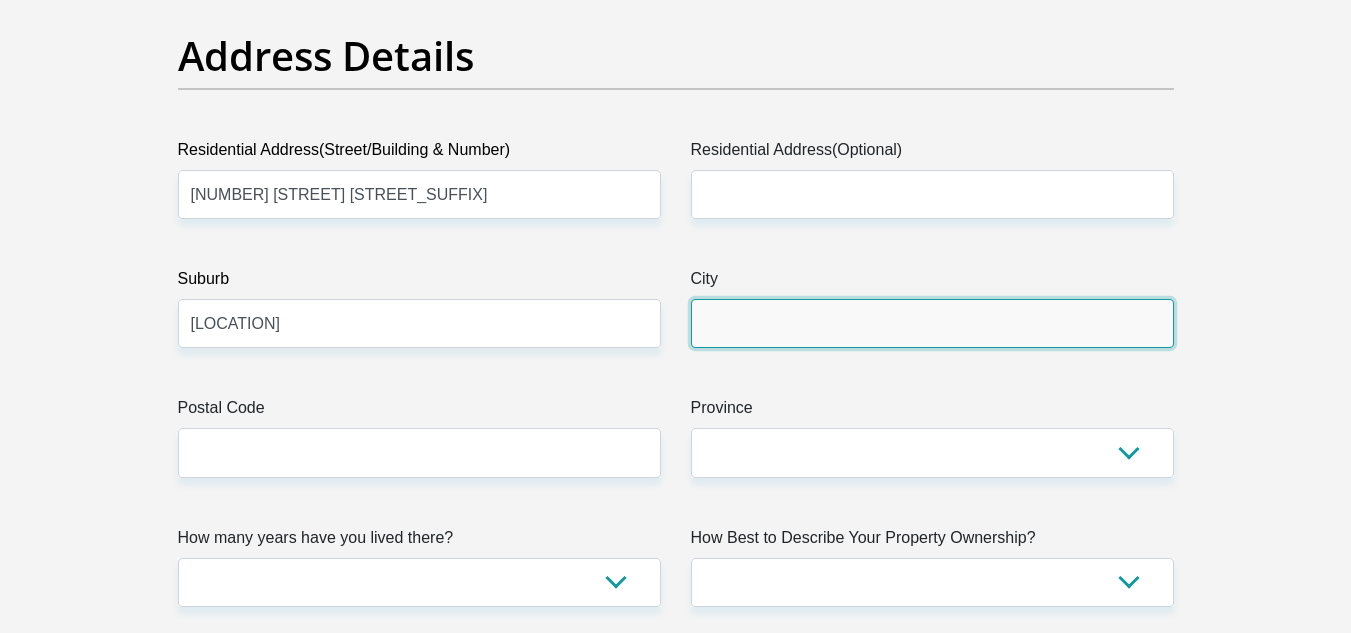 click on "City" at bounding box center (932, 323) 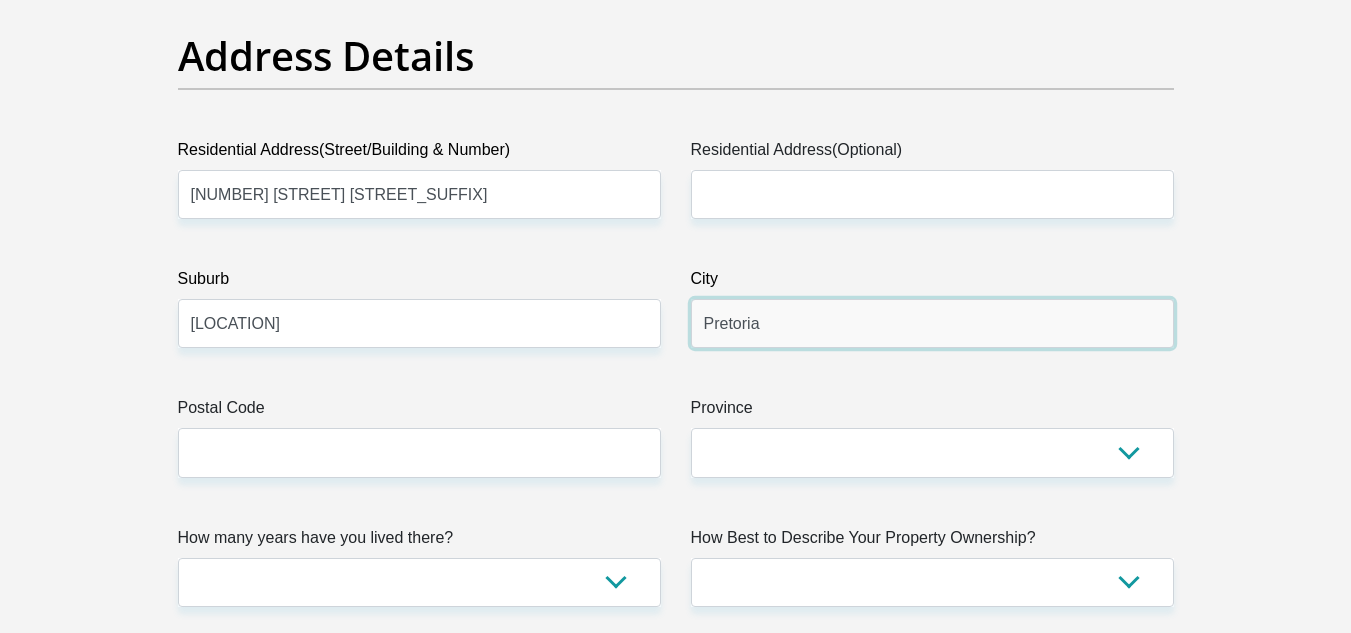 type on "Pretoria" 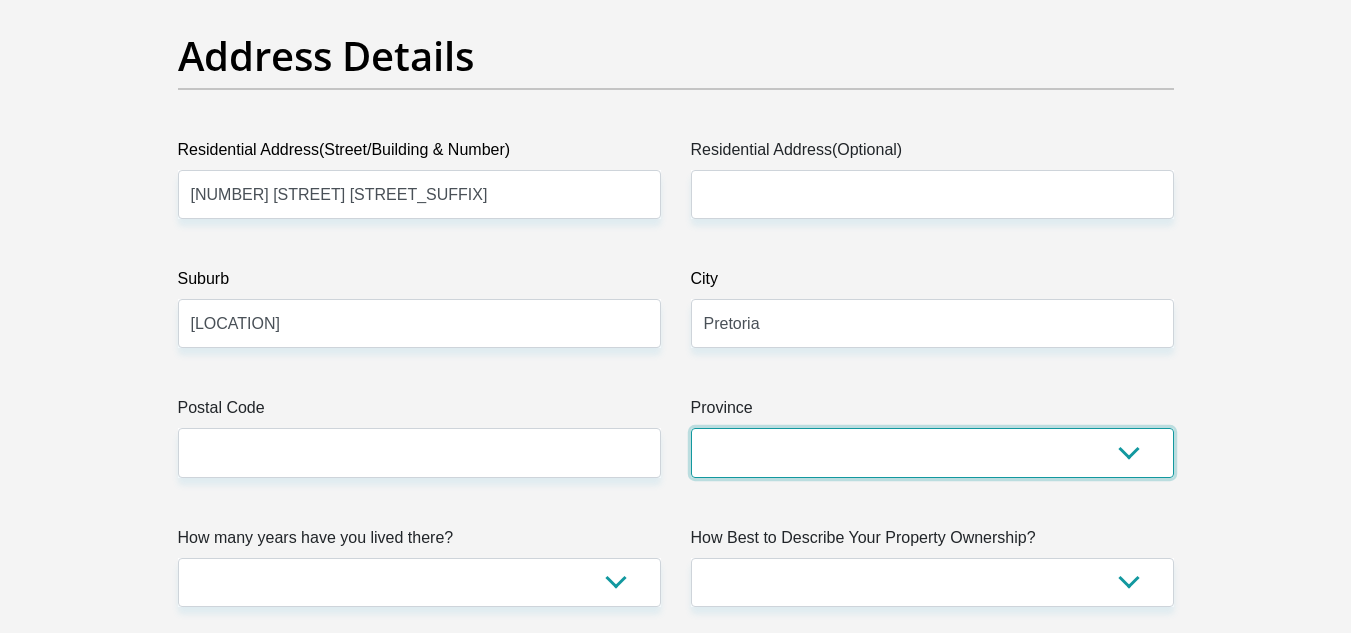 click on "Eastern Cape
Free State
Gauteng
KwaZulu-Natal
Limpopo
Mpumalanga
Northern Cape
North West
Western Cape" at bounding box center [932, 452] 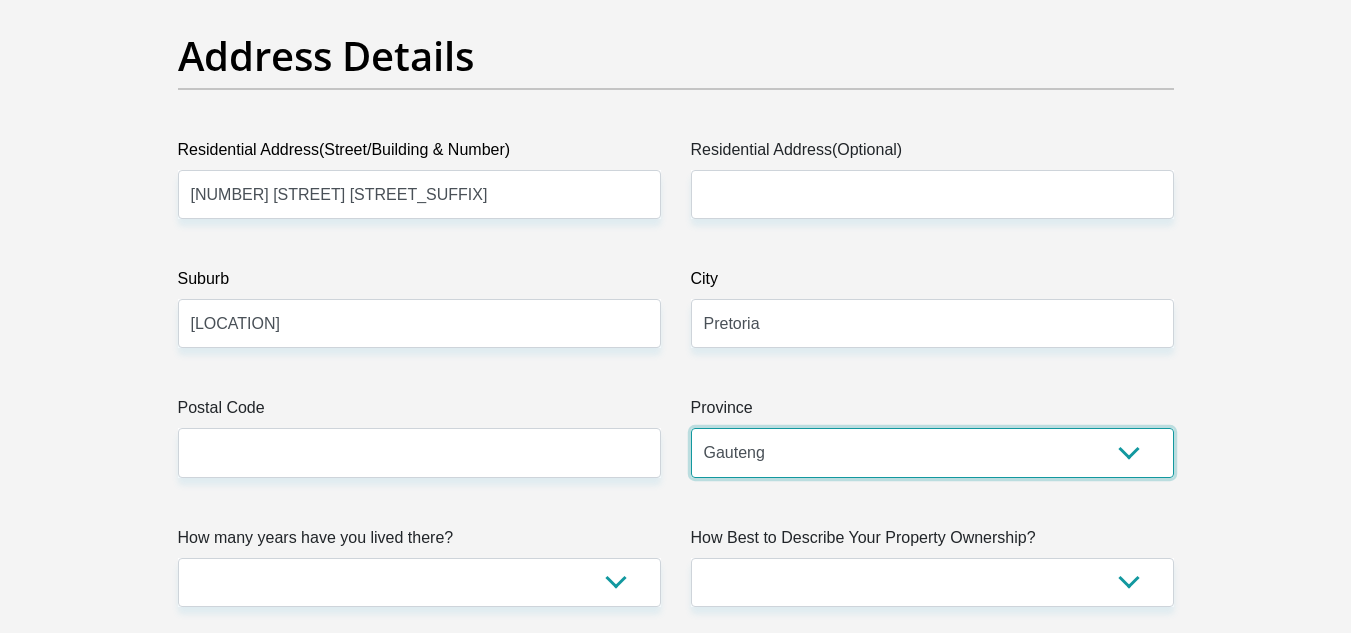 click on "Eastern Cape
Free State
Gauteng
KwaZulu-Natal
Limpopo
Mpumalanga
Northern Cape
North West
Western Cape" at bounding box center (932, 452) 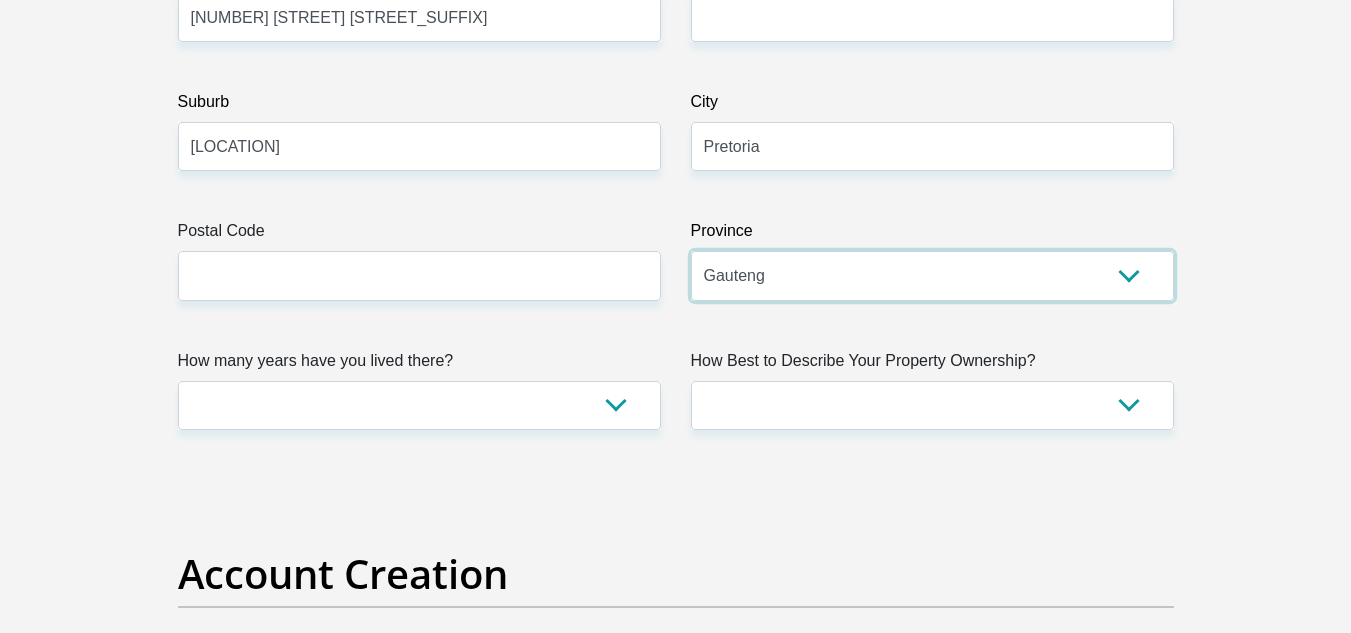 scroll, scrollTop: 1200, scrollLeft: 0, axis: vertical 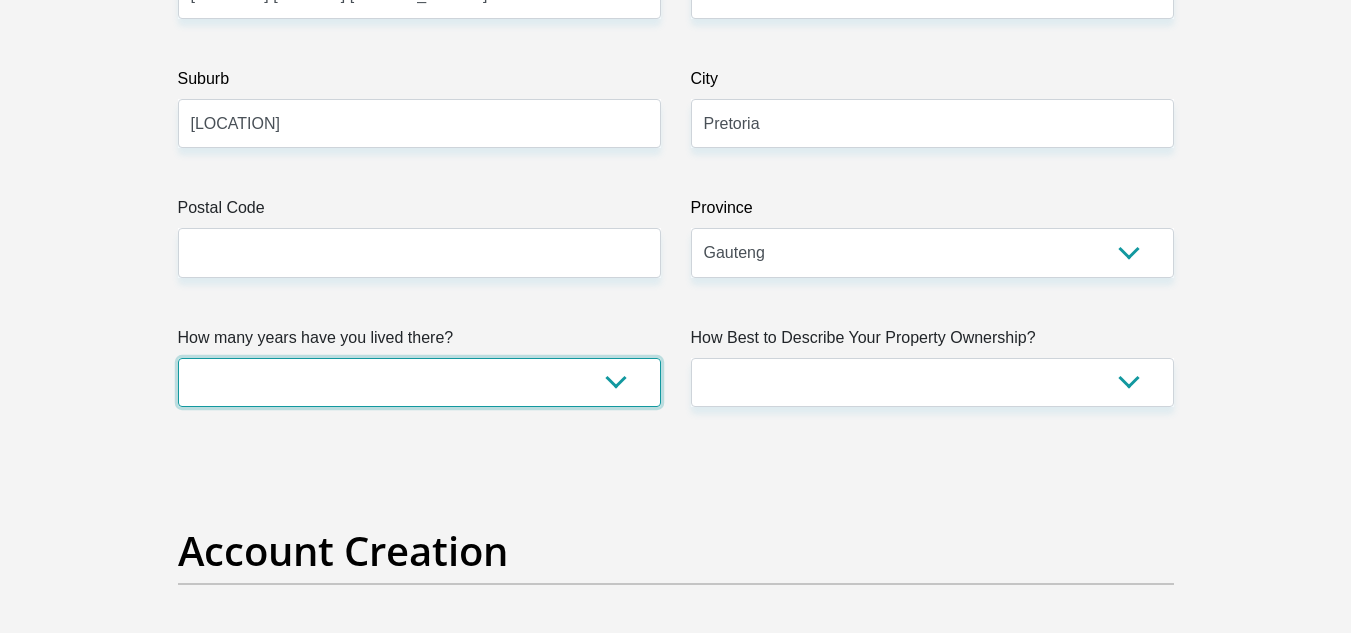 click on "less than 1 year
1-3 years
3-5 years
5+ years" at bounding box center (419, 382) 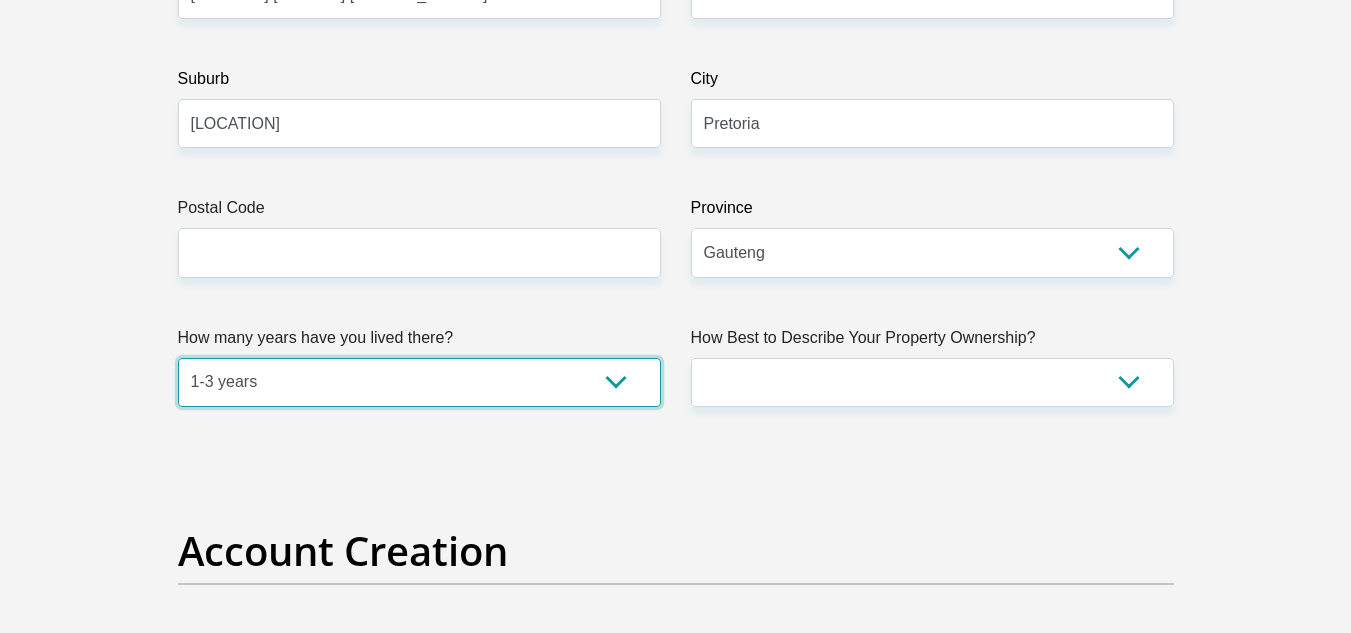 click on "less than 1 year
1-3 years
3-5 years
5+ years" at bounding box center [419, 382] 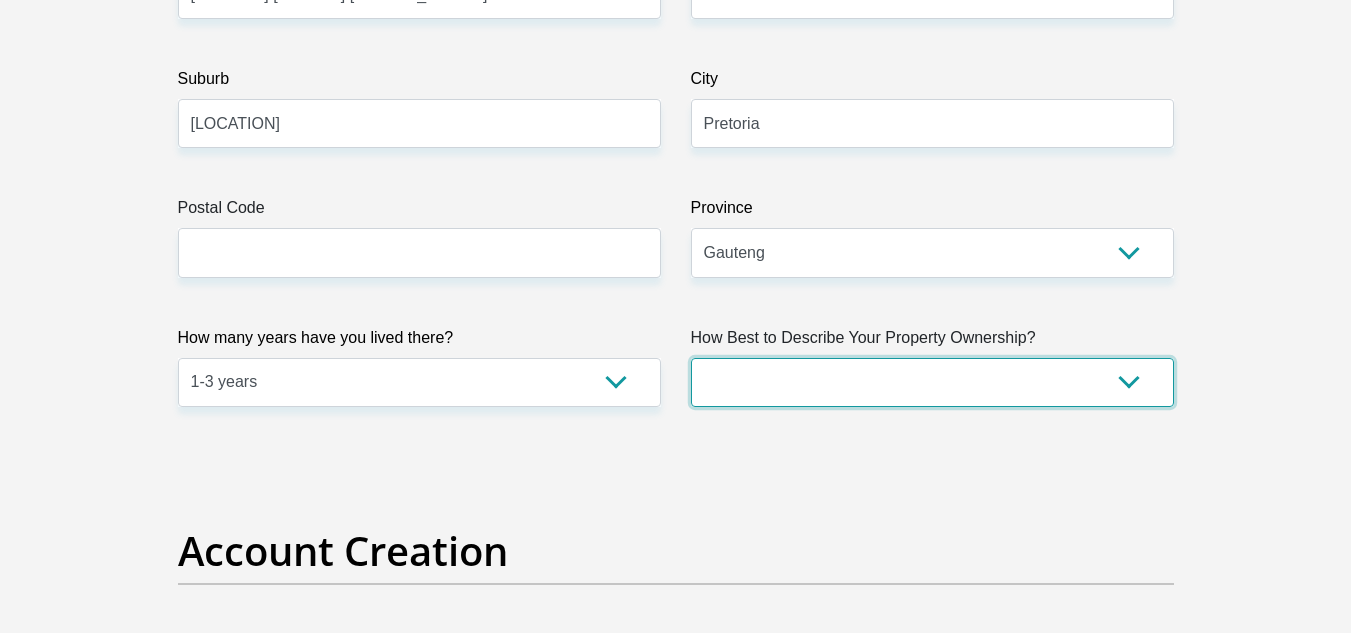click on "Owned
Rented
Family Owned
Company Dwelling" at bounding box center (932, 382) 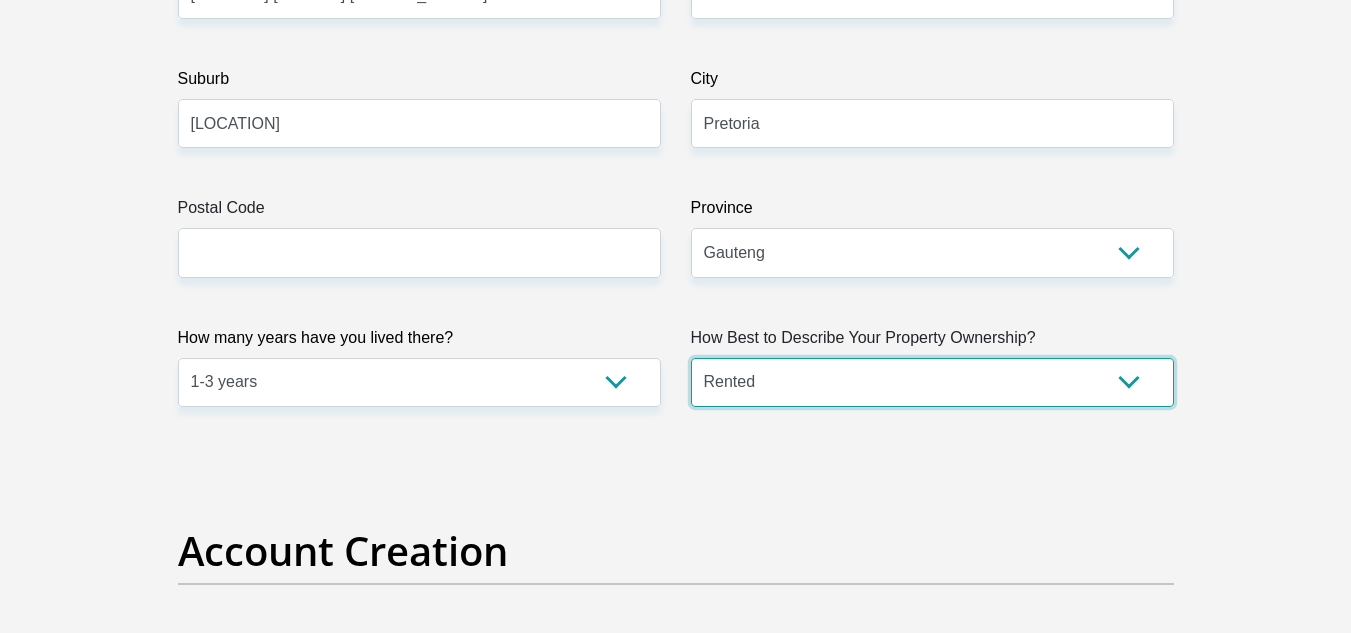 click on "Owned
Rented
Family Owned
Company Dwelling" at bounding box center [932, 382] 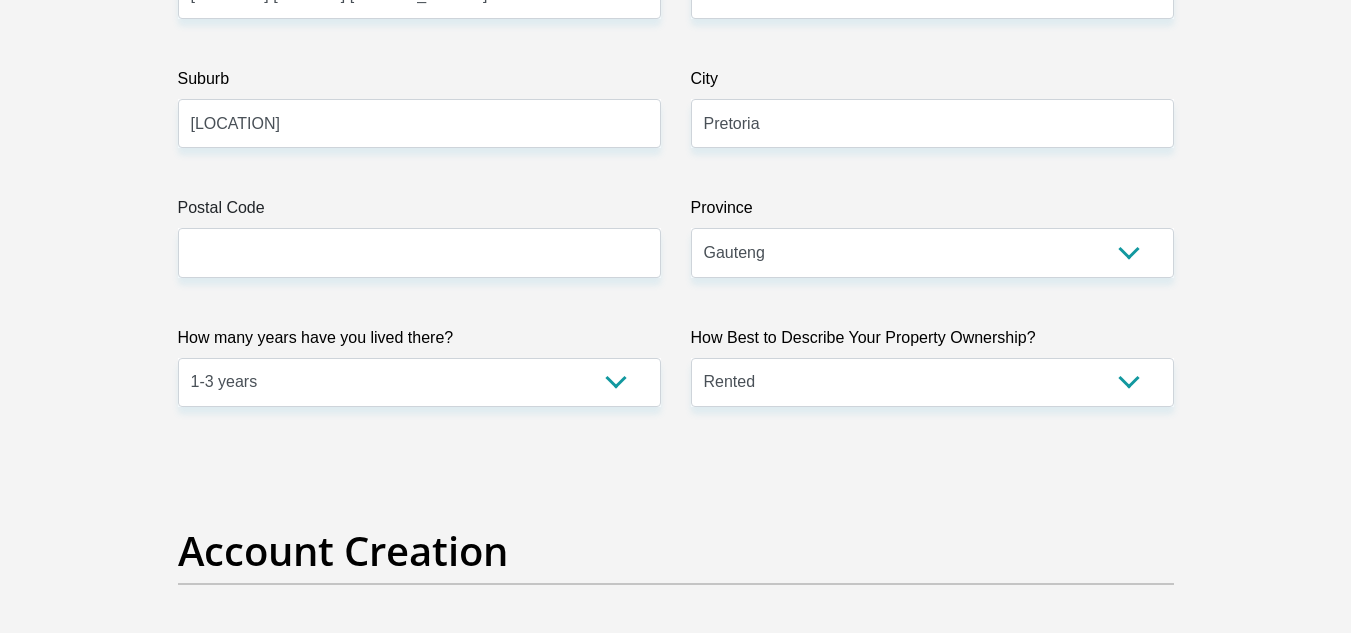 click on "Title
Mr
Ms
Mrs
Dr
Other
First Name
Maryke
Surname
VanJaarsveld
ID Number
8202080103082
Please input valid ID number
Race
Black
Coloured
Indian
White
Other
Contact Number
0744759542
Please input valid contact number
Nationality
South Africa
Afghanistan
Aland Islands  Albania  Chad" at bounding box center [676, 2367] 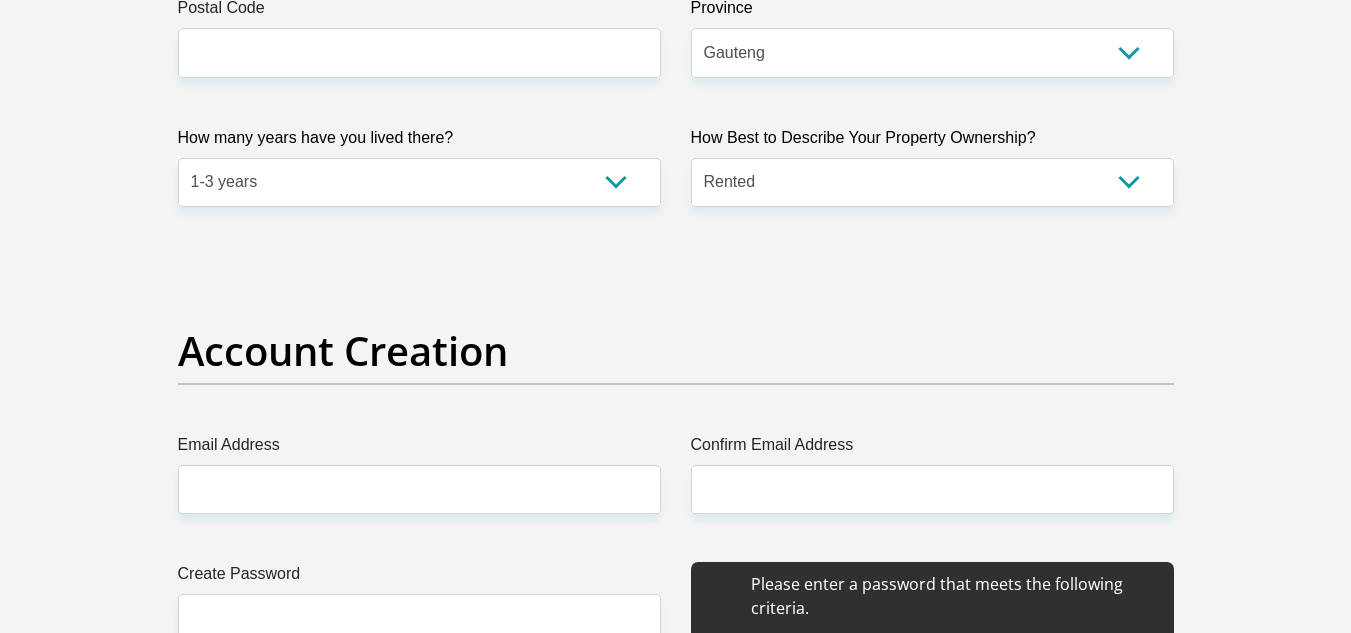 scroll, scrollTop: 1500, scrollLeft: 0, axis: vertical 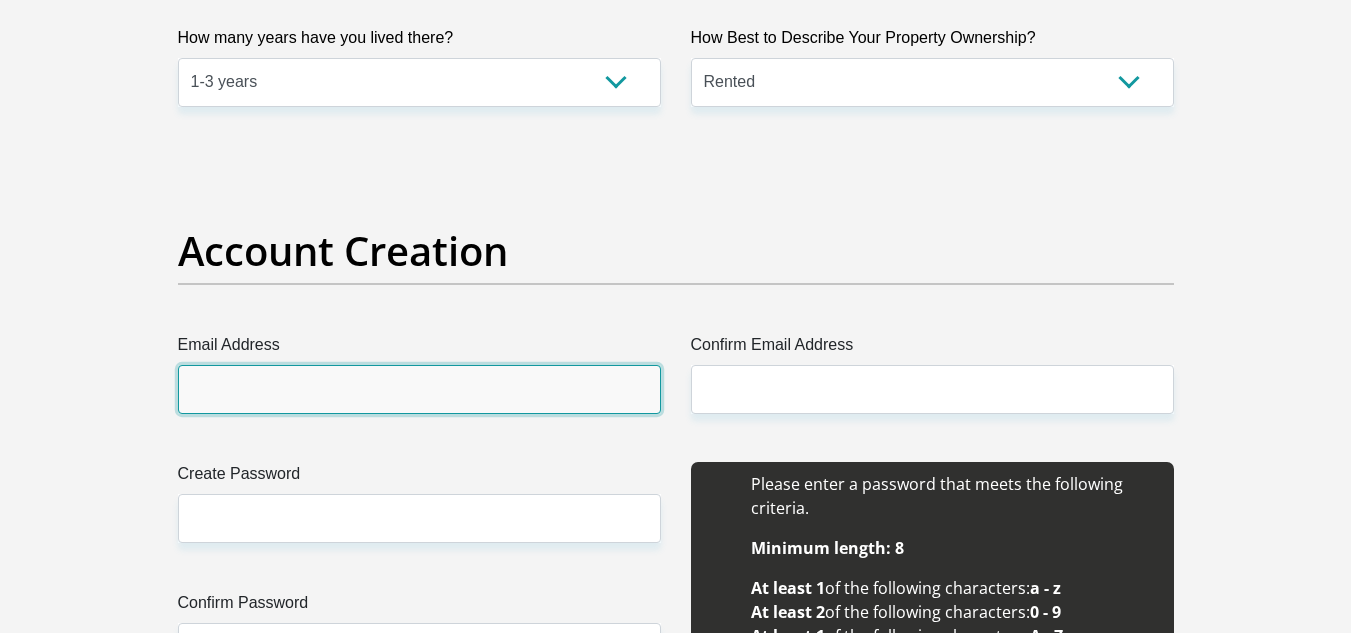 click on "Email Address" at bounding box center (419, 389) 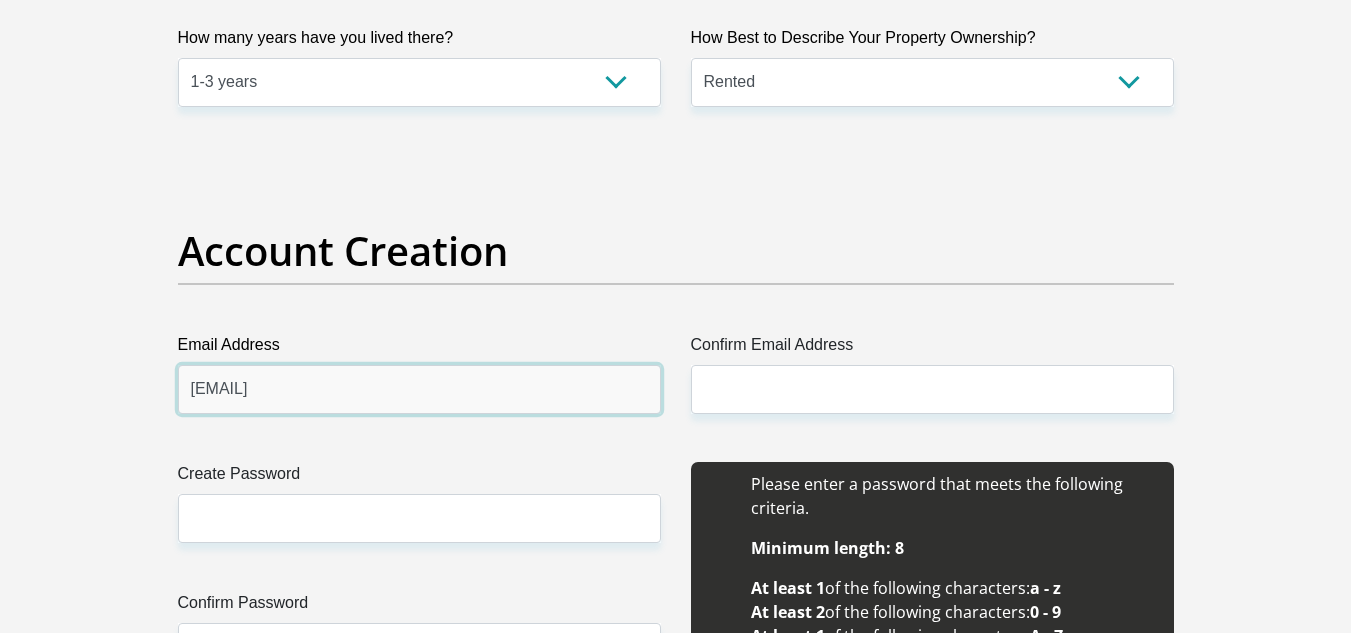 type on "marykevjaarsveld@gmail.com" 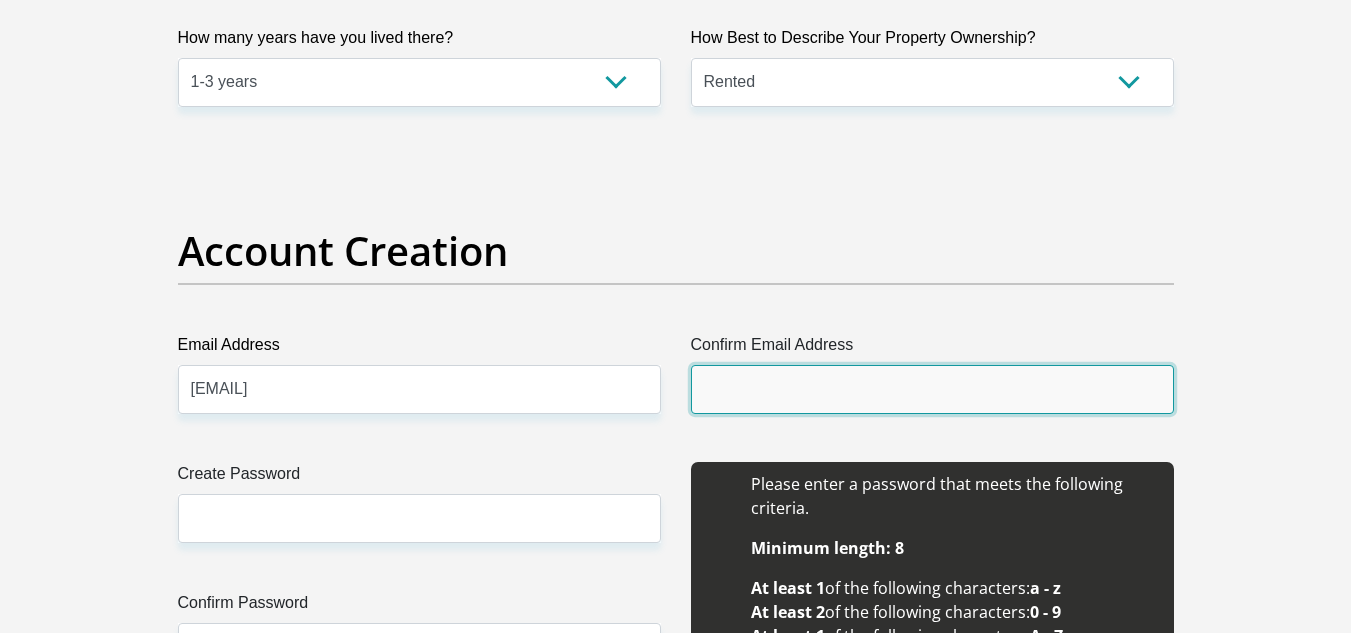 click on "Confirm Email Address" at bounding box center [932, 389] 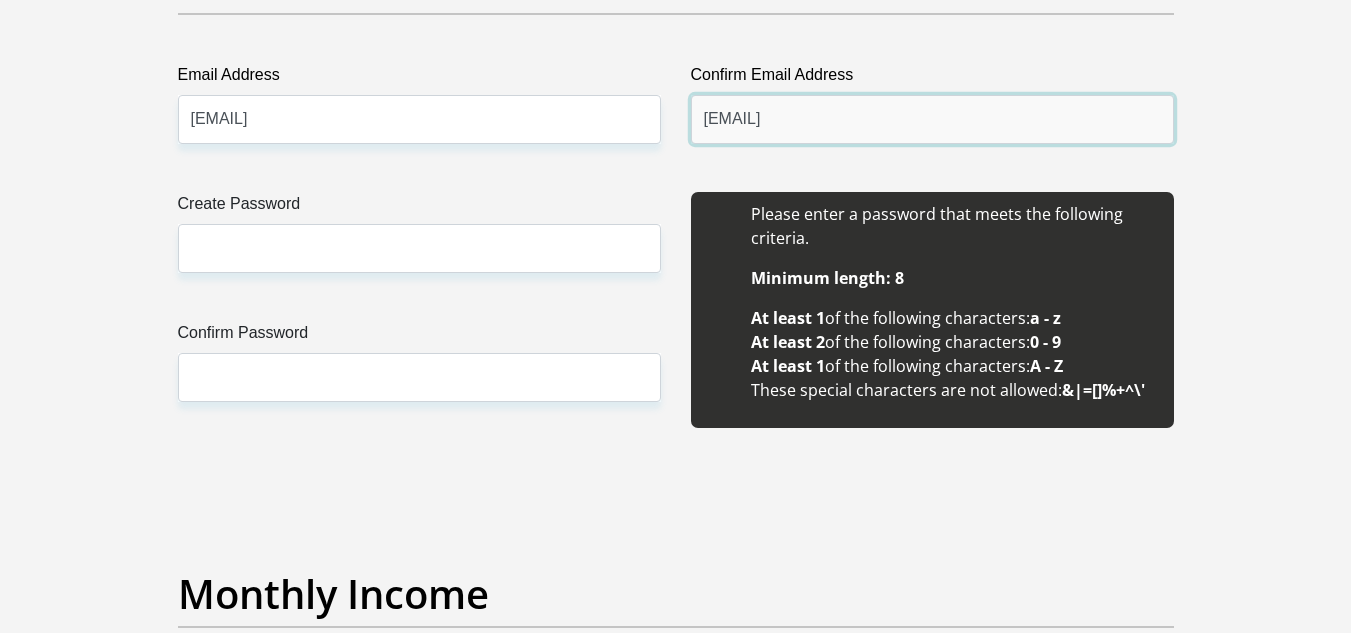 scroll, scrollTop: 1800, scrollLeft: 0, axis: vertical 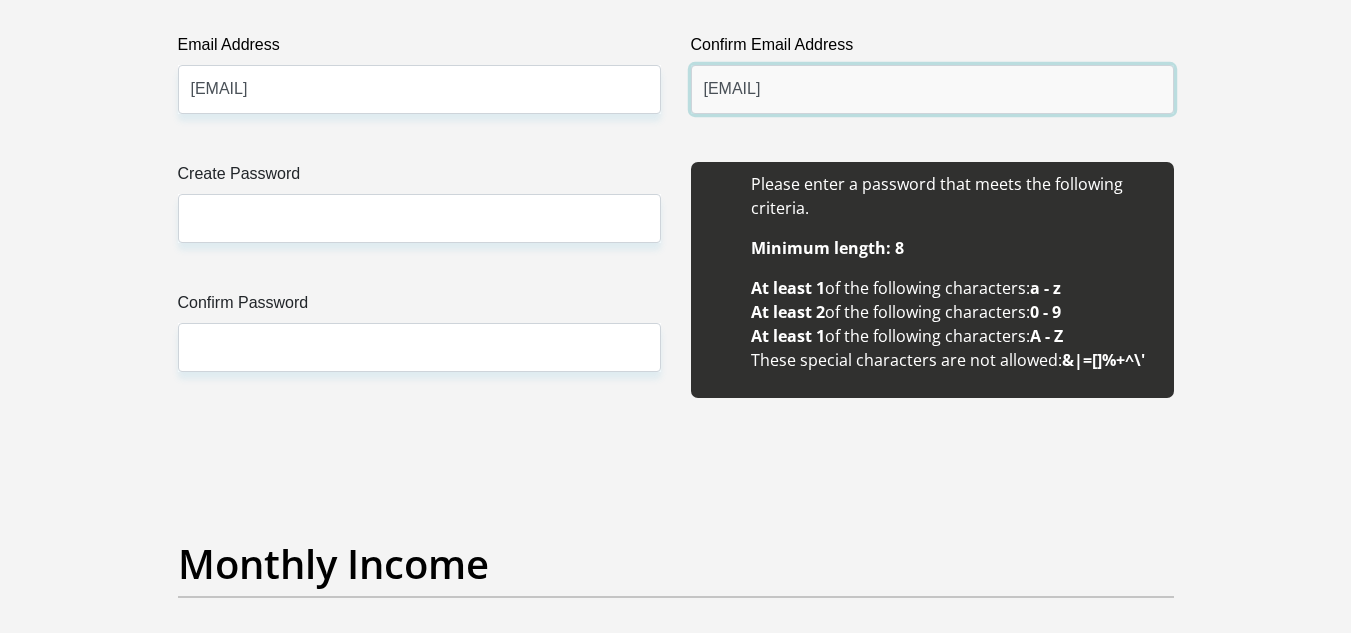 type on "marykevjaarsveld@gmail.com" 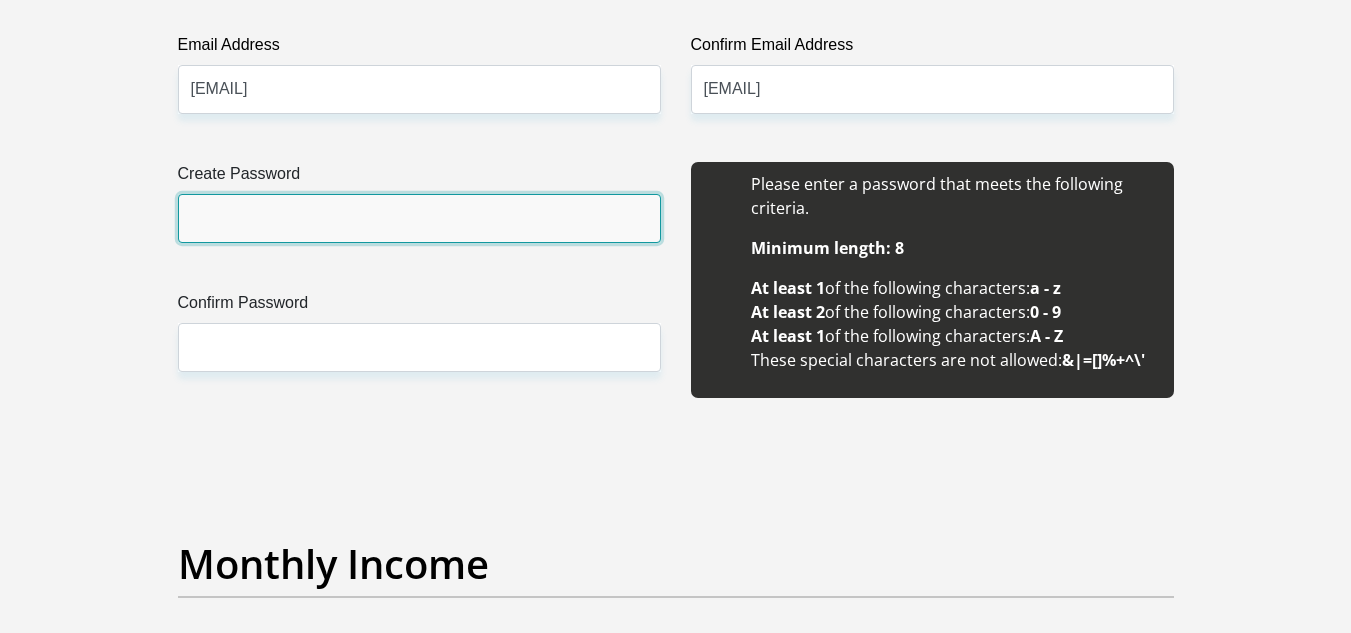 click on "Create Password" at bounding box center (419, 218) 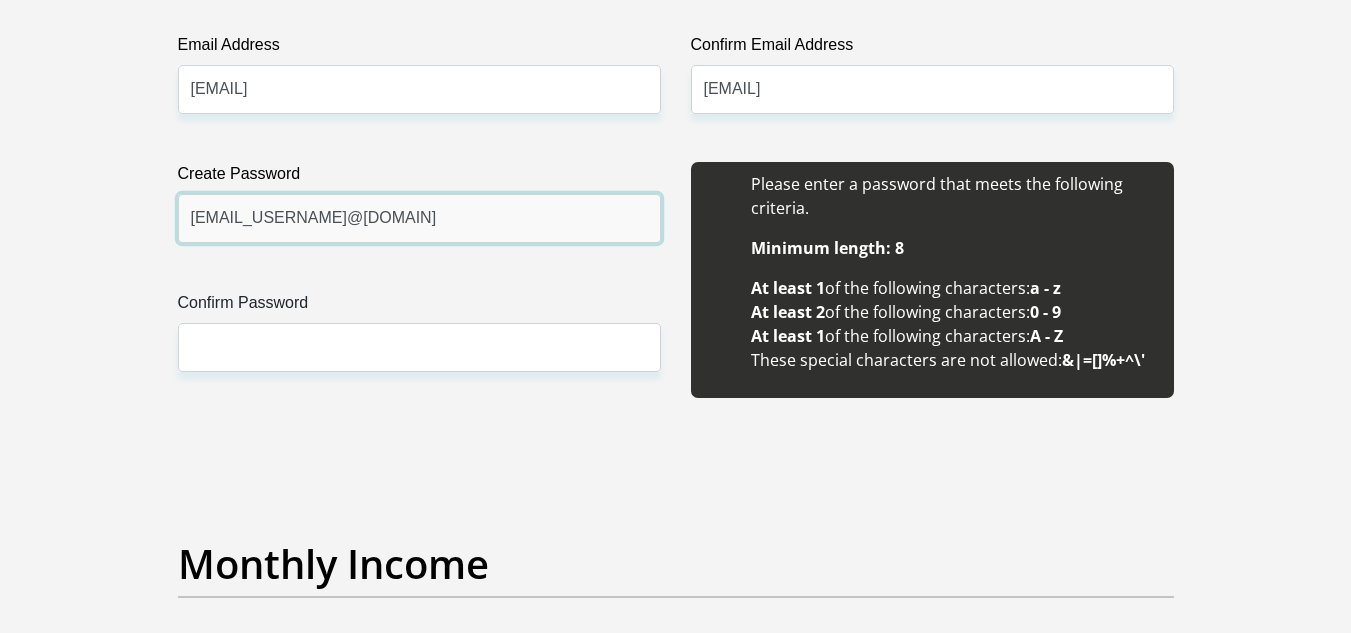 type on "Maryke@123" 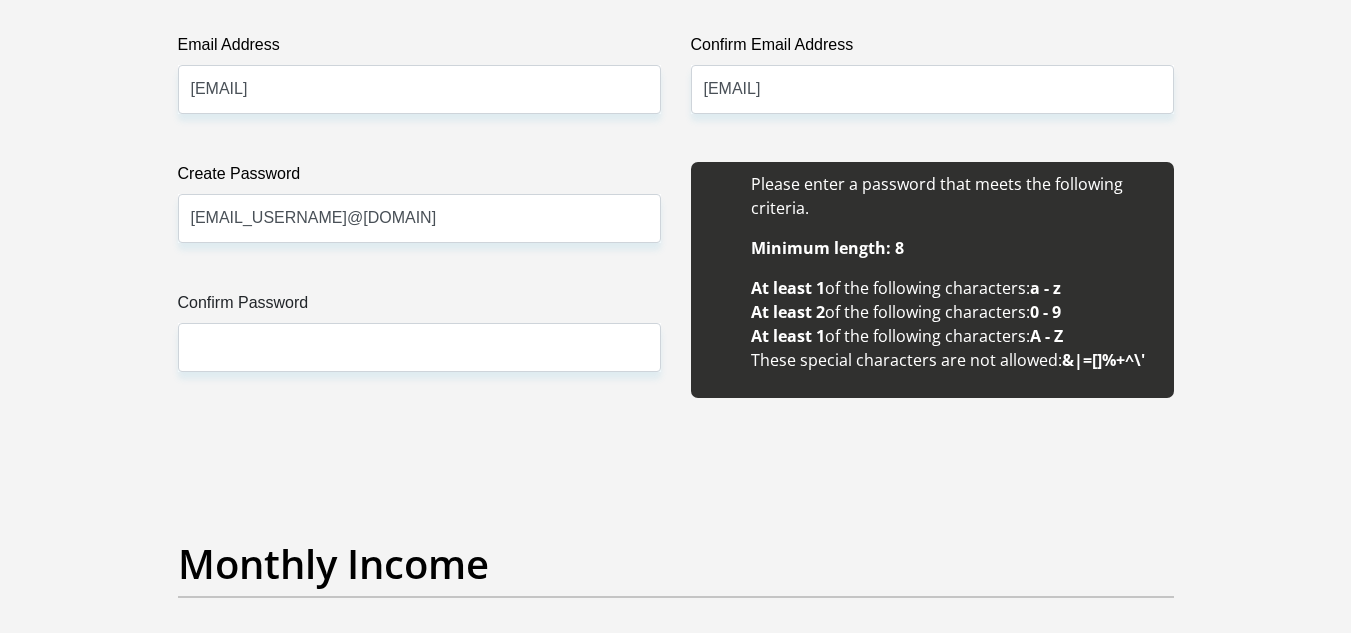 click on "Title
Mr
Ms
Mrs
Dr
Other
First Name
Maryke
Surname
VanJaarsveld
ID Number
8202080103082
Please input valid ID number
Race
Black
Coloured
Indian
White
Other
Contact Number
0744759542
Please input valid contact number
Nationality
South Africa
Afghanistan
Aland Islands  Albania  Chad" at bounding box center [676, 1767] 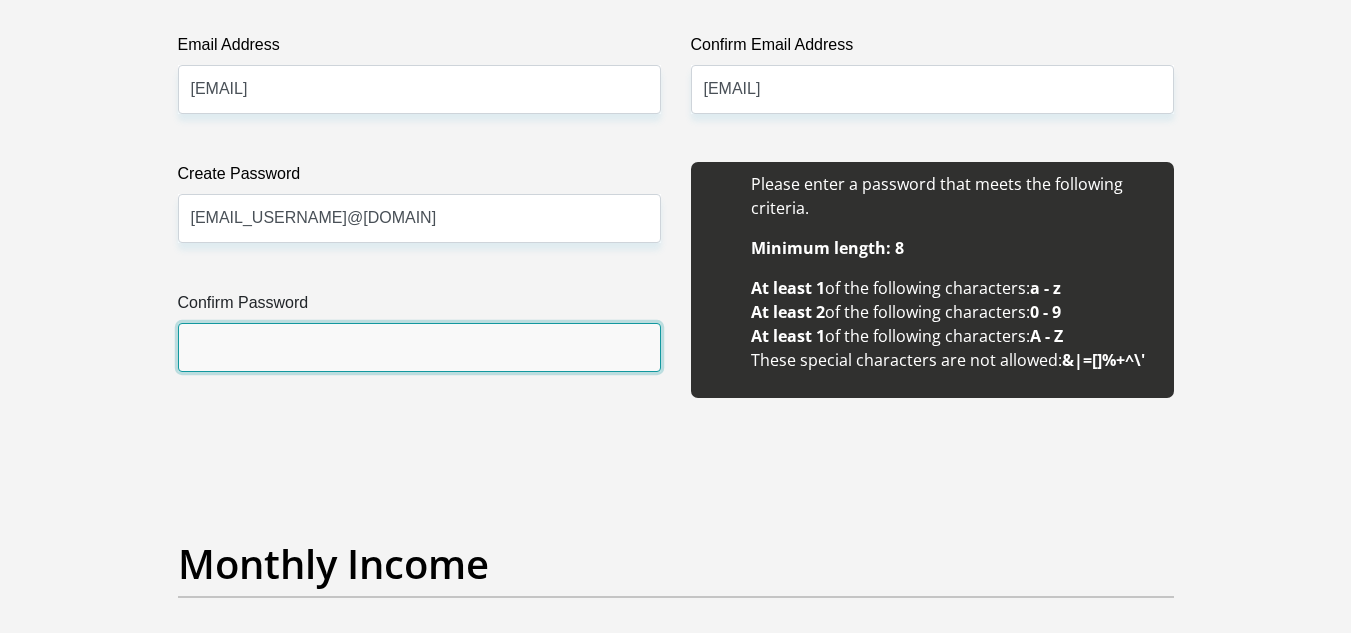 click on "Confirm Password" at bounding box center (419, 347) 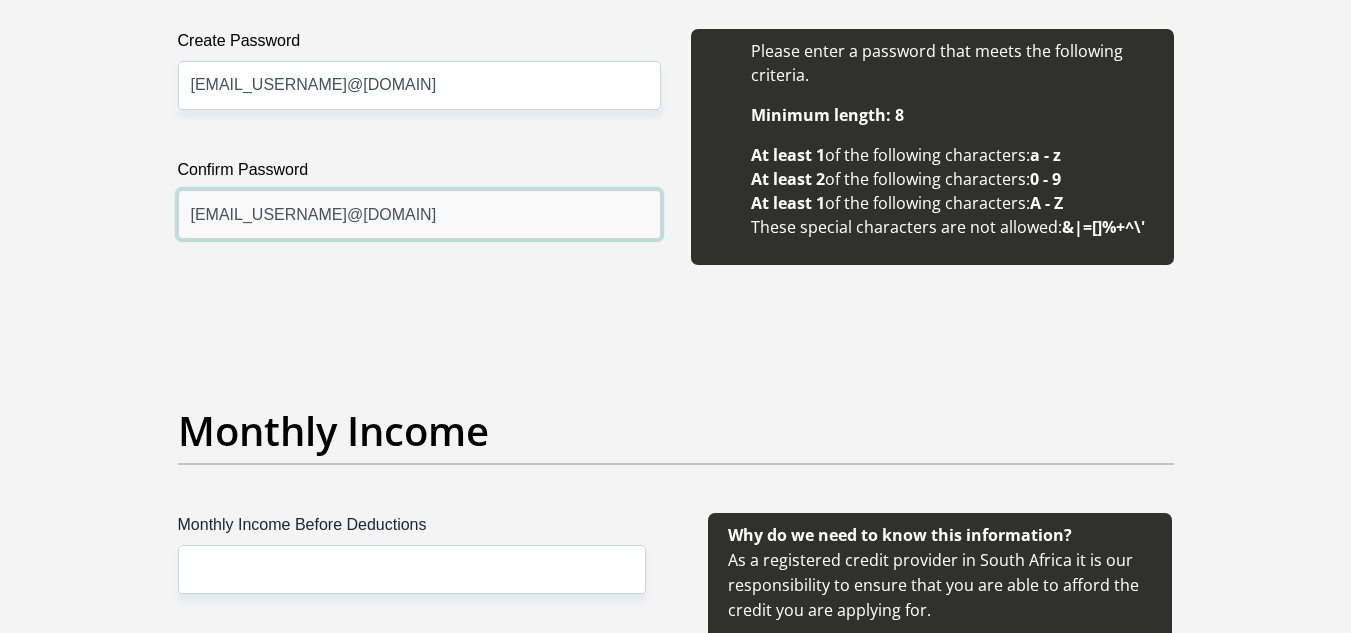 scroll, scrollTop: 2200, scrollLeft: 0, axis: vertical 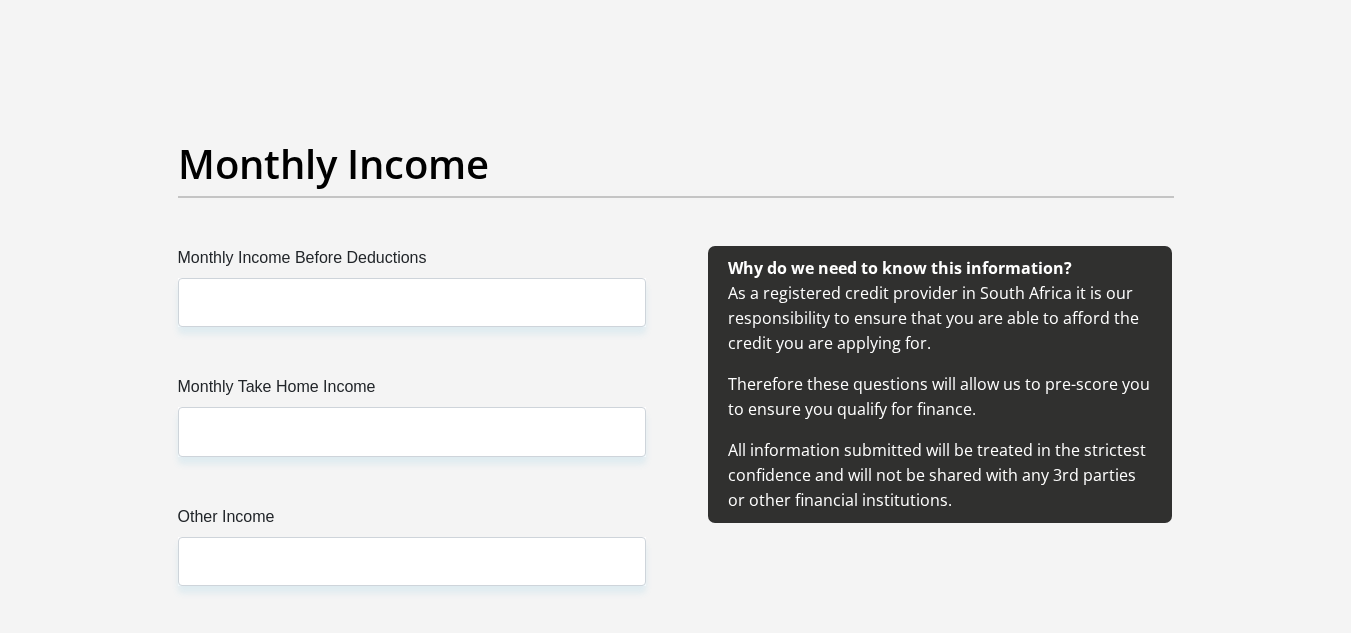 type on "Maryke@123" 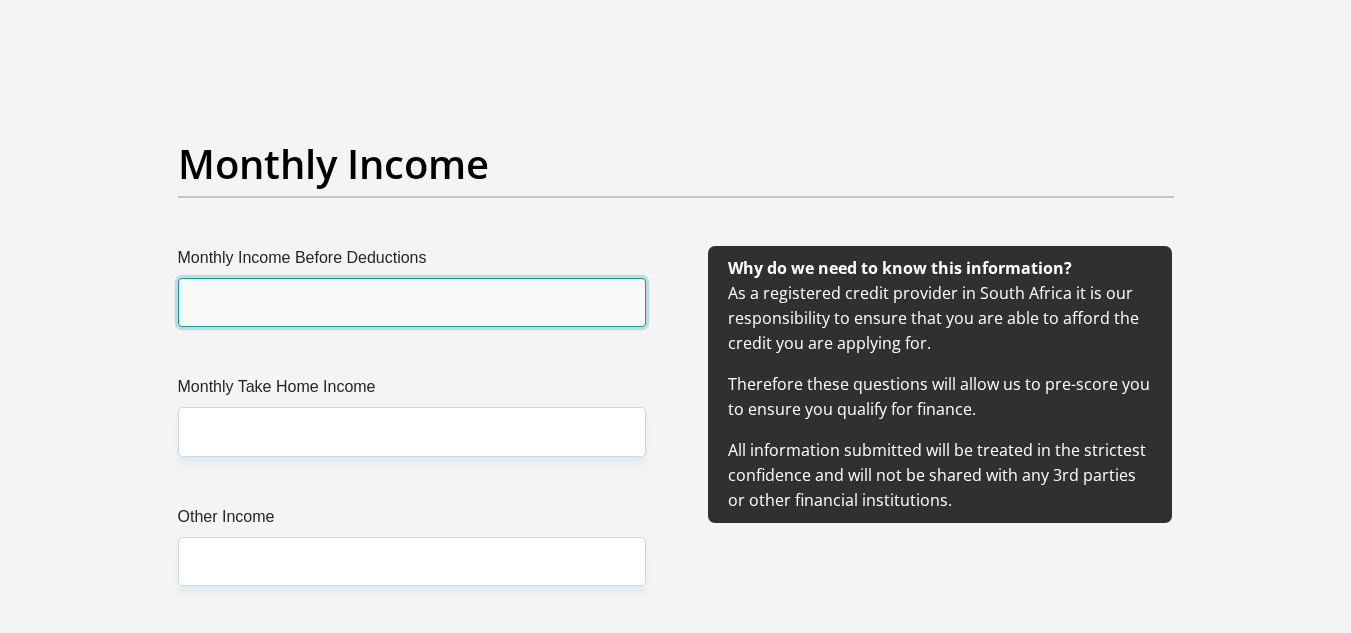 click on "Monthly Income Before Deductions" at bounding box center (412, 302) 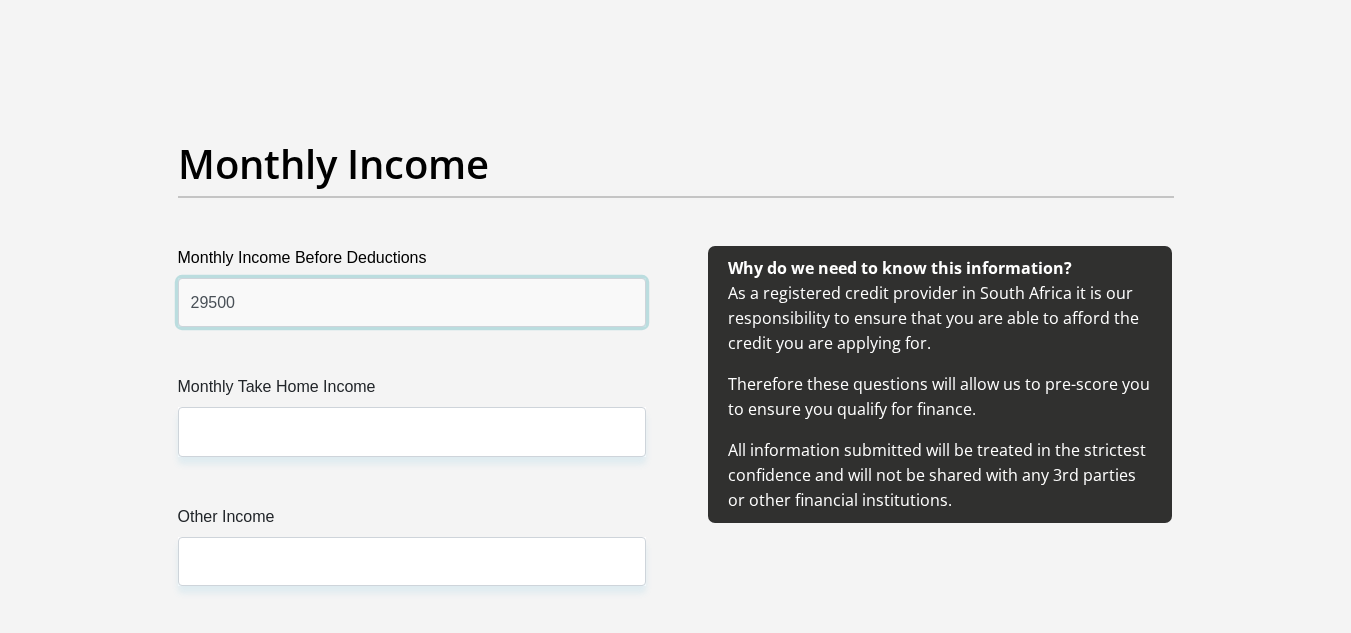 type on "29500" 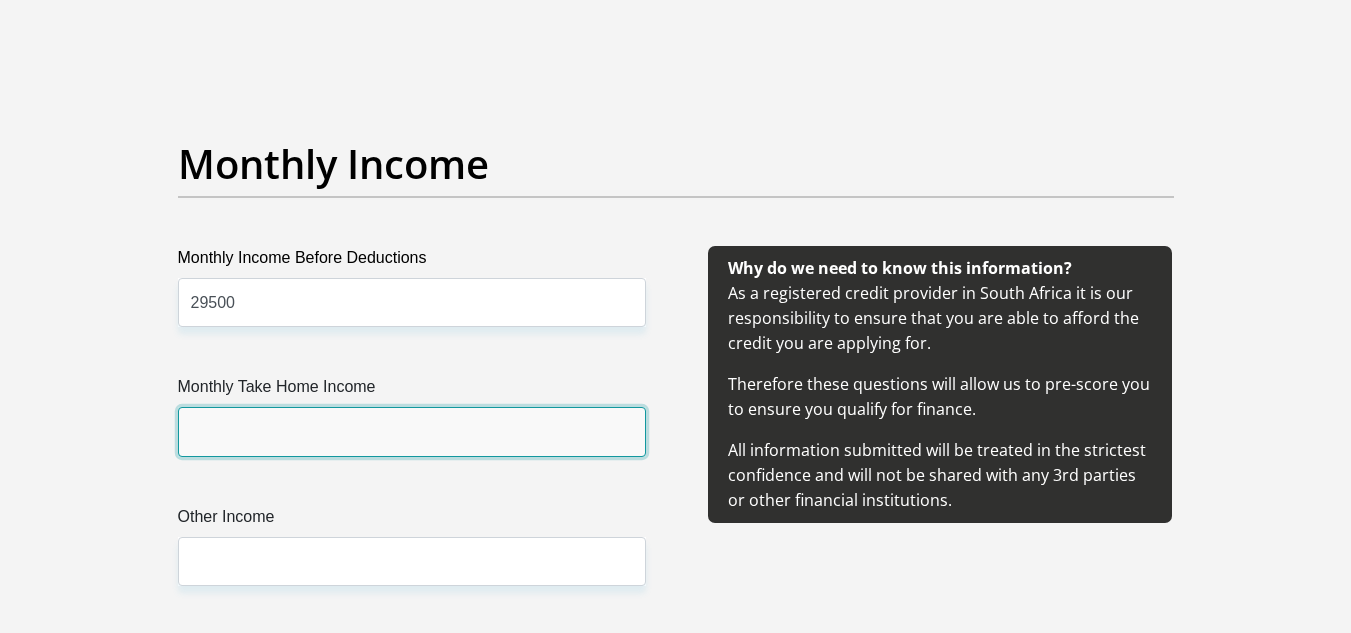 click on "Monthly Take Home Income" at bounding box center [412, 431] 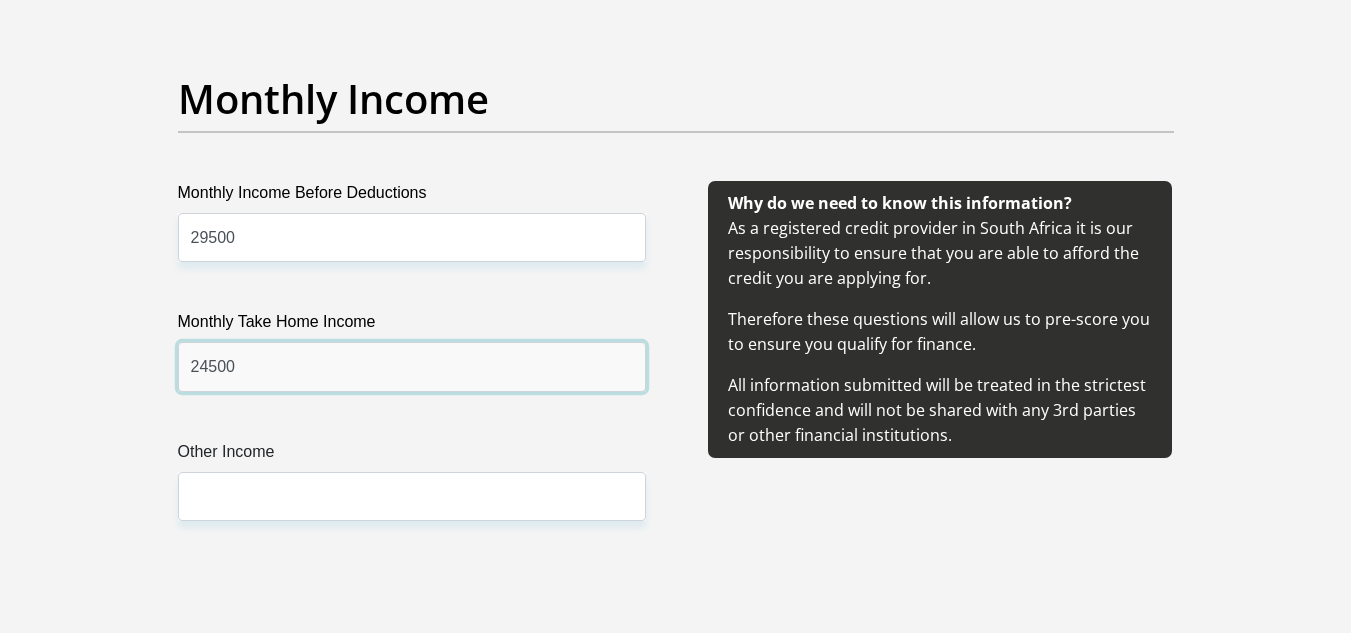 scroll, scrollTop: 2300, scrollLeft: 0, axis: vertical 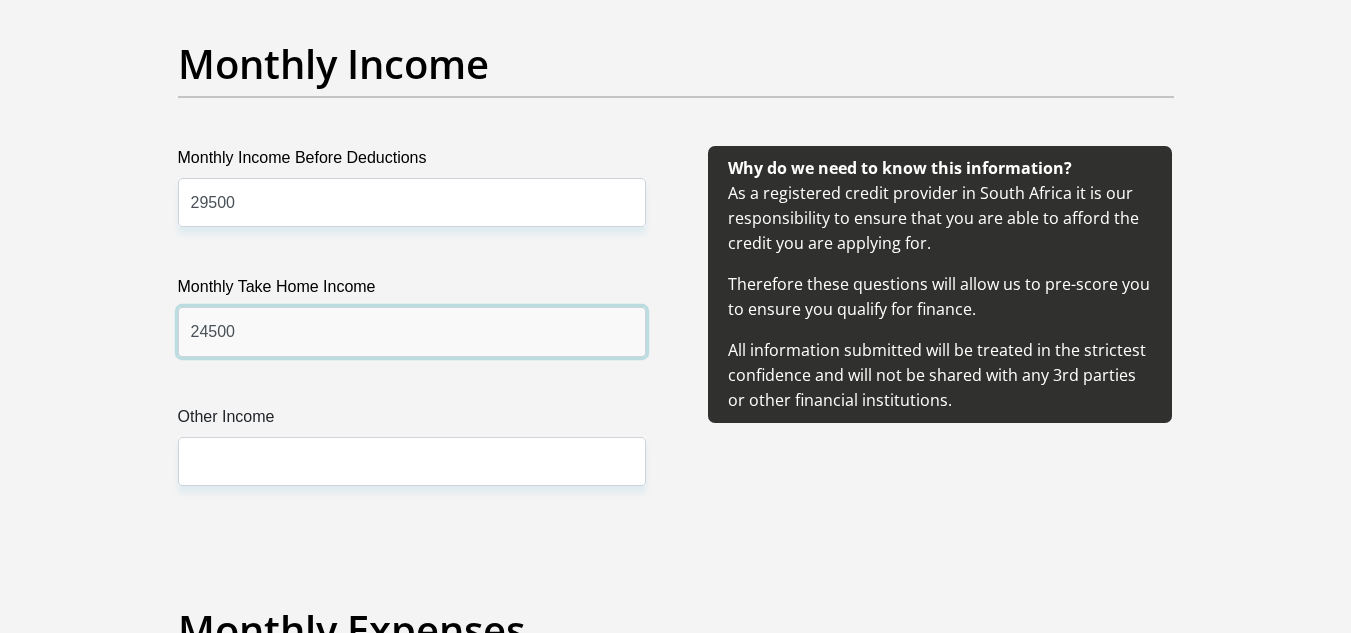 type on "24500" 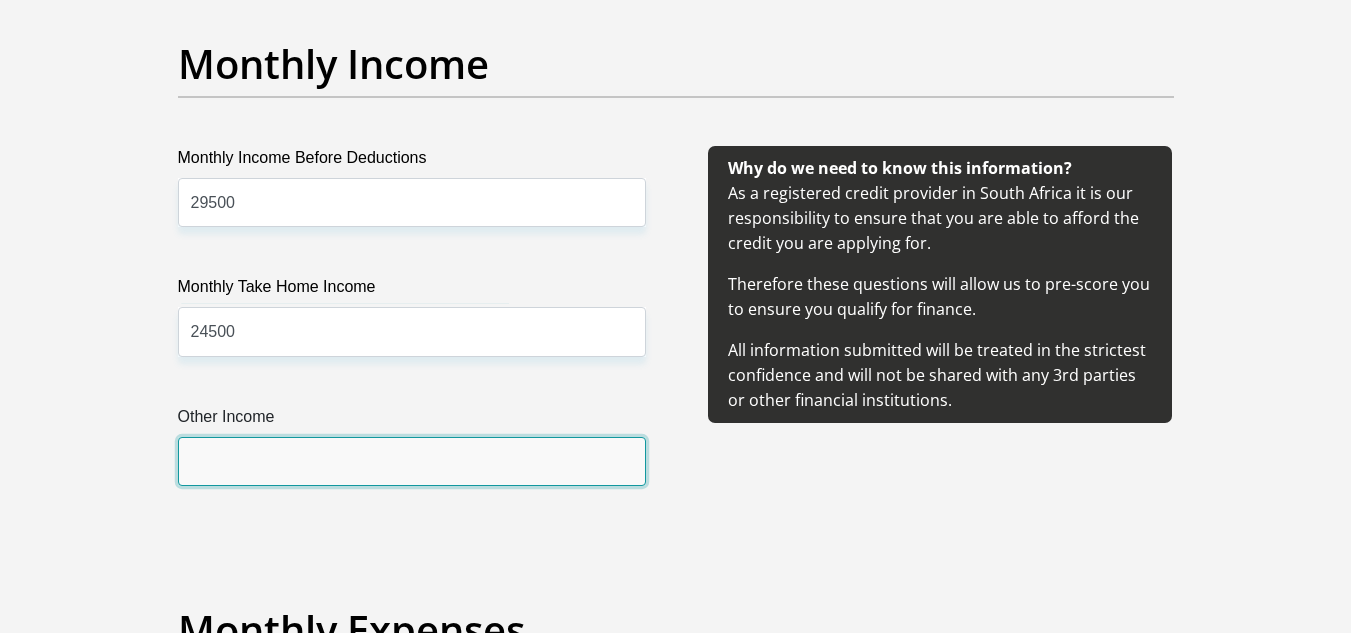 click on "Other Income" at bounding box center (412, 461) 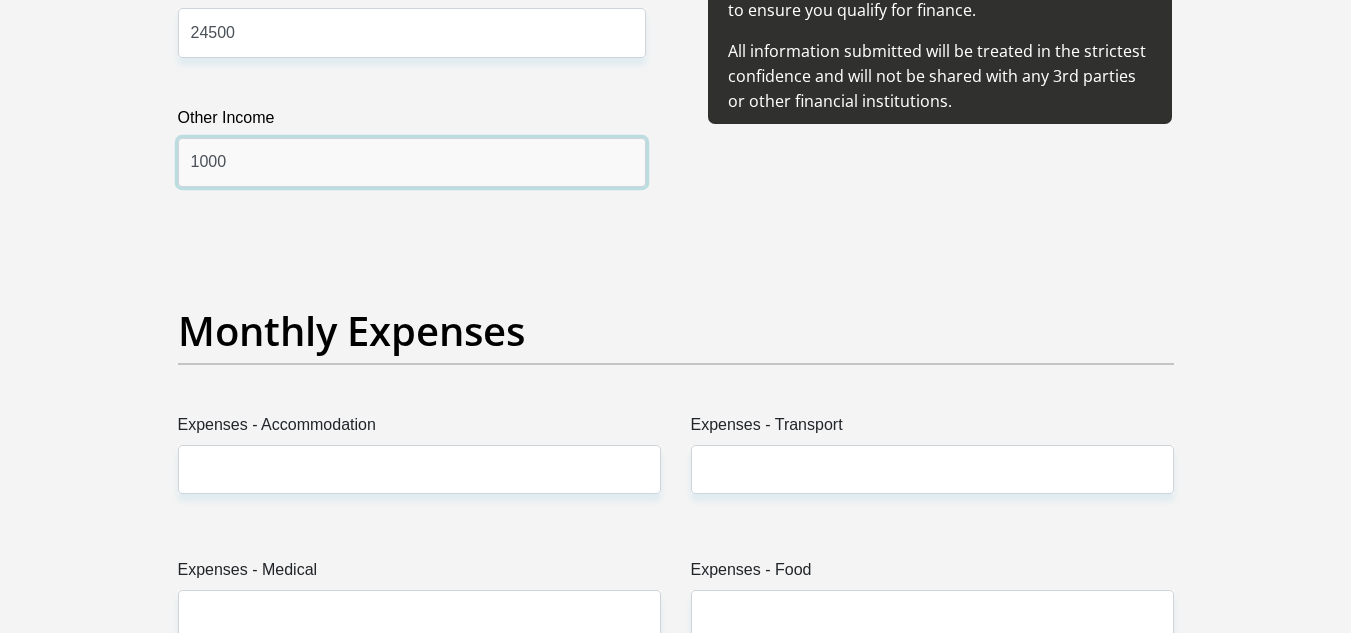 scroll, scrollTop: 2600, scrollLeft: 0, axis: vertical 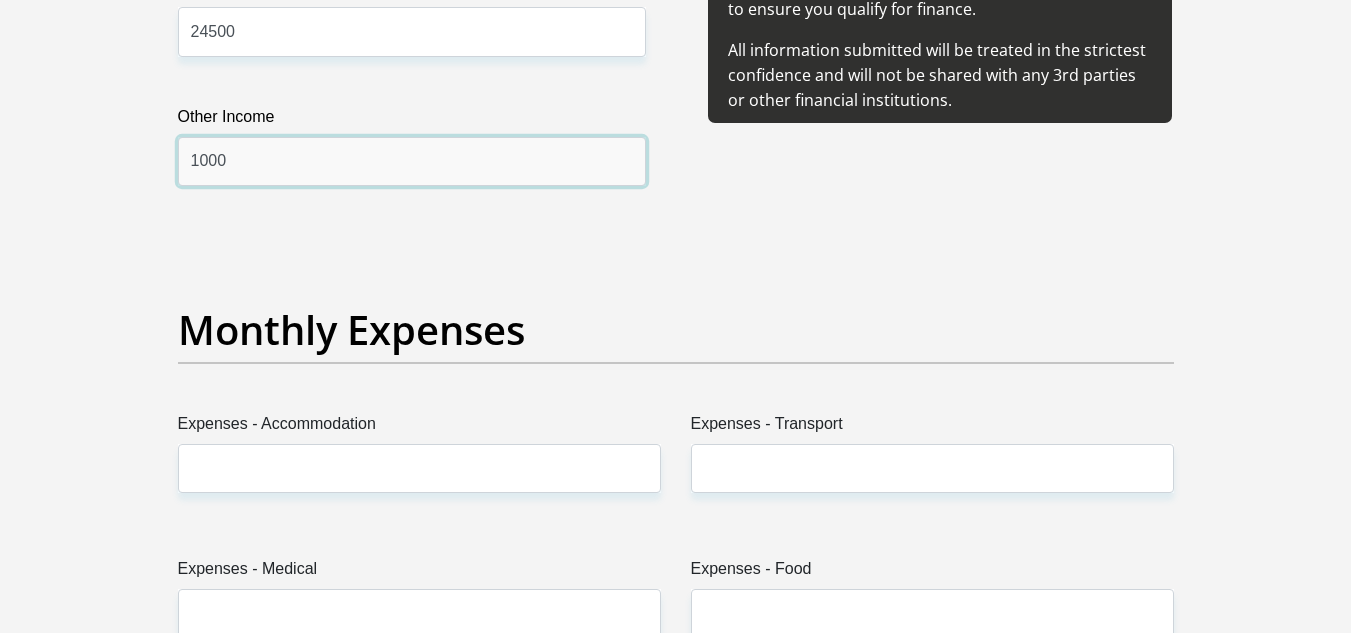 type on "1000" 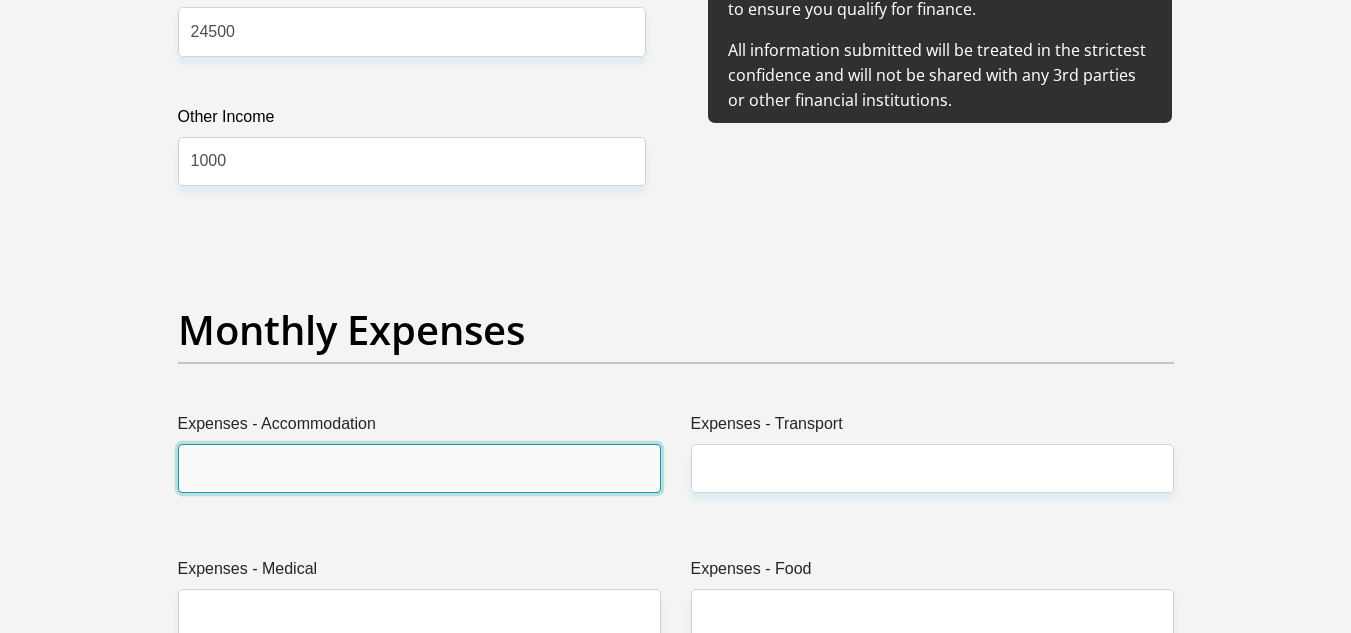click on "Expenses - Accommodation" at bounding box center (419, 468) 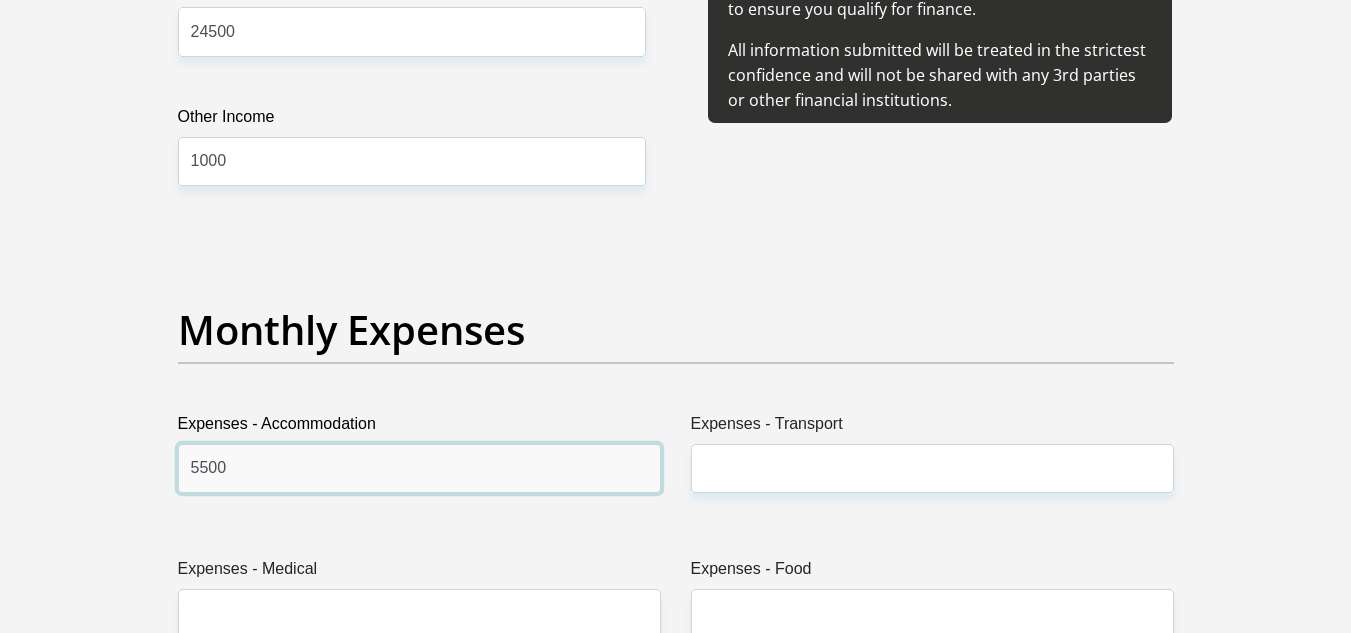 type on "5500" 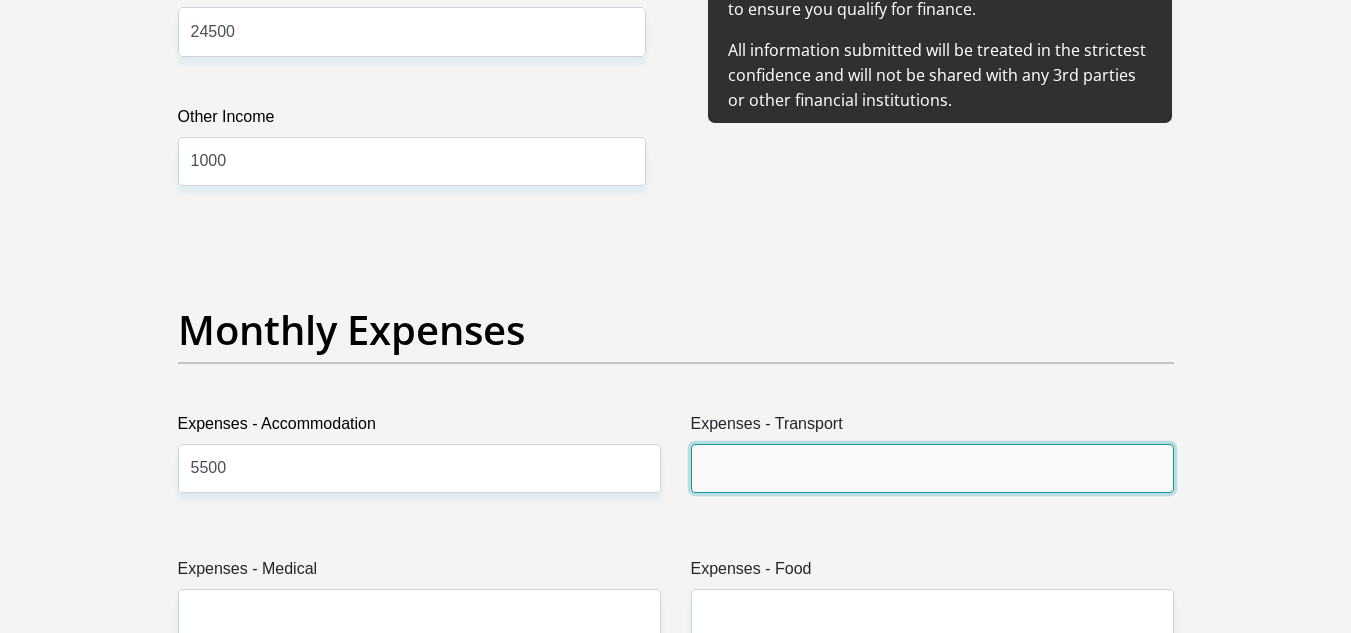 click on "Expenses - Transport" at bounding box center [932, 468] 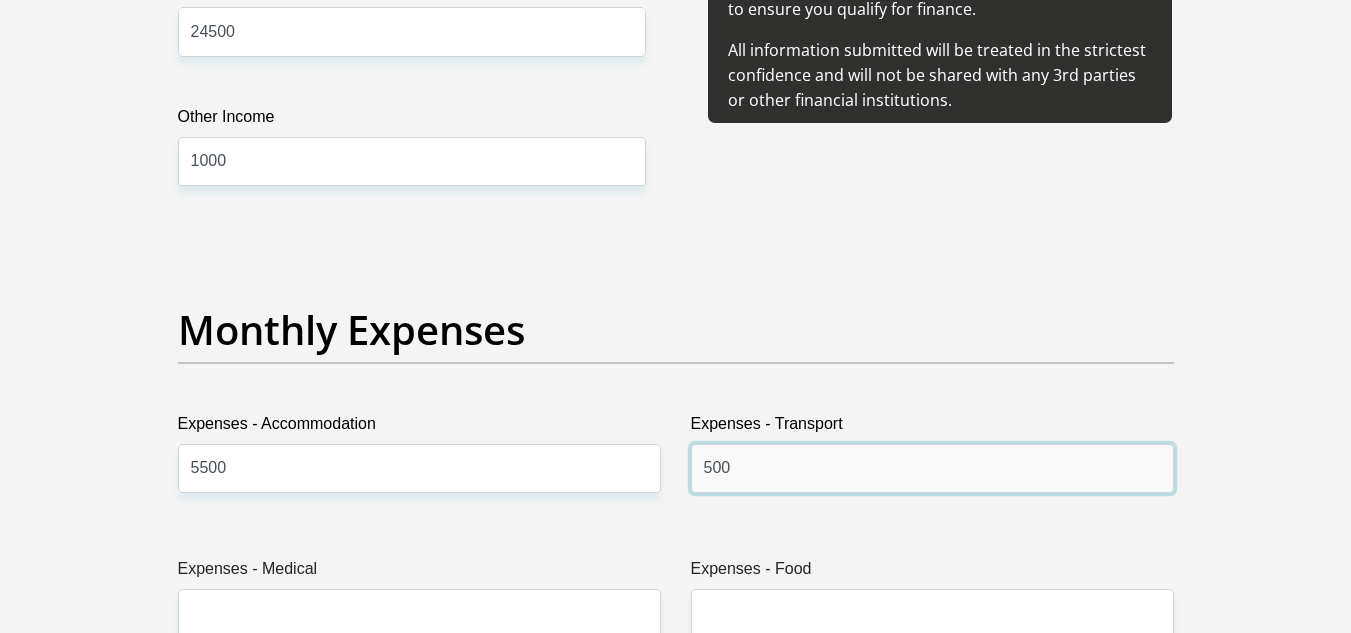 scroll, scrollTop: 2800, scrollLeft: 0, axis: vertical 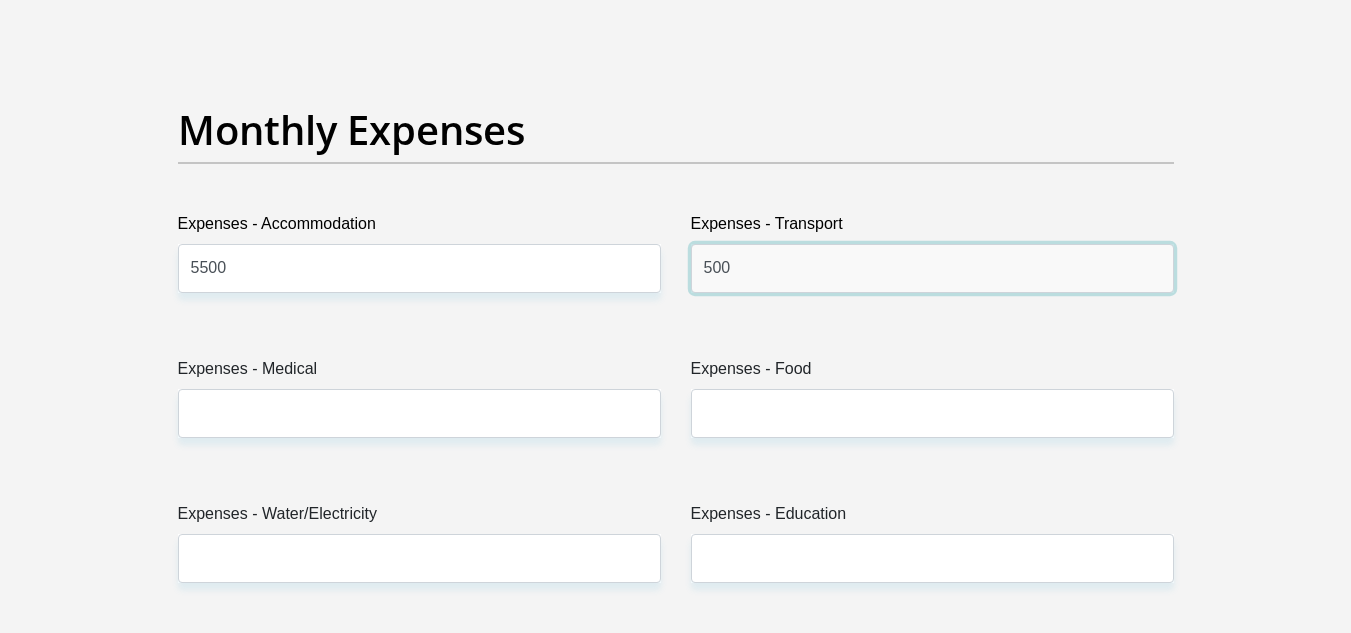 type on "500" 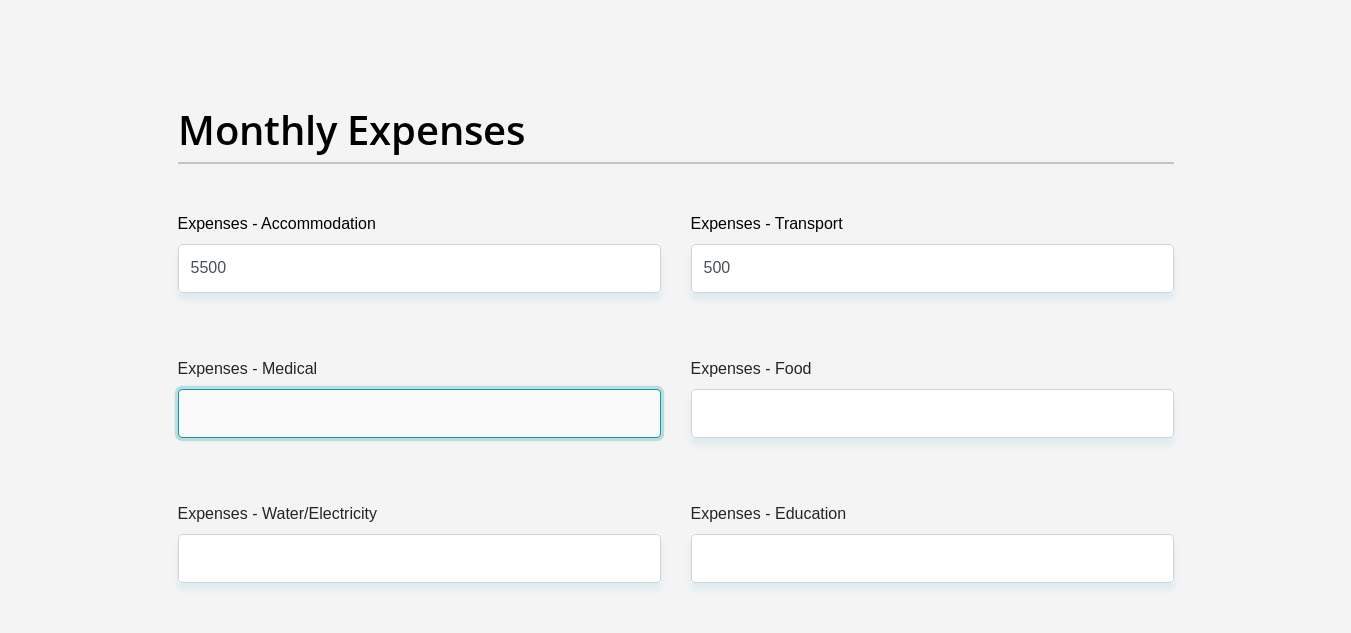 click on "Expenses - Medical" at bounding box center (419, 413) 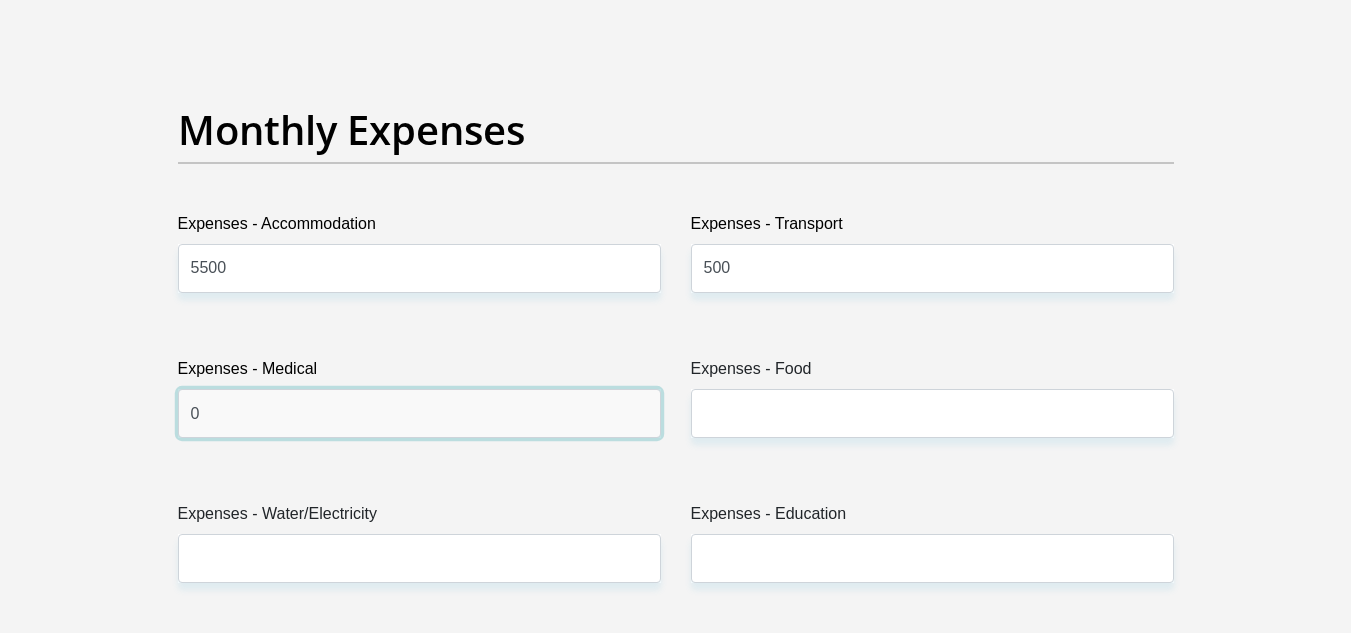 type on "0" 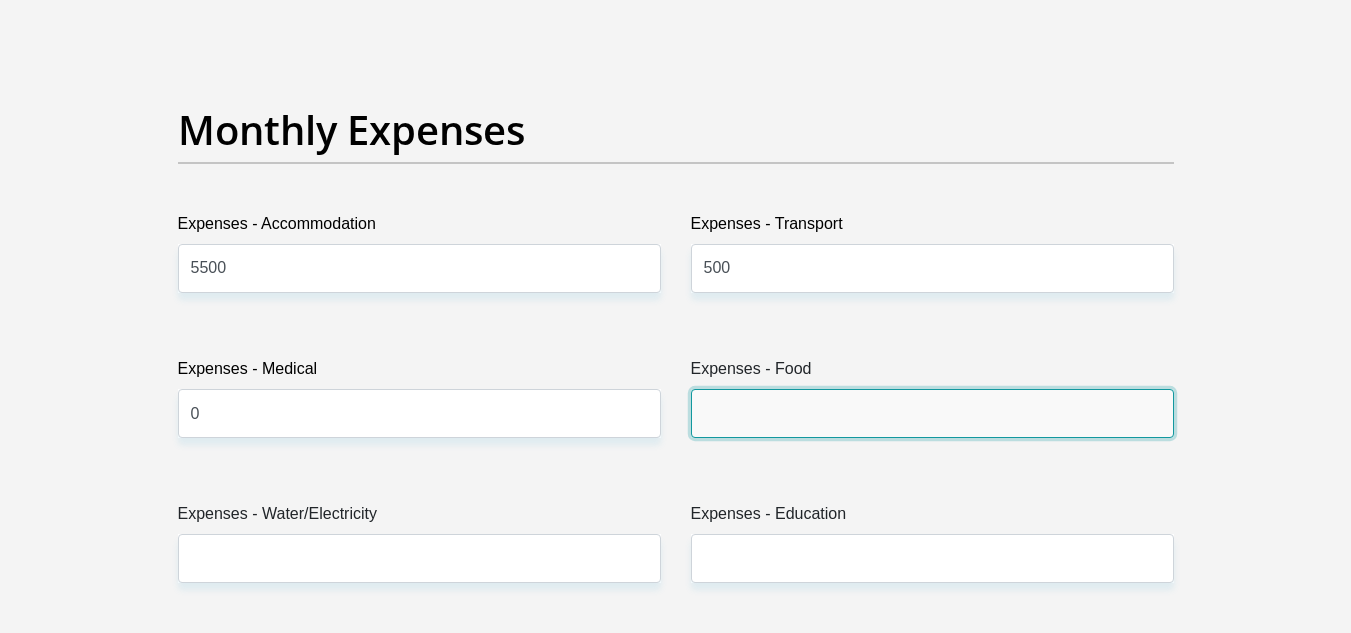 click on "Expenses - Food" at bounding box center [932, 413] 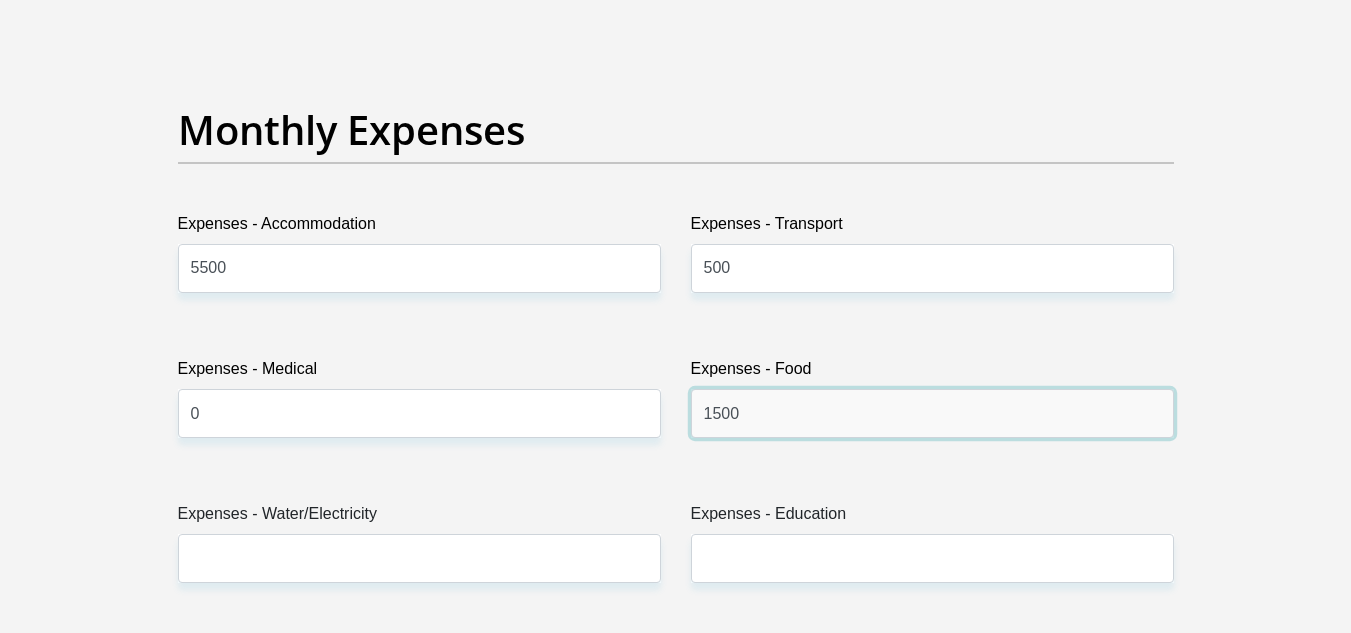 type on "1500" 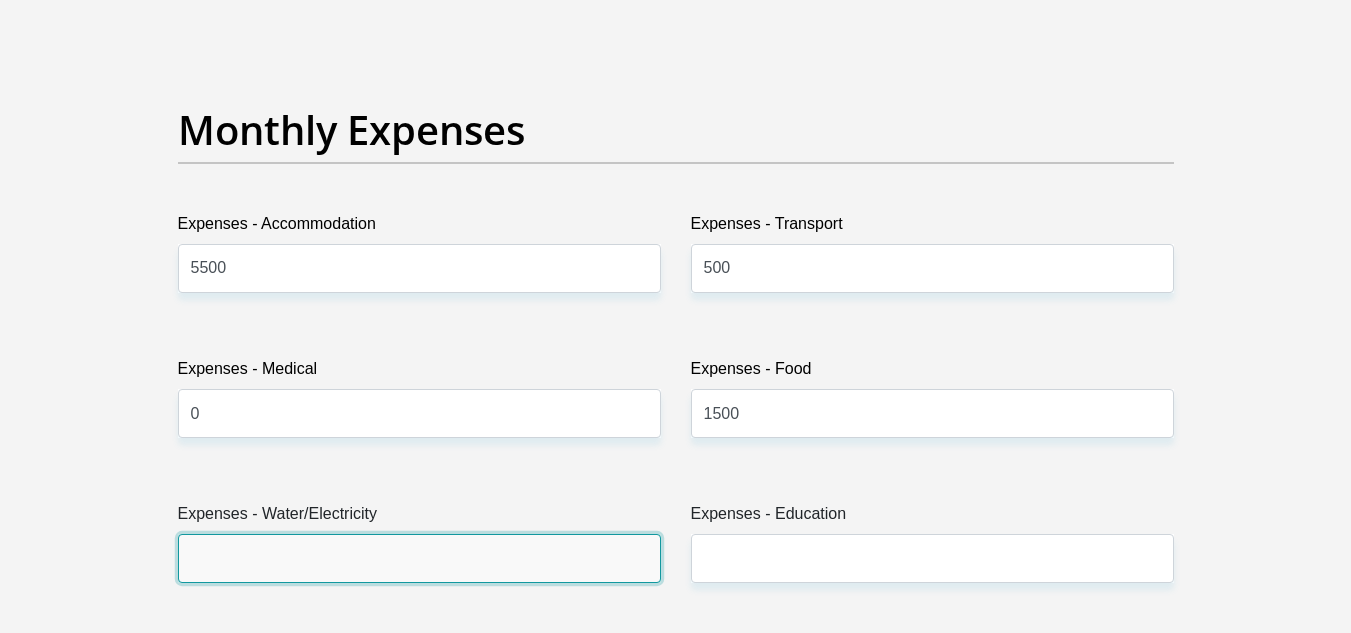 click on "Expenses - Water/Electricity" at bounding box center [419, 558] 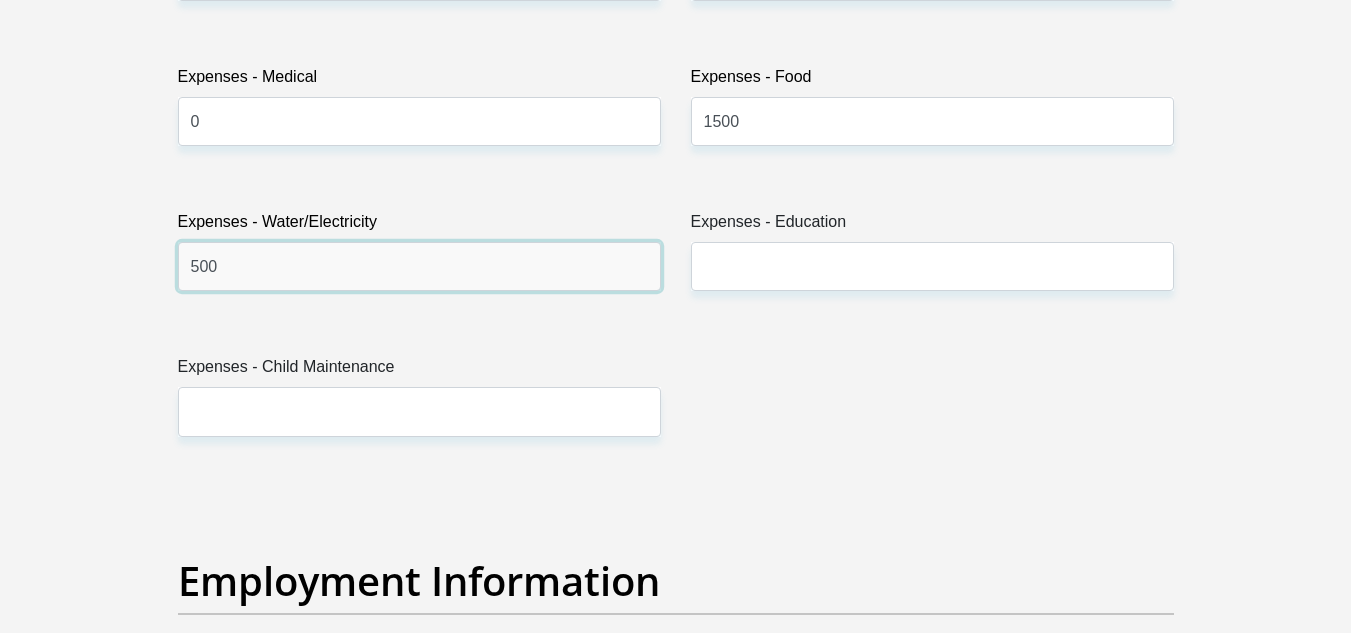 scroll, scrollTop: 3100, scrollLeft: 0, axis: vertical 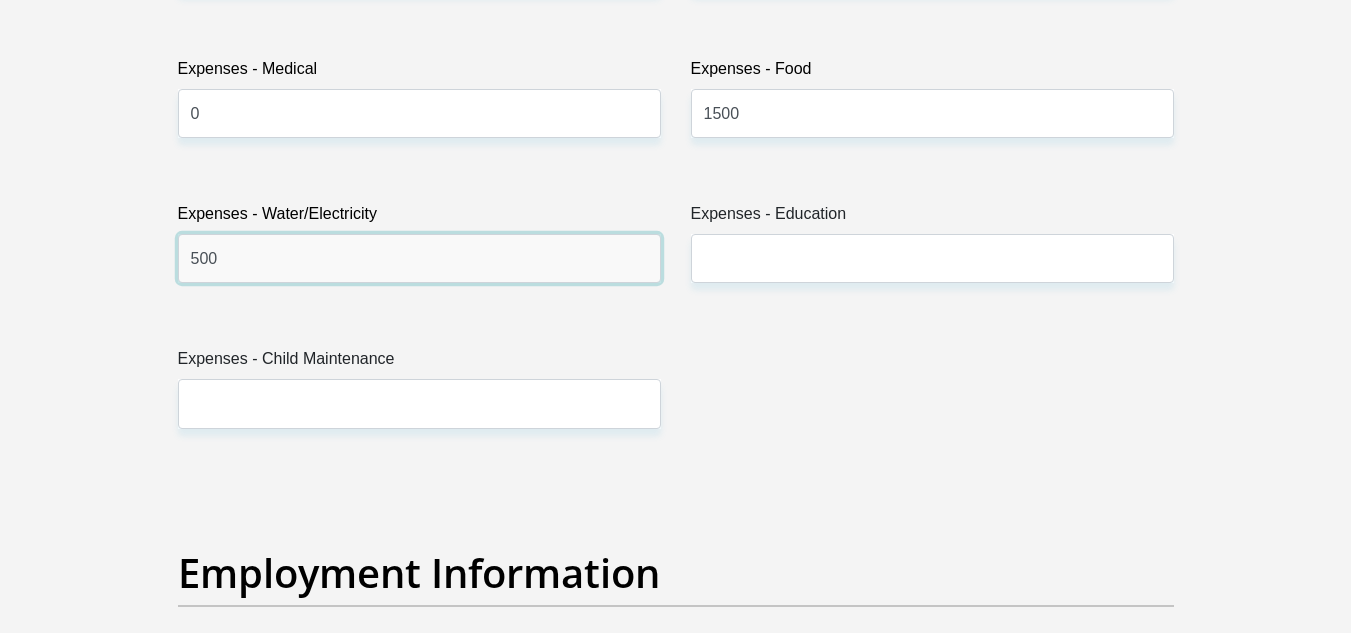 type on "500" 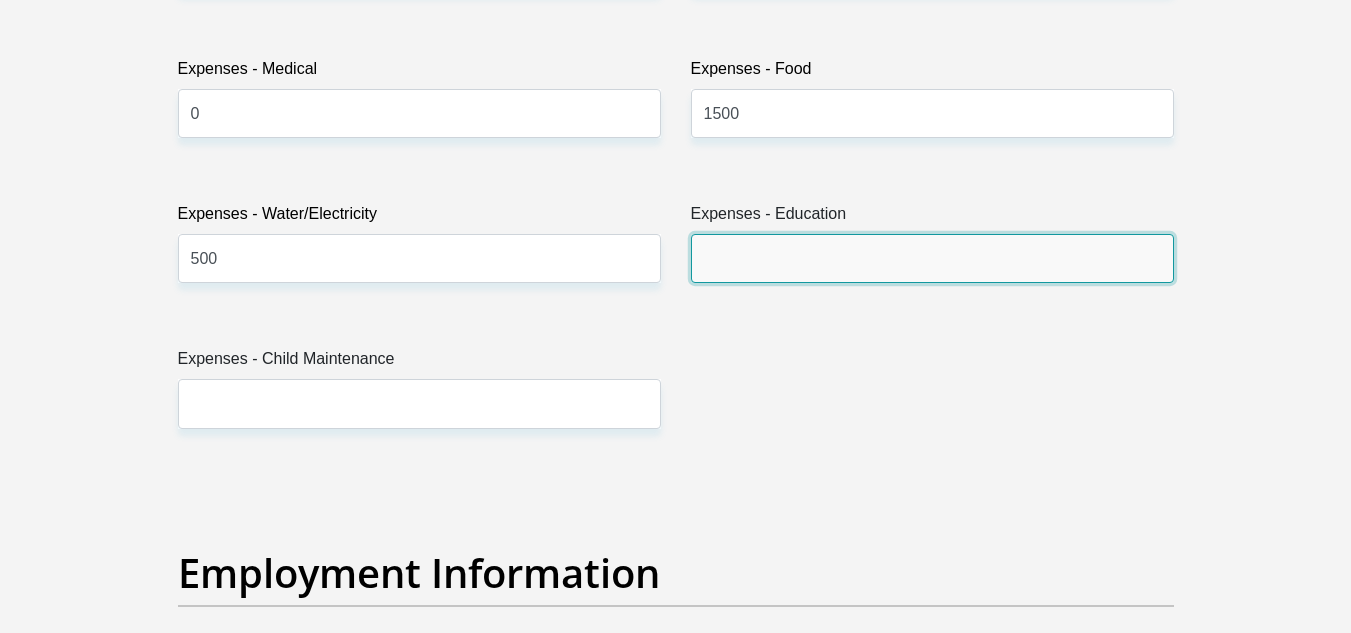 click on "Expenses - Education" at bounding box center [932, 258] 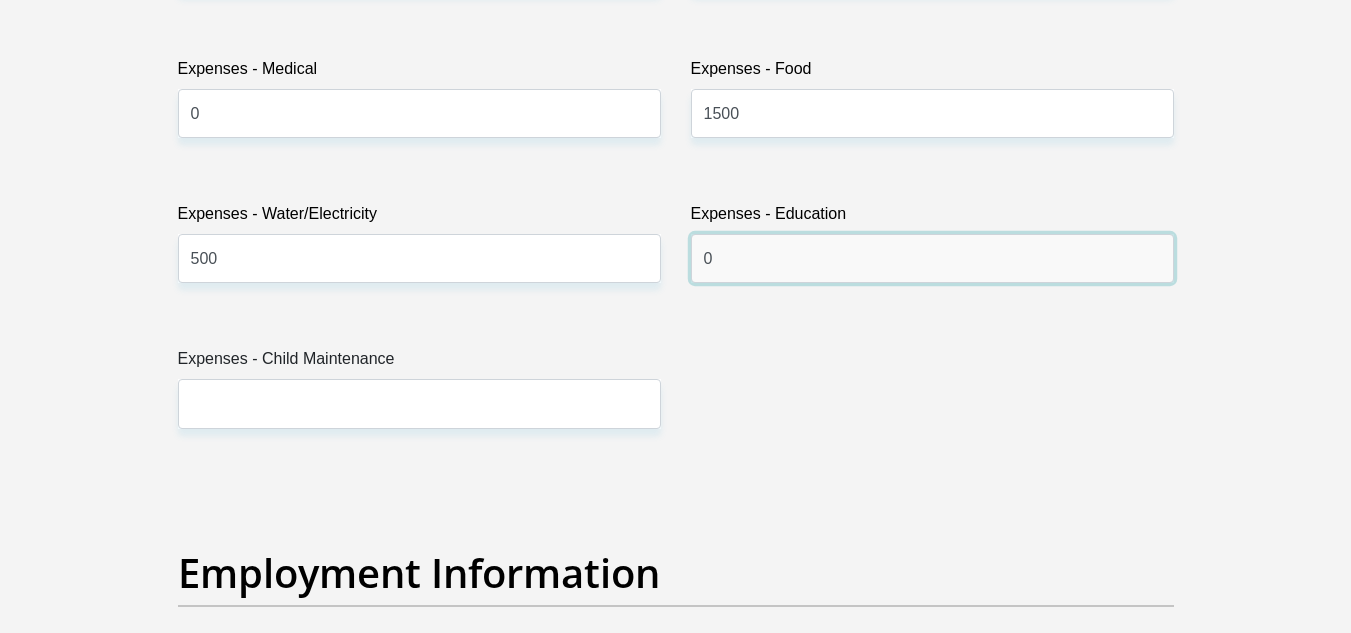 type on "0" 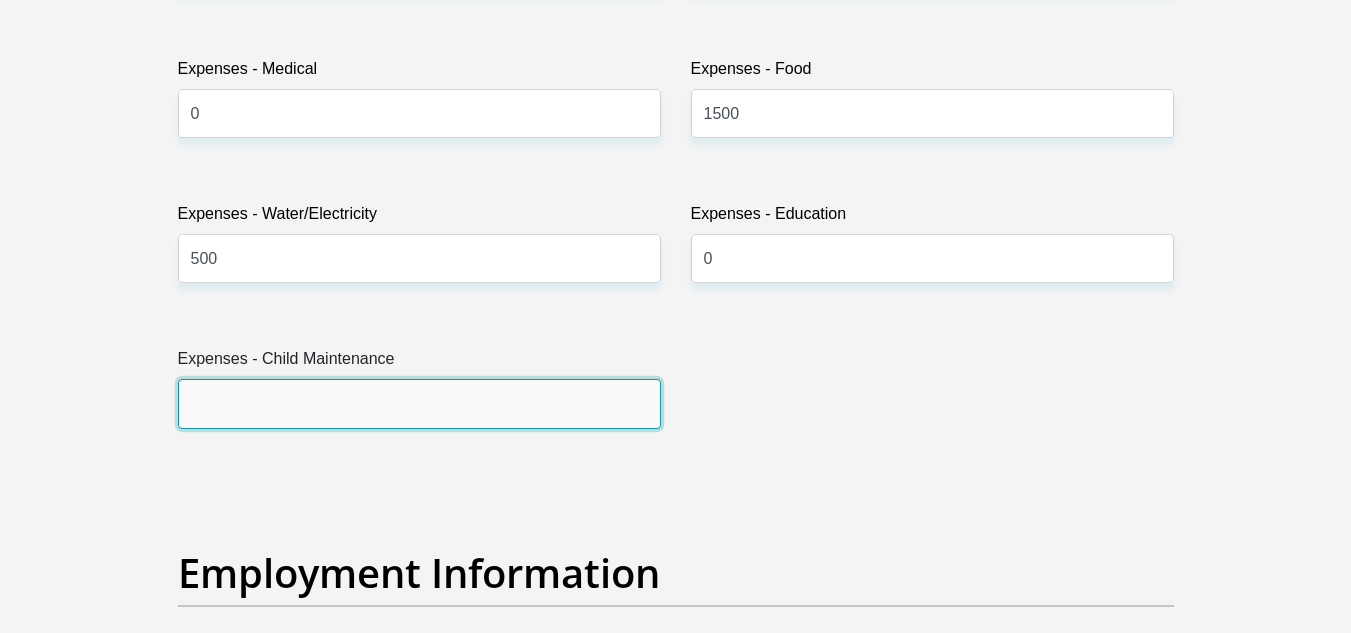 click on "Expenses - Child Maintenance" at bounding box center [419, 403] 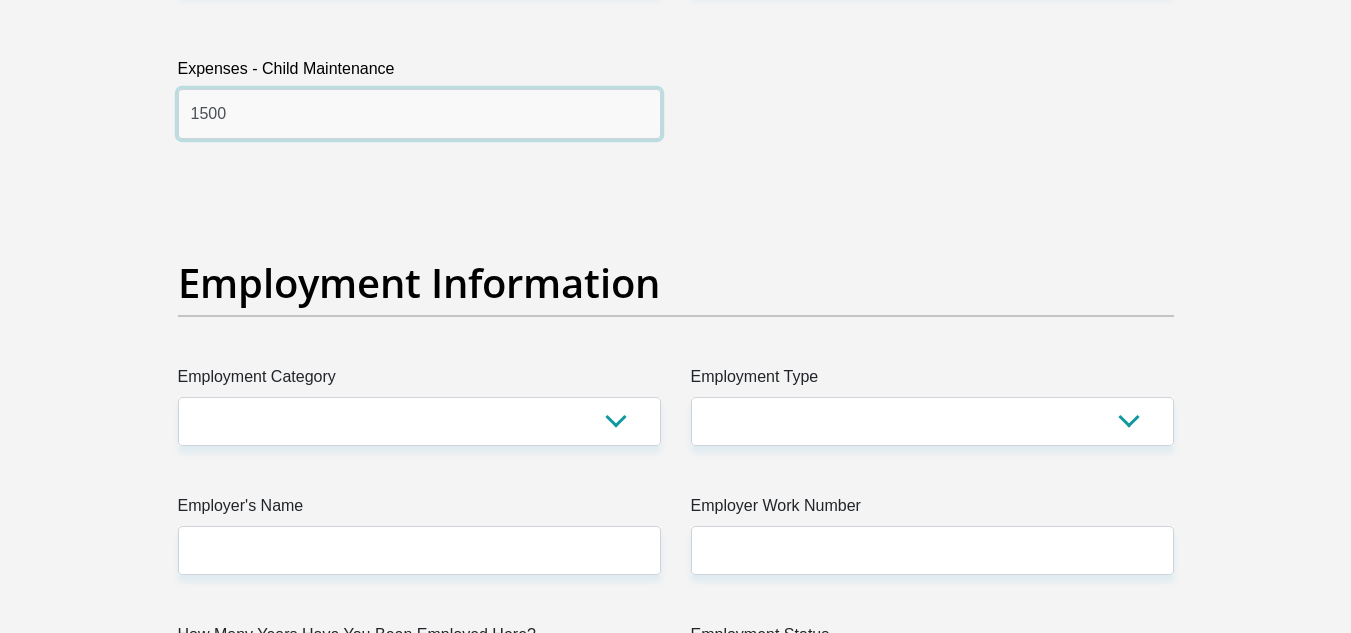scroll, scrollTop: 3500, scrollLeft: 0, axis: vertical 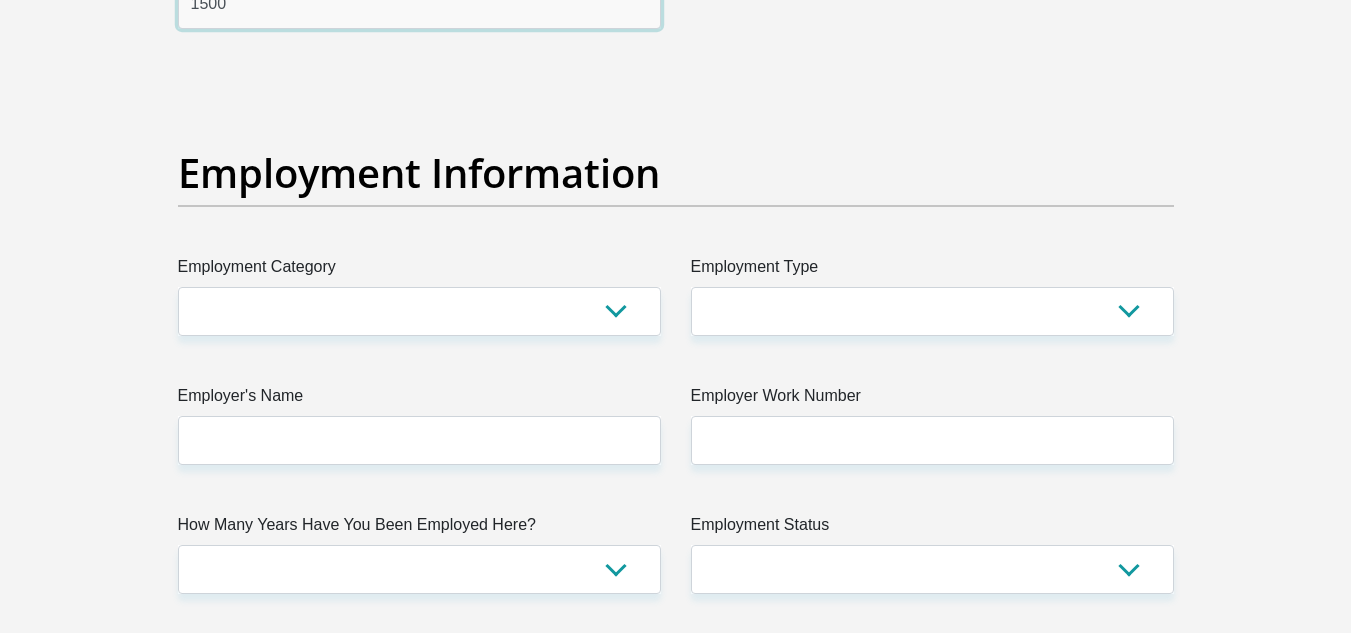 type on "1500" 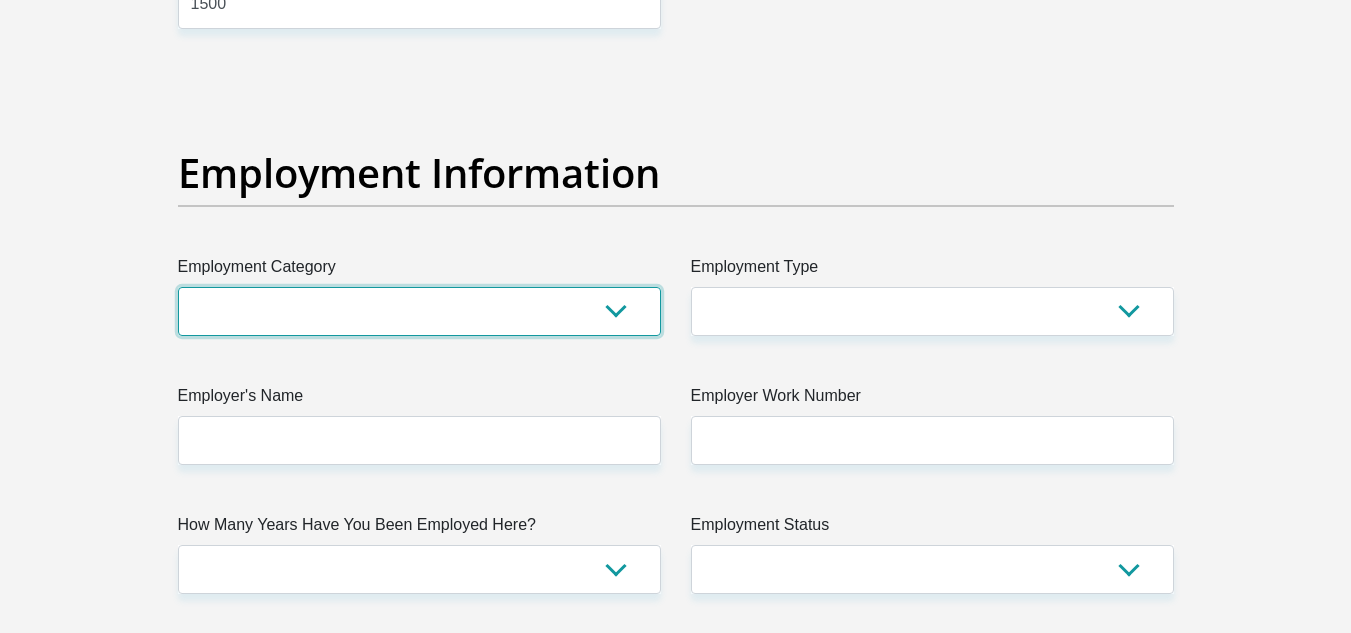 click on "AGRICULTURE
ALCOHOL & TOBACCO
CONSTRUCTION MATERIALS
METALLURGY
EQUIPMENT FOR RENEWABLE ENERGY
SPECIALIZED CONTRACTORS
CAR
GAMING (INCL. INTERNET
OTHER WHOLESALE
UNLICENSED PHARMACEUTICALS
CURRENCY EXCHANGE HOUSES
OTHER FINANCIAL INSTITUTIONS & INSURANCE
REAL ESTATE AGENTS
OIL & GAS
OTHER MATERIALS (E.G. IRON ORE)
PRECIOUS STONES & PRECIOUS METALS
POLITICAL ORGANIZATIONS
RELIGIOUS ORGANIZATIONS(NOT SECTS)
ACTI. HAVING BUSINESS DEAL WITH PUBLIC ADMINISTRATION
LAUNDROMATS" at bounding box center (419, 311) 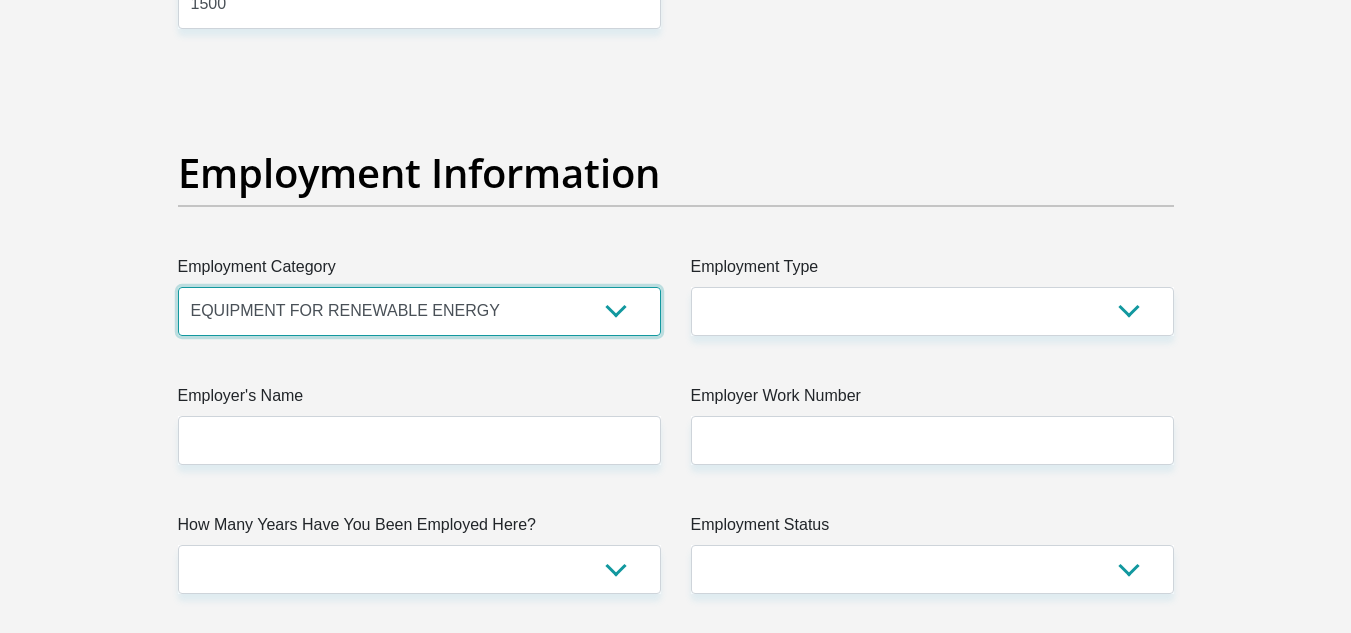 click on "AGRICULTURE
ALCOHOL & TOBACCO
CONSTRUCTION MATERIALS
METALLURGY
EQUIPMENT FOR RENEWABLE ENERGY
SPECIALIZED CONTRACTORS
CAR
GAMING (INCL. INTERNET
OTHER WHOLESALE
UNLICENSED PHARMACEUTICALS
CURRENCY EXCHANGE HOUSES
OTHER FINANCIAL INSTITUTIONS & INSURANCE
REAL ESTATE AGENTS
OIL & GAS
OTHER MATERIALS (E.G. IRON ORE)
PRECIOUS STONES & PRECIOUS METALS
POLITICAL ORGANIZATIONS
RELIGIOUS ORGANIZATIONS(NOT SECTS)
ACTI. HAVING BUSINESS DEAL WITH PUBLIC ADMINISTRATION
LAUNDROMATS" at bounding box center [419, 311] 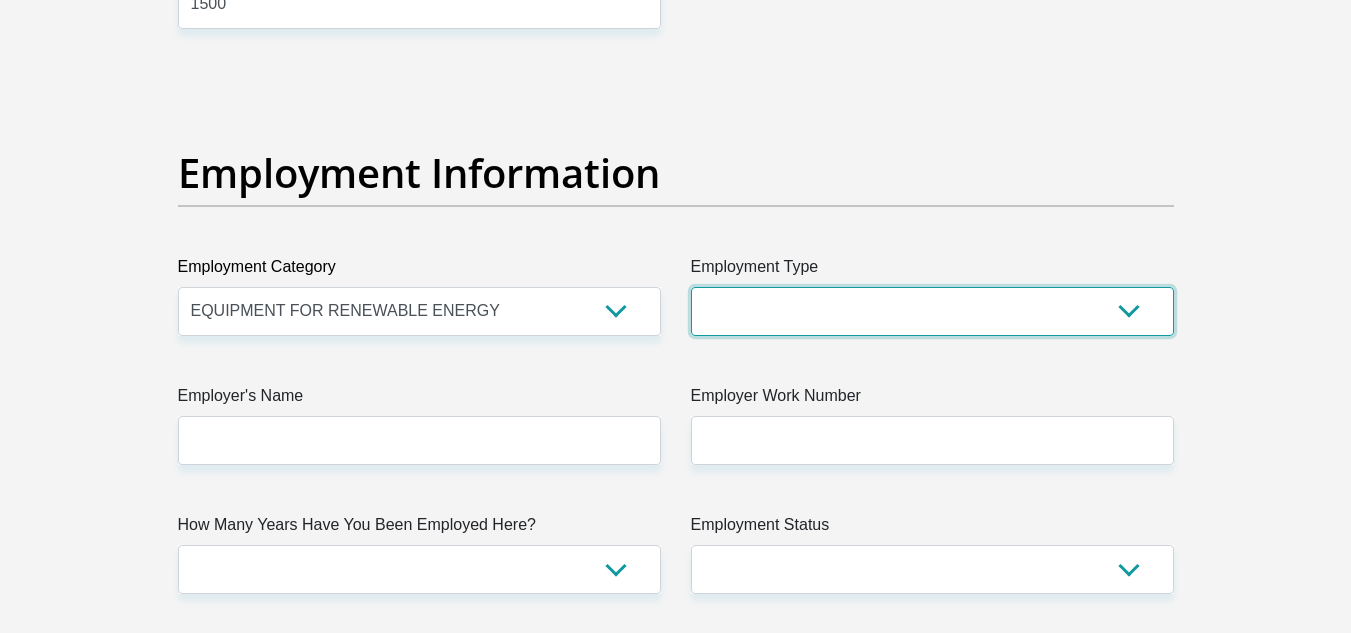 click on "College/Lecturer
Craft Seller
Creative
Driver
Executive
Farmer
Forces - Non Commissioned
Forces - Officer
Hawker
Housewife
Labourer
Licenced Professional
Manager
Miner
Non Licenced Professional
Office Staff/Clerk
Outside Worker
Pensioner
Permanent Teacher
Production/Manufacturing
Sales
Self-Employed
Semi-Professional Worker
Service Industry  Social Worker  Student" at bounding box center (932, 311) 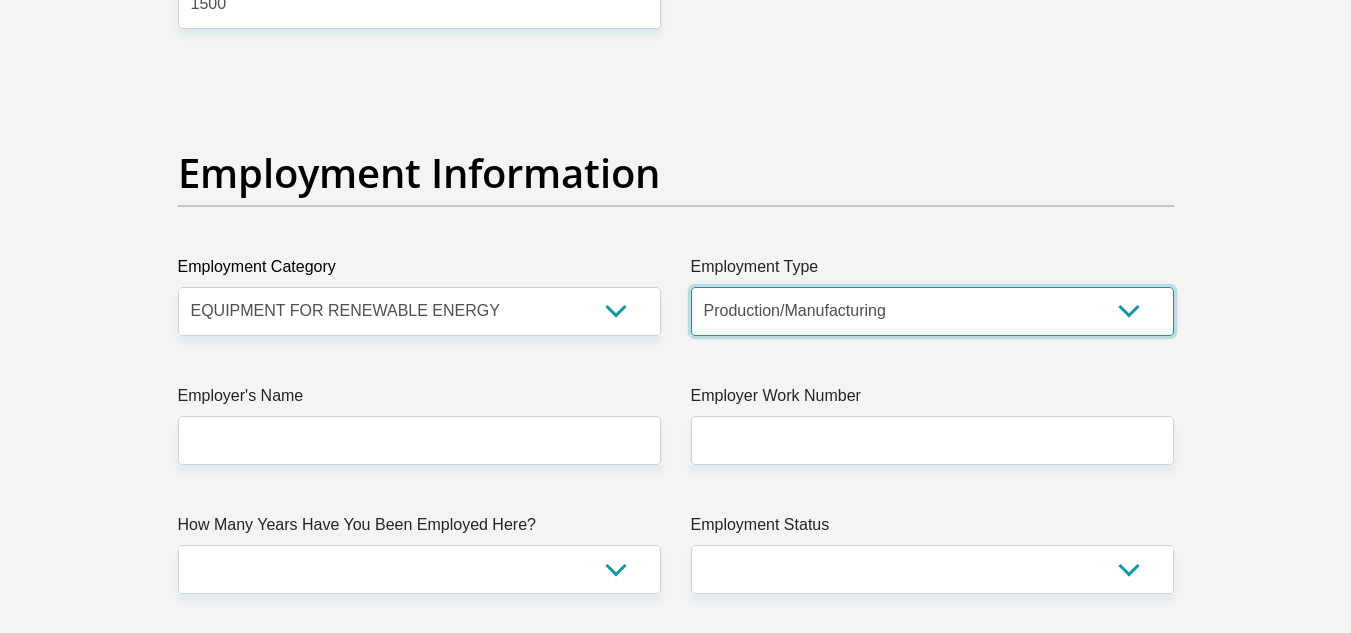 click on "College/Lecturer
Craft Seller
Creative
Driver
Executive
Farmer
Forces - Non Commissioned
Forces - Officer
Hawker
Housewife
Labourer
Licenced Professional
Manager
Miner
Non Licenced Professional
Office Staff/Clerk
Outside Worker
Pensioner
Permanent Teacher
Production/Manufacturing
Sales
Self-Employed
Semi-Professional Worker
Service Industry  Social Worker  Student" at bounding box center [932, 311] 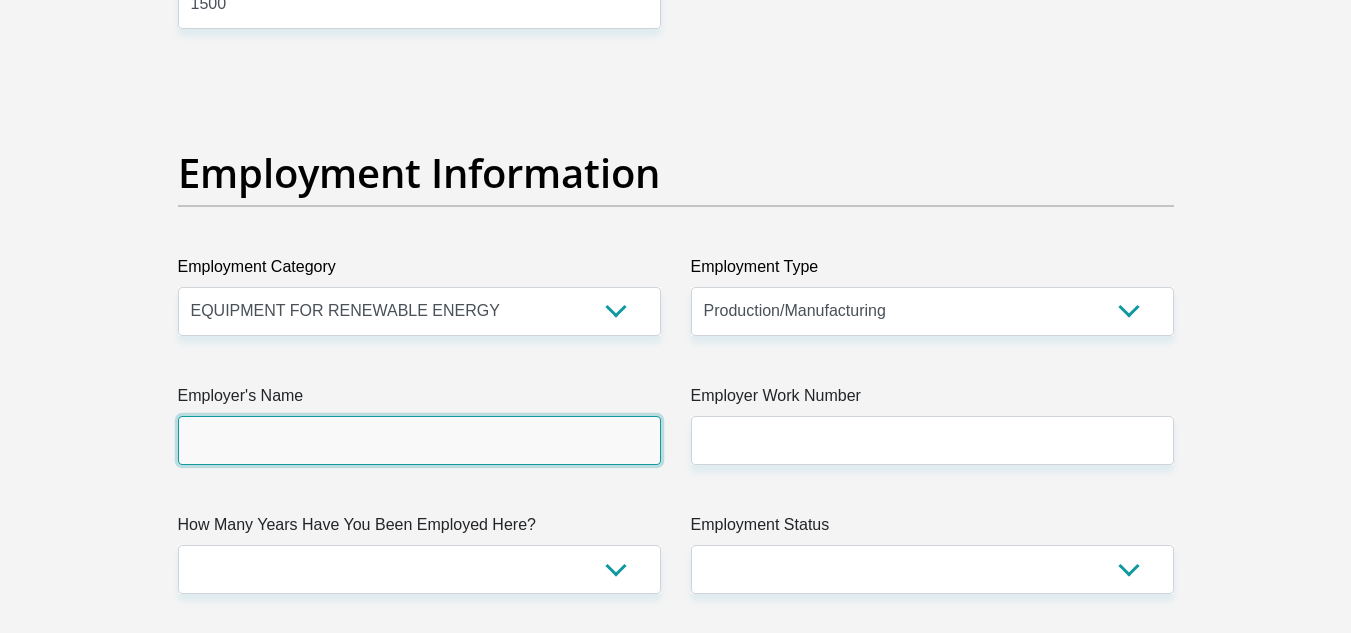 click on "Employer's Name" at bounding box center [419, 440] 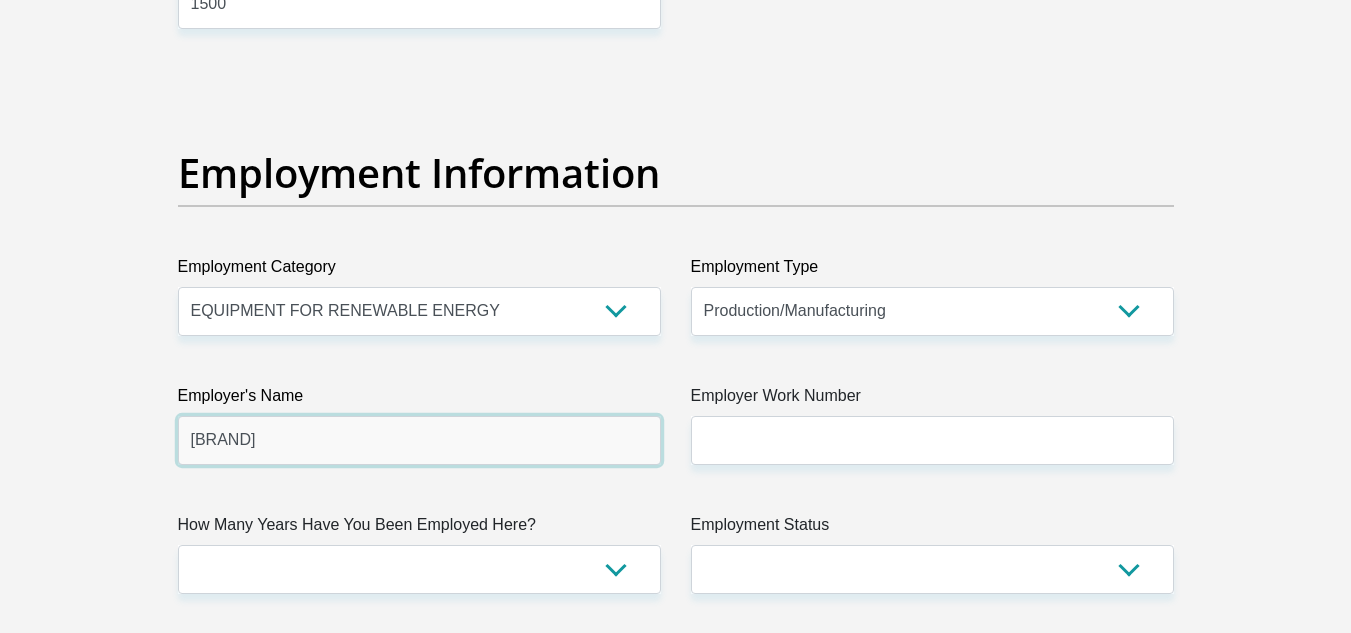 type on "DigsilentBuyisa" 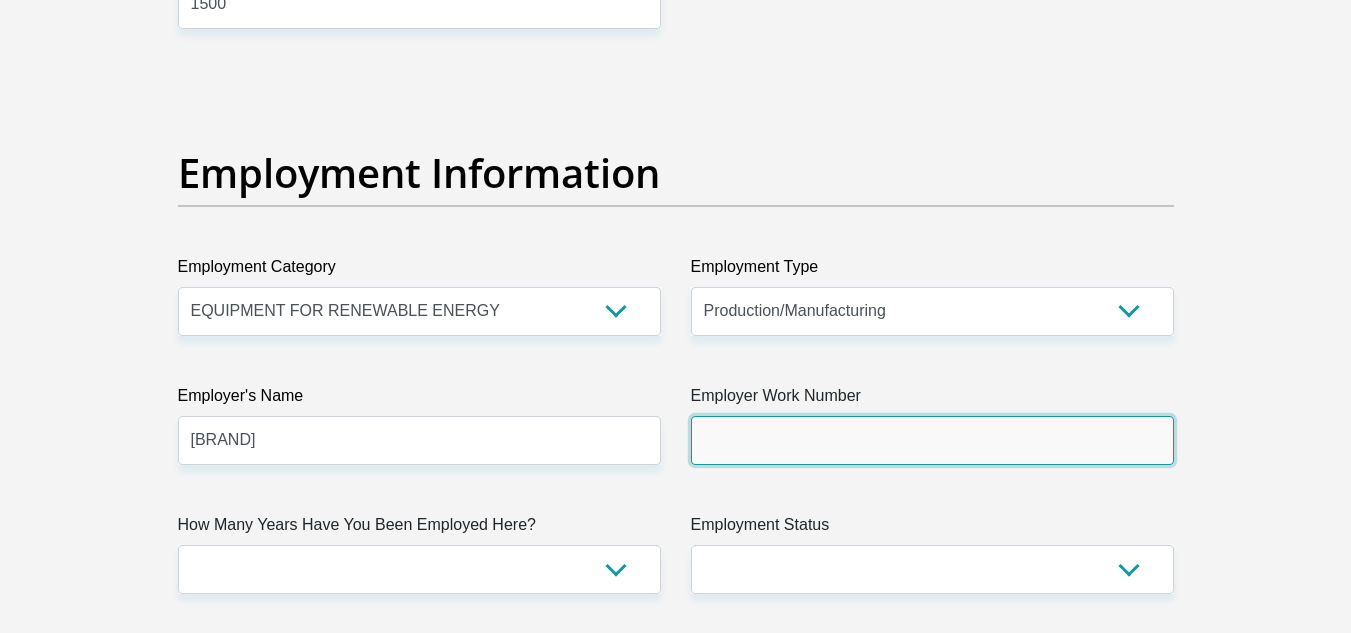 click on "Employer Work Number" at bounding box center [932, 440] 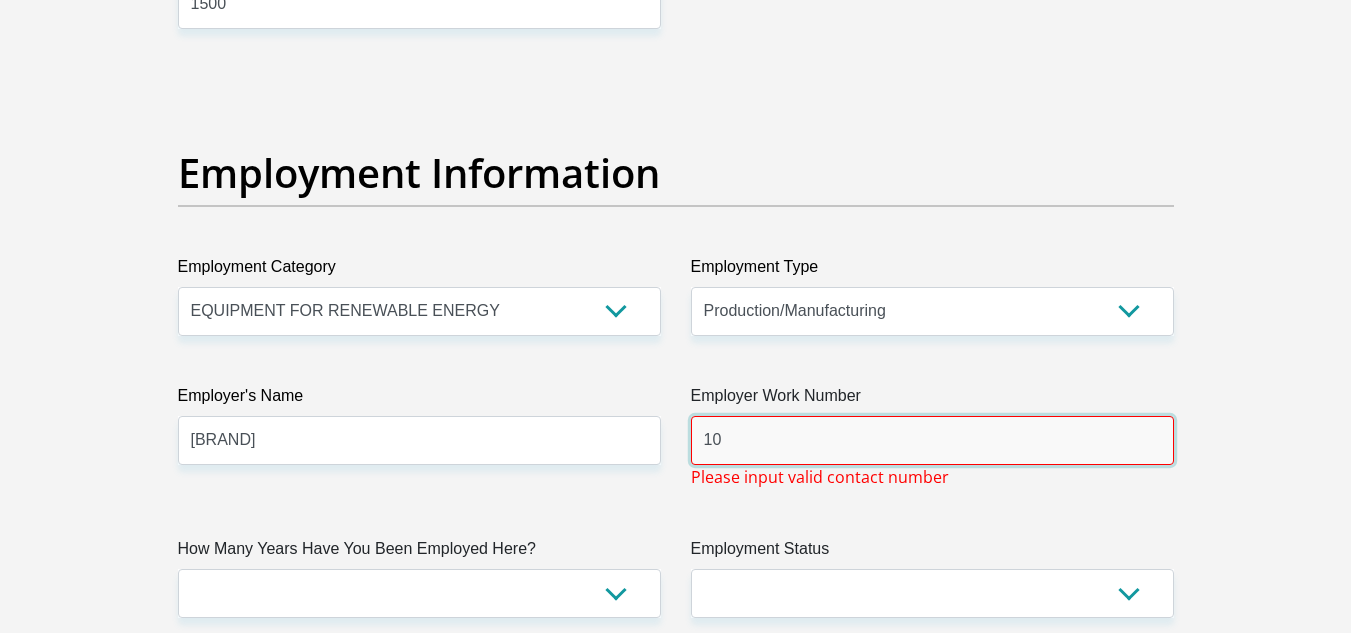 type on "1" 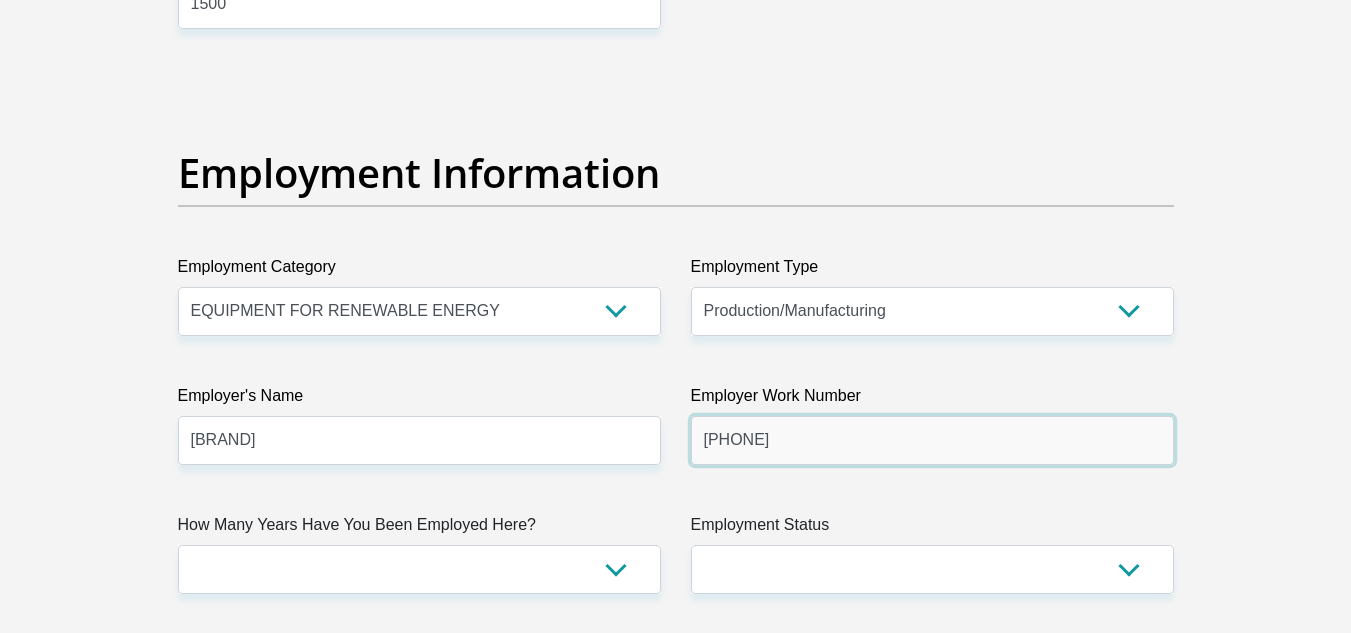 type on "0873516159" 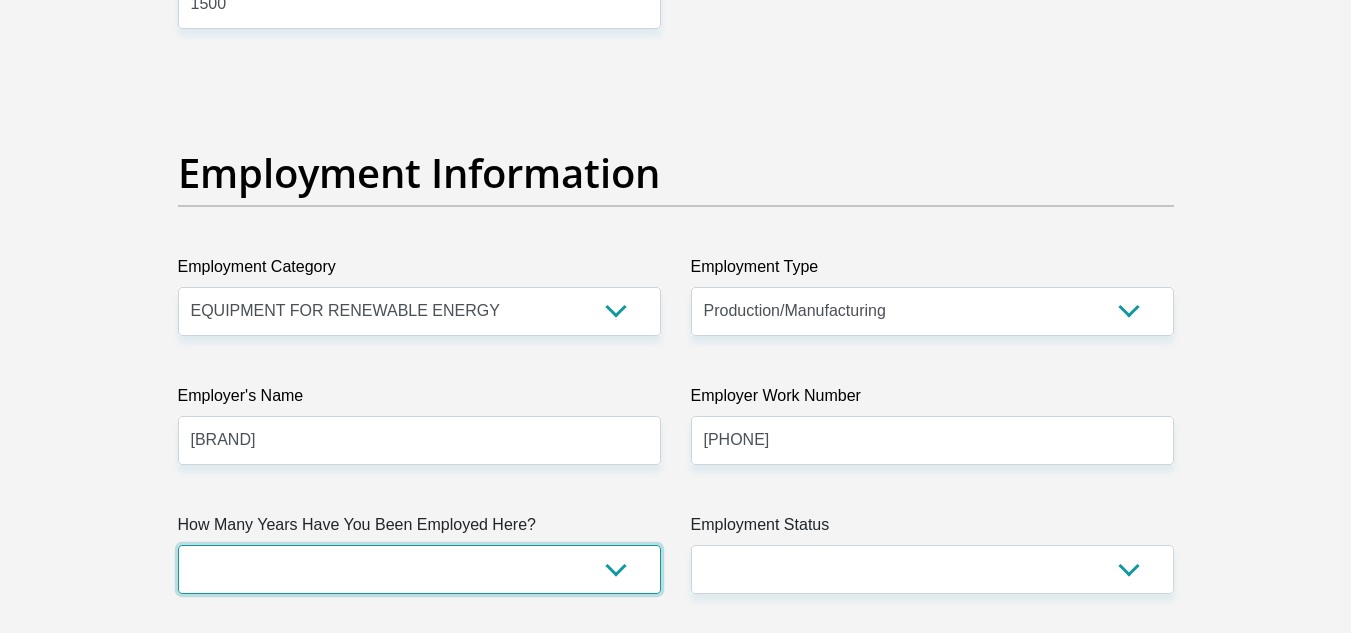 click on "less than 1 year
1-3 years
3-5 years
5+ years" at bounding box center (419, 569) 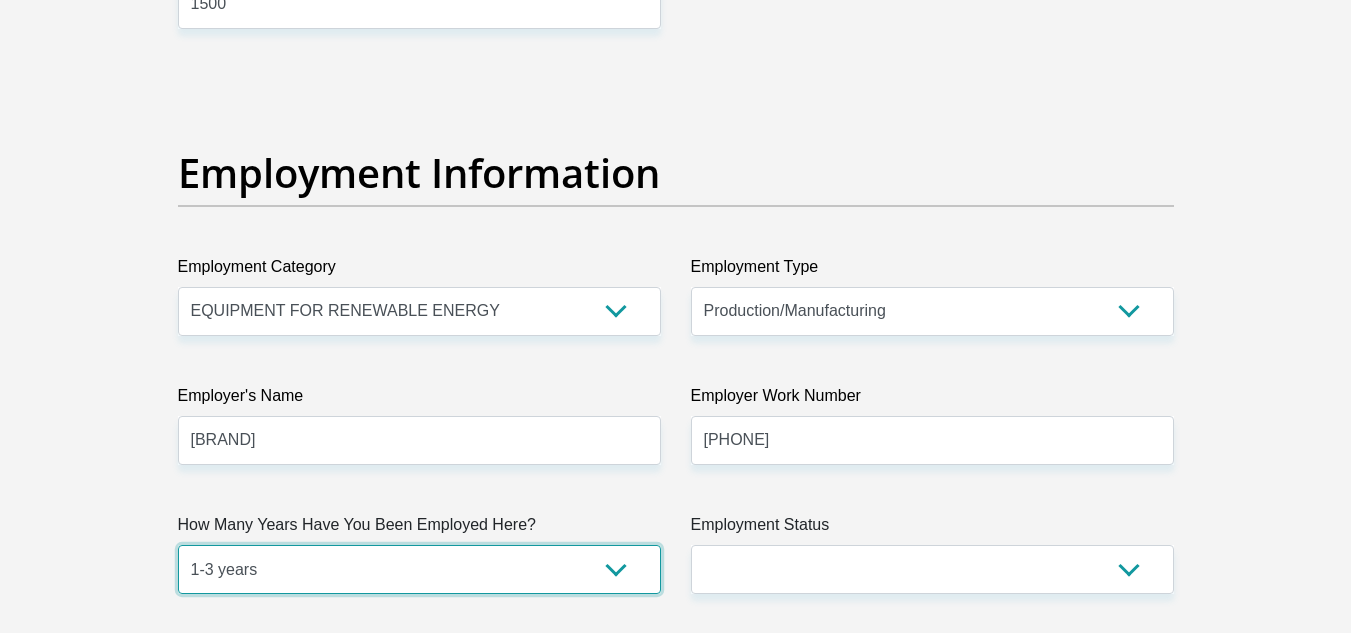 click on "less than 1 year
1-3 years
3-5 years
5+ years" at bounding box center [419, 569] 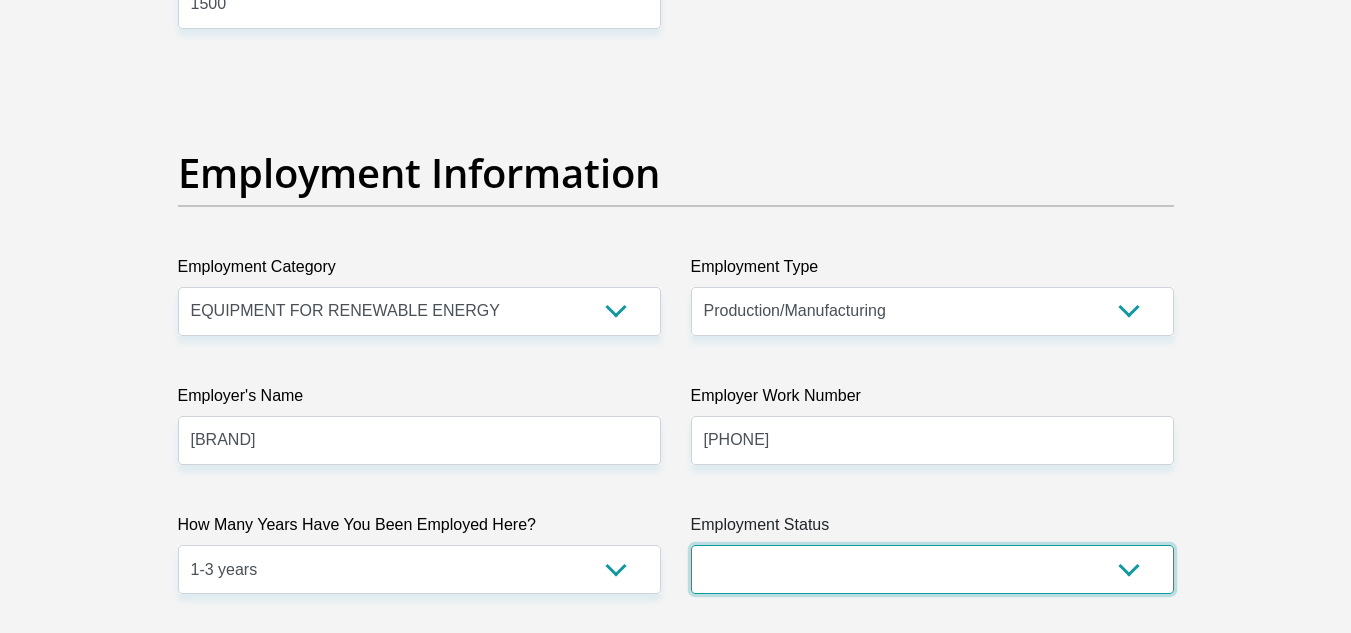 click on "Permanent/Full-time
Part-time/Casual
Contract Worker
Self-Employed
Housewife
Retired
Student
Medically Boarded
Disability
Unemployed" at bounding box center [932, 569] 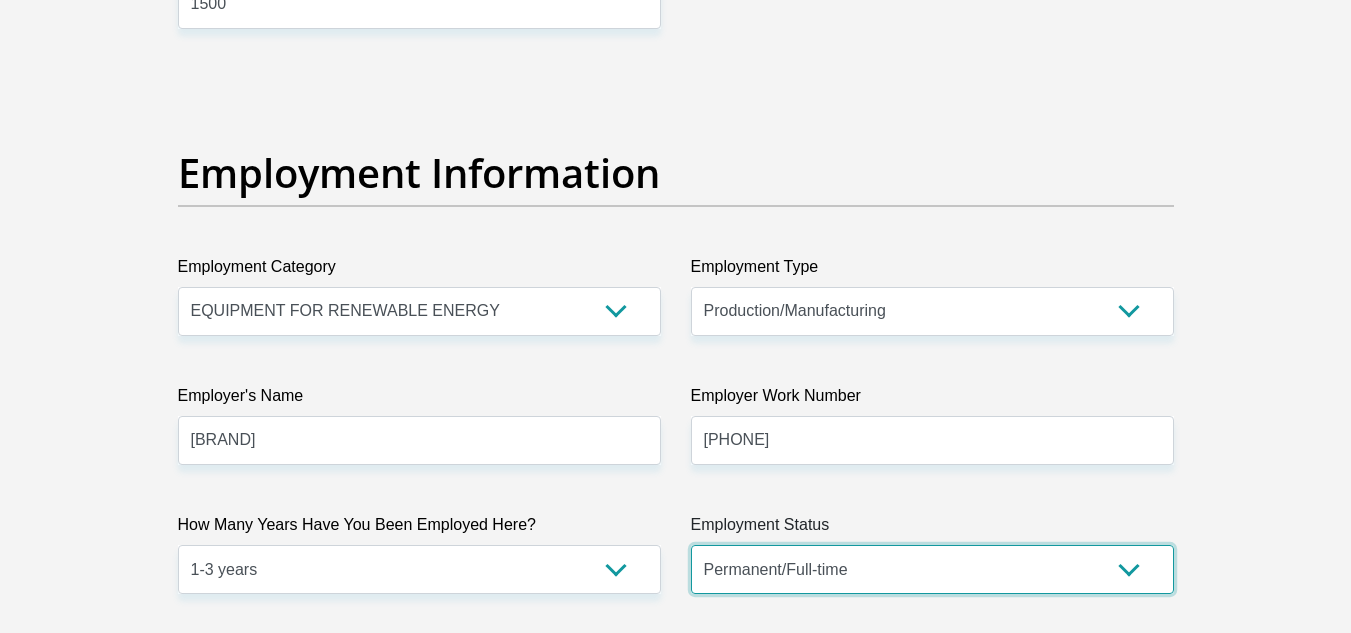 click on "Permanent/Full-time
Part-time/Casual
Contract Worker
Self-Employed
Housewife
Retired
Student
Medically Boarded
Disability
Unemployed" at bounding box center [932, 569] 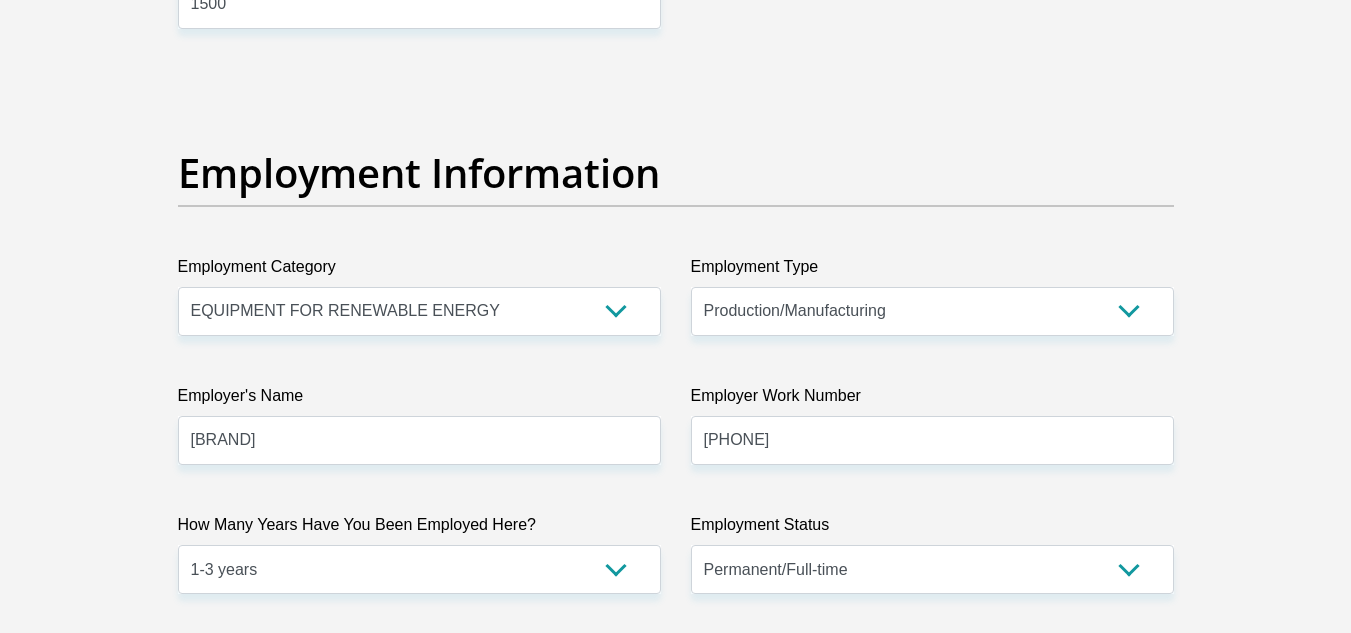 click on "Title
Mr
Ms
Mrs
Dr
Other
First Name
Maryke
Surname
VanJaarsveld
ID Number
8202080103082
Please input valid ID number
Race
Black
Coloured
Indian
White
Other
Contact Number
0744759542
Please input valid contact number
Nationality
South Africa
Afghanistan
Aland Islands  Albania  Chad" at bounding box center [676, 67] 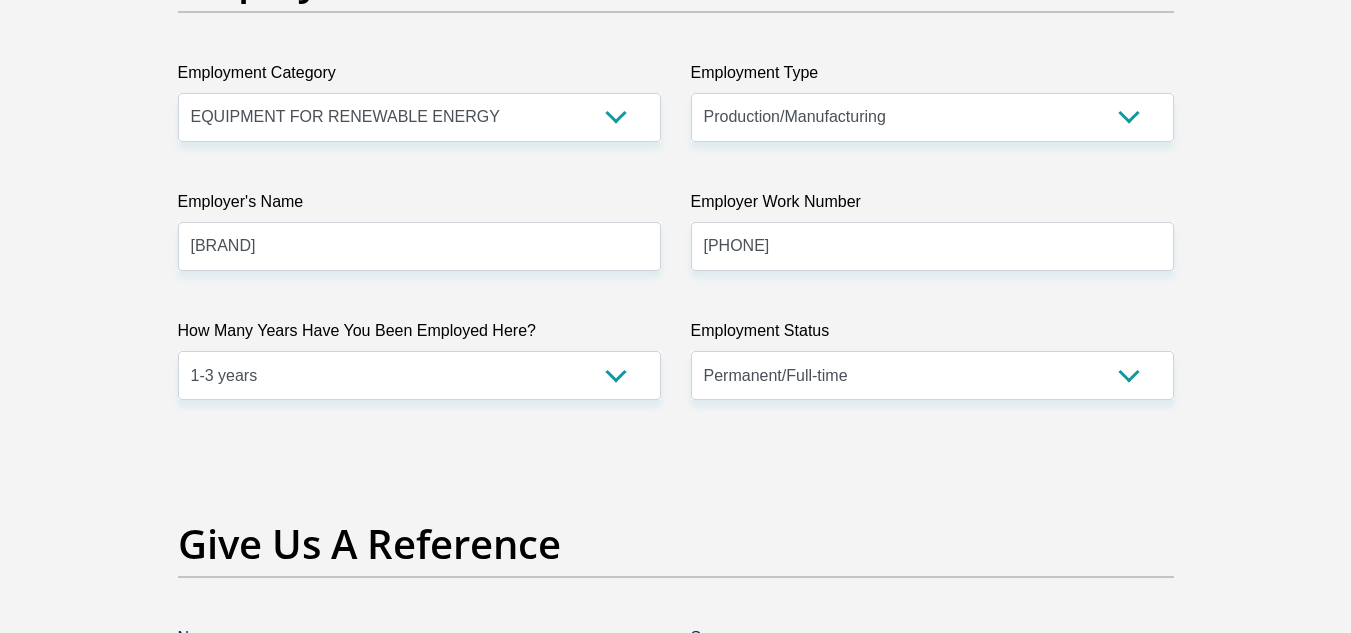 scroll, scrollTop: 3700, scrollLeft: 0, axis: vertical 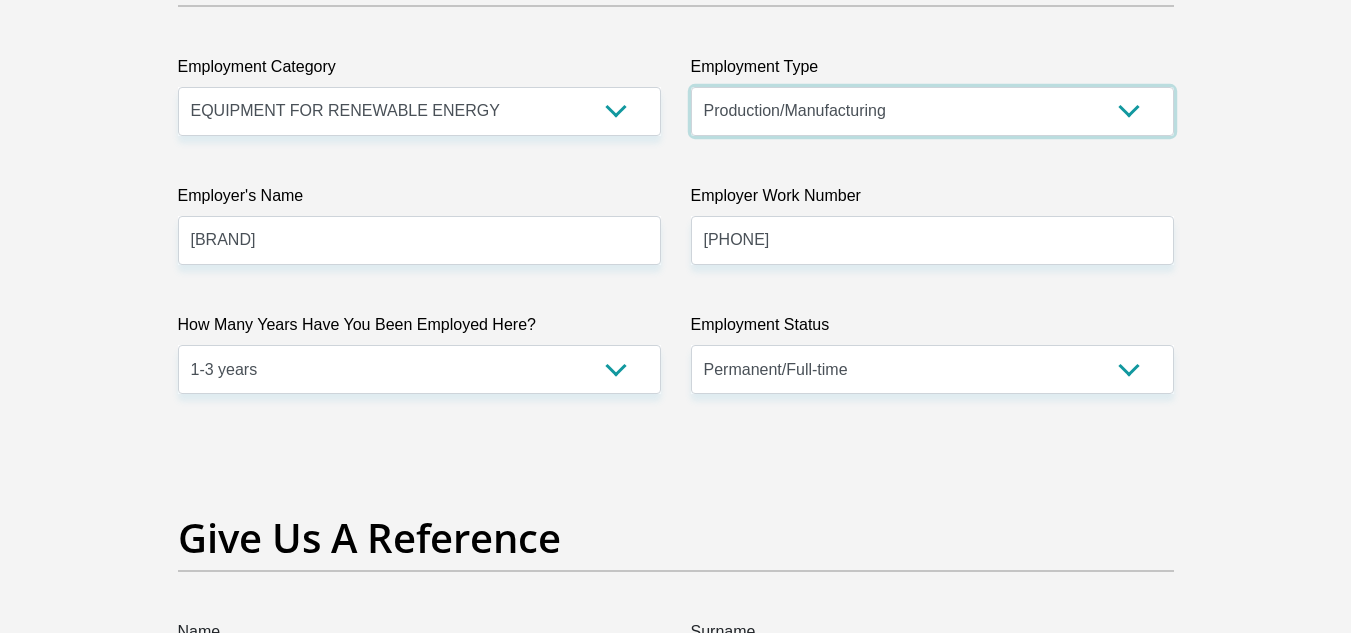 click on "College/Lecturer
Craft Seller
Creative
Driver
Executive
Farmer
Forces - Non Commissioned
Forces - Officer
Hawker
Housewife
Labourer
Licenced Professional
Manager
Miner
Non Licenced Professional
Office Staff/Clerk
Outside Worker
Pensioner
Permanent Teacher
Production/Manufacturing
Sales
Self-Employed
Semi-Professional Worker
Service Industry  Social Worker  Student" at bounding box center [932, 111] 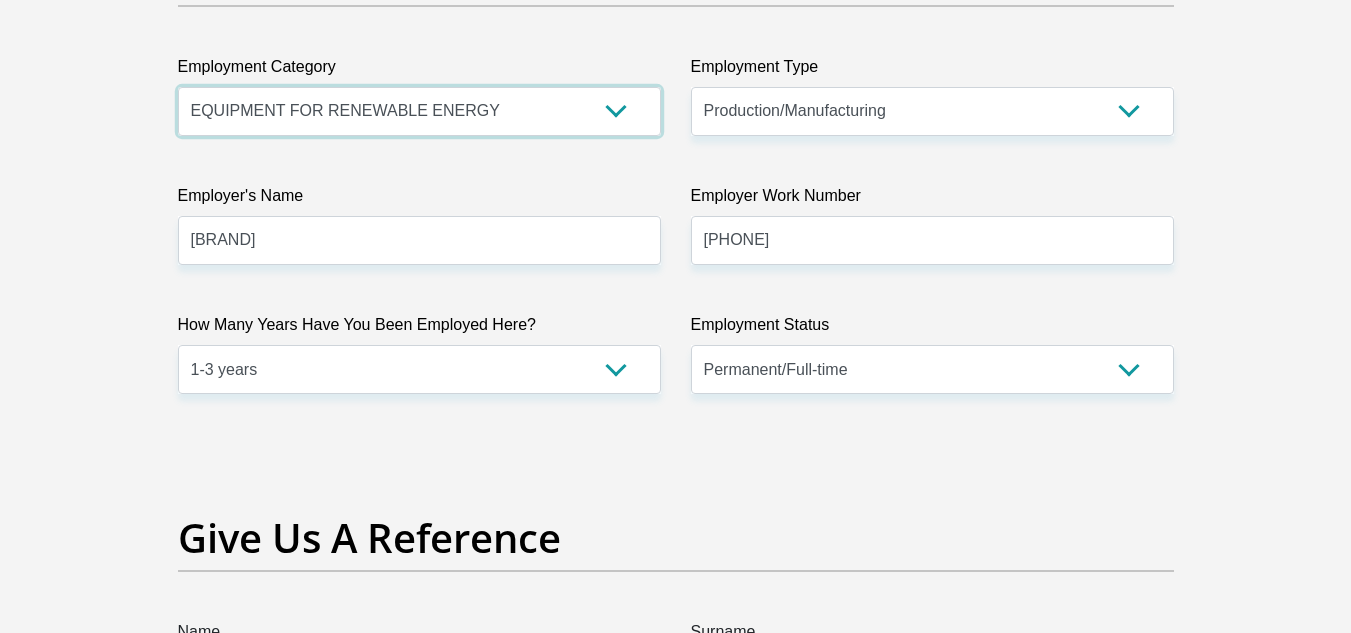 click on "AGRICULTURE
ALCOHOL & TOBACCO
CONSTRUCTION MATERIALS
METALLURGY
EQUIPMENT FOR RENEWABLE ENERGY
SPECIALIZED CONTRACTORS
CAR
GAMING (INCL. INTERNET
OTHER WHOLESALE
UNLICENSED PHARMACEUTICALS
CURRENCY EXCHANGE HOUSES
OTHER FINANCIAL INSTITUTIONS & INSURANCE
REAL ESTATE AGENTS
OIL & GAS
OTHER MATERIALS (E.G. IRON ORE)
PRECIOUS STONES & PRECIOUS METALS
POLITICAL ORGANIZATIONS
RELIGIOUS ORGANIZATIONS(NOT SECTS)
ACTI. HAVING BUSINESS DEAL WITH PUBLIC ADMINISTRATION
LAUNDROMATS" at bounding box center [419, 111] 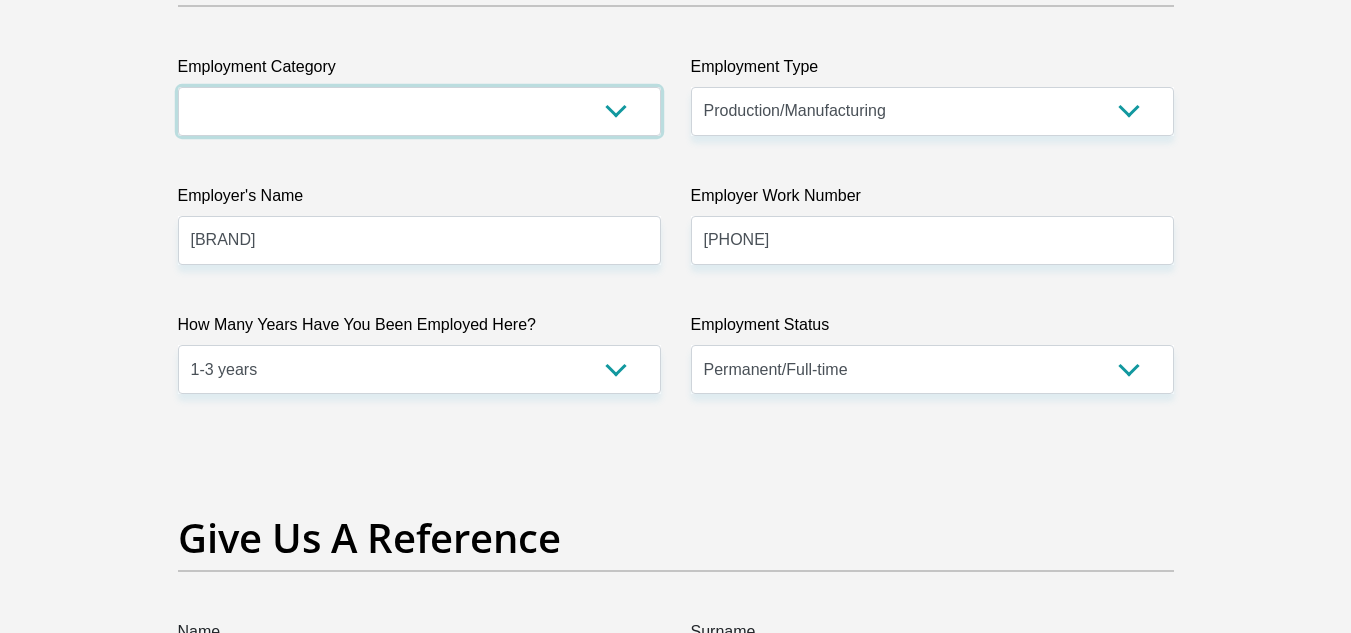 click on "AGRICULTURE
ALCOHOL & TOBACCO
CONSTRUCTION MATERIALS
METALLURGY
EQUIPMENT FOR RENEWABLE ENERGY
SPECIALIZED CONTRACTORS
CAR
GAMING (INCL. INTERNET
OTHER WHOLESALE
UNLICENSED PHARMACEUTICALS
CURRENCY EXCHANGE HOUSES
OTHER FINANCIAL INSTITUTIONS & INSURANCE
REAL ESTATE AGENTS
OIL & GAS
OTHER MATERIALS (E.G. IRON ORE)
PRECIOUS STONES & PRECIOUS METALS
POLITICAL ORGANIZATIONS
RELIGIOUS ORGANIZATIONS(NOT SECTS)
ACTI. HAVING BUSINESS DEAL WITH PUBLIC ADMINISTRATION
LAUNDROMATS" at bounding box center [419, 111] 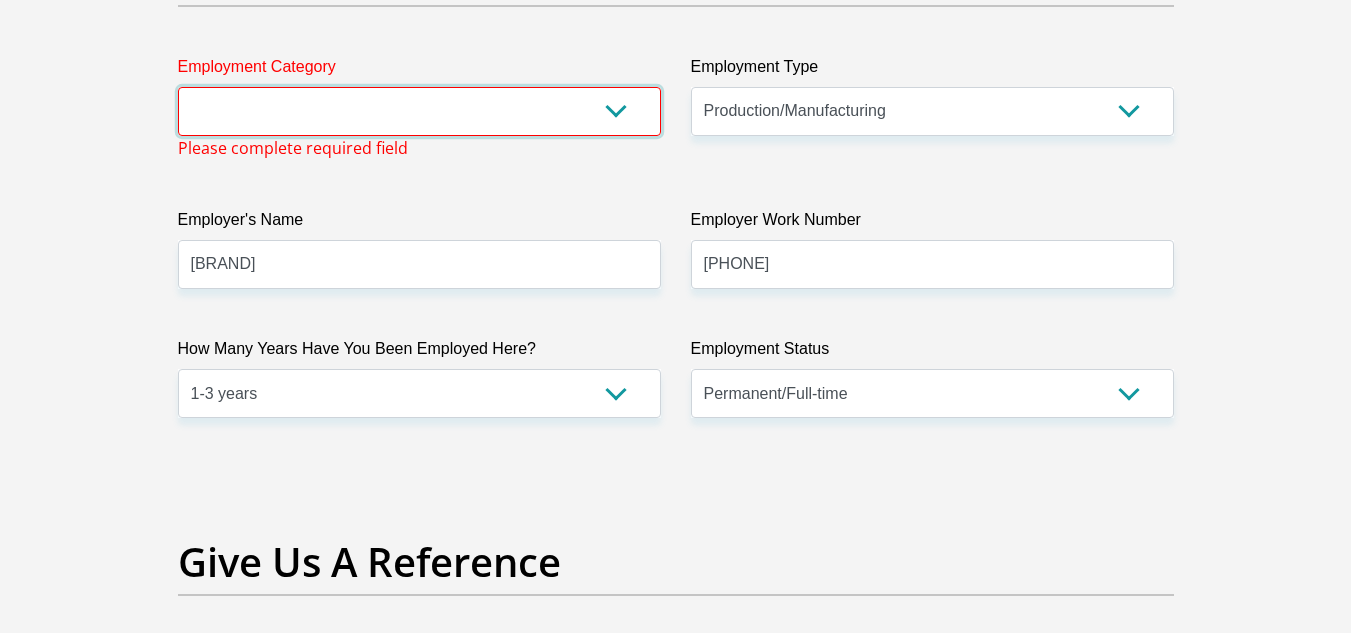 click on "AGRICULTURE
ALCOHOL & TOBACCO
CONSTRUCTION MATERIALS
METALLURGY
EQUIPMENT FOR RENEWABLE ENERGY
SPECIALIZED CONTRACTORS
CAR
GAMING (INCL. INTERNET
OTHER WHOLESALE
UNLICENSED PHARMACEUTICALS
CURRENCY EXCHANGE HOUSES
OTHER FINANCIAL INSTITUTIONS & INSURANCE
REAL ESTATE AGENTS
OIL & GAS
OTHER MATERIALS (E.G. IRON ORE)
PRECIOUS STONES & PRECIOUS METALS
POLITICAL ORGANIZATIONS
RELIGIOUS ORGANIZATIONS(NOT SECTS)
ACTI. HAVING BUSINESS DEAL WITH PUBLIC ADMINISTRATION
LAUNDROMATS" at bounding box center (419, 111) 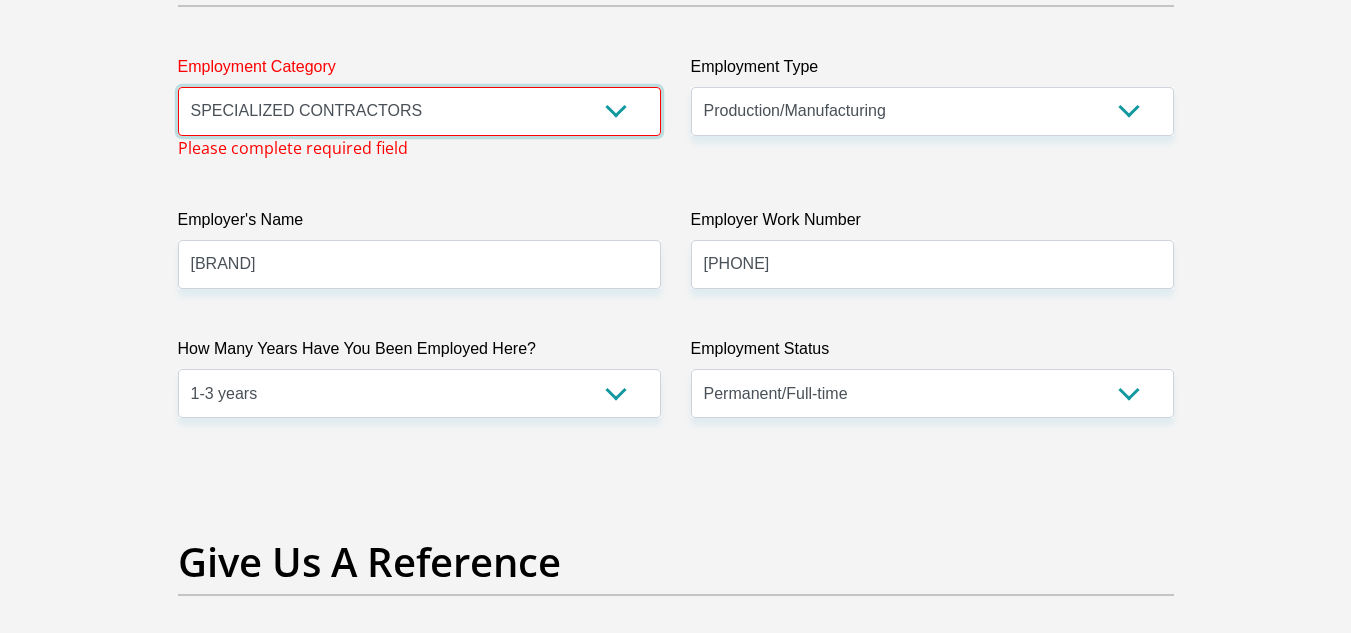 click on "AGRICULTURE
ALCOHOL & TOBACCO
CONSTRUCTION MATERIALS
METALLURGY
EQUIPMENT FOR RENEWABLE ENERGY
SPECIALIZED CONTRACTORS
CAR
GAMING (INCL. INTERNET
OTHER WHOLESALE
UNLICENSED PHARMACEUTICALS
CURRENCY EXCHANGE HOUSES
OTHER FINANCIAL INSTITUTIONS & INSURANCE
REAL ESTATE AGENTS
OIL & GAS
OTHER MATERIALS (E.G. IRON ORE)
PRECIOUS STONES & PRECIOUS METALS
POLITICAL ORGANIZATIONS
RELIGIOUS ORGANIZATIONS(NOT SECTS)
ACTI. HAVING BUSINESS DEAL WITH PUBLIC ADMINISTRATION
LAUNDROMATS" at bounding box center [419, 111] 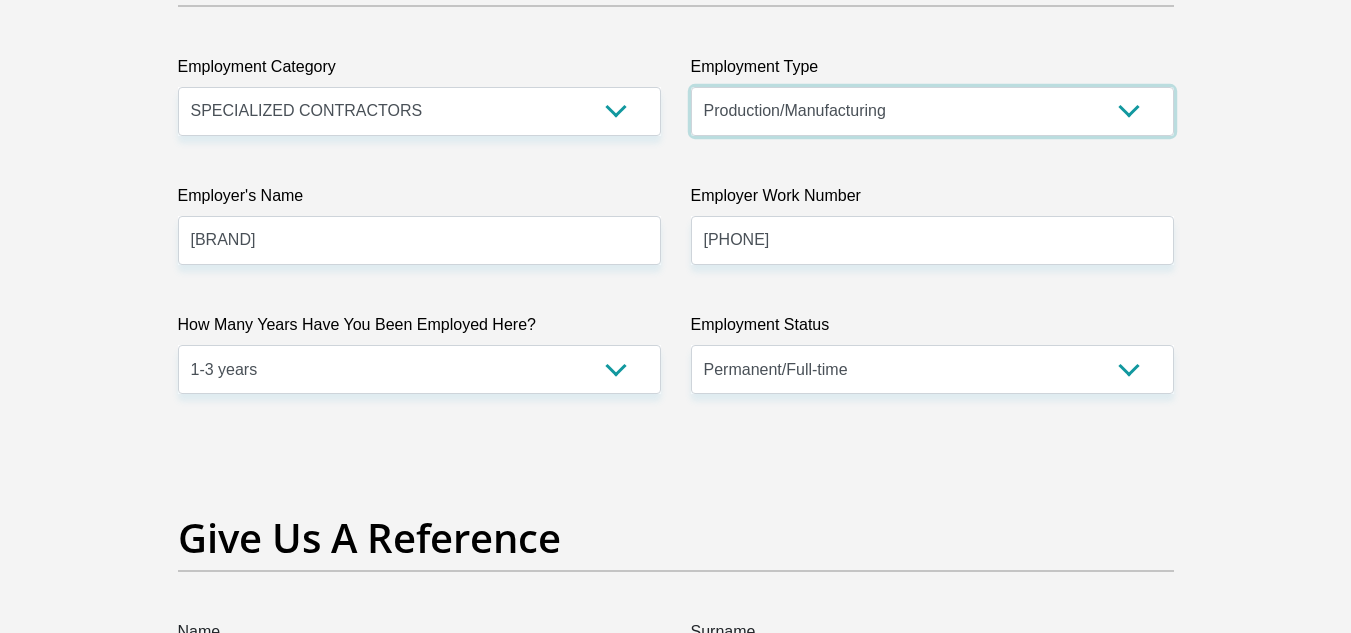 click on "College/Lecturer
Craft Seller
Creative
Driver
Executive
Farmer
Forces - Non Commissioned
Forces - Officer
Hawker
Housewife
Labourer
Licenced Professional
Manager
Miner
Non Licenced Professional
Office Staff/Clerk
Outside Worker
Pensioner
Permanent Teacher
Production/Manufacturing
Sales
Self-Employed
Semi-Professional Worker
Service Industry  Social Worker  Student" at bounding box center (932, 111) 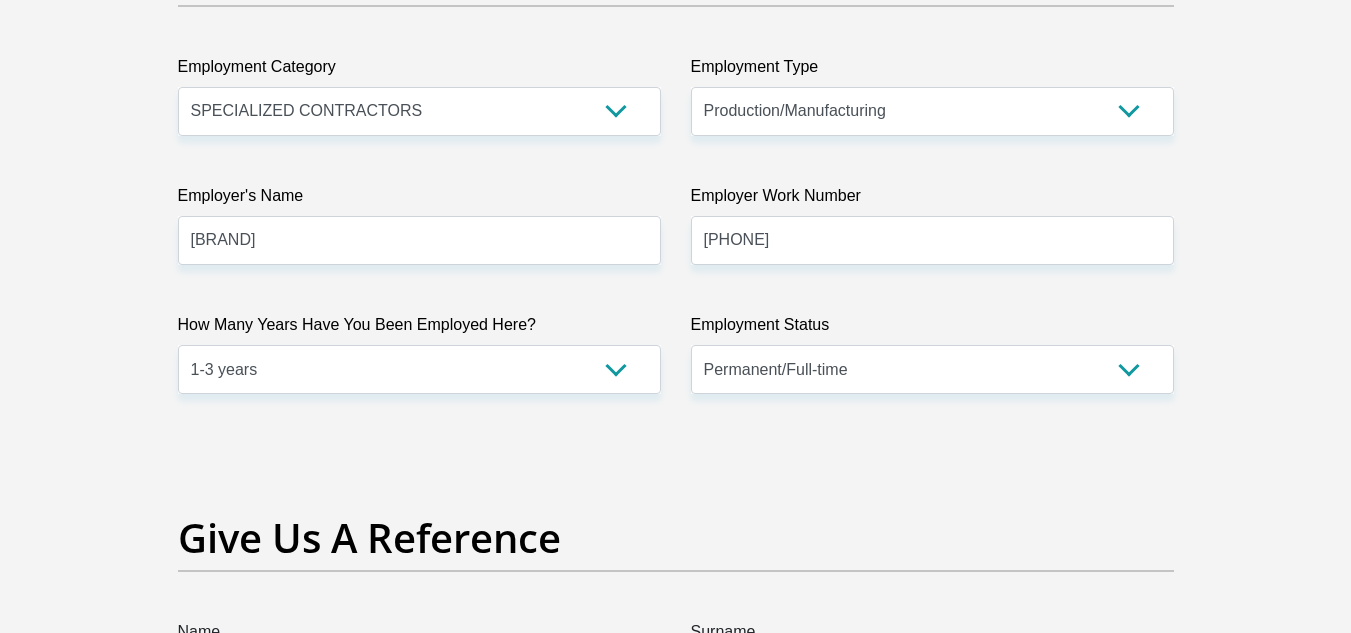 click on "Title
Mr
Ms
Mrs
Dr
Other
First Name
Maryke
Surname
VanJaarsveld
ID Number
8202080103082
Please input valid ID number
Race
Black
Coloured
Indian
White
Other
Contact Number
0744759542
Please input valid contact number
Nationality
South Africa
Afghanistan
Aland Islands  Albania  Chad" at bounding box center [676, -133] 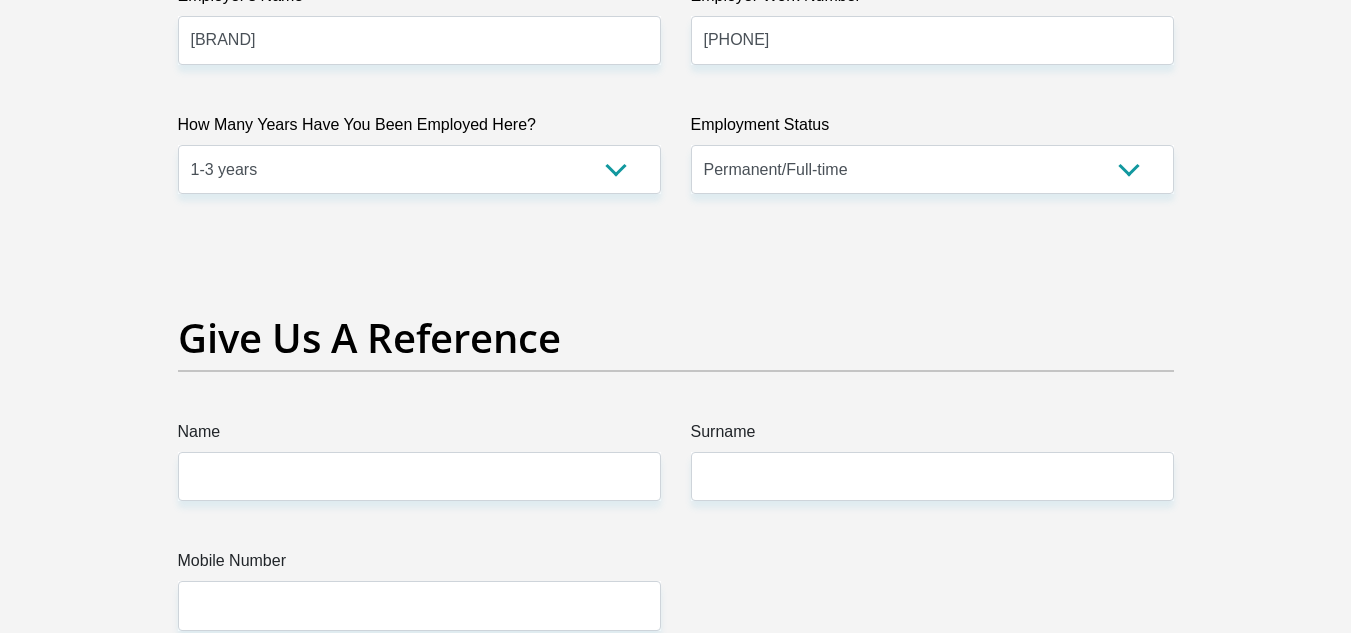 scroll, scrollTop: 4000, scrollLeft: 0, axis: vertical 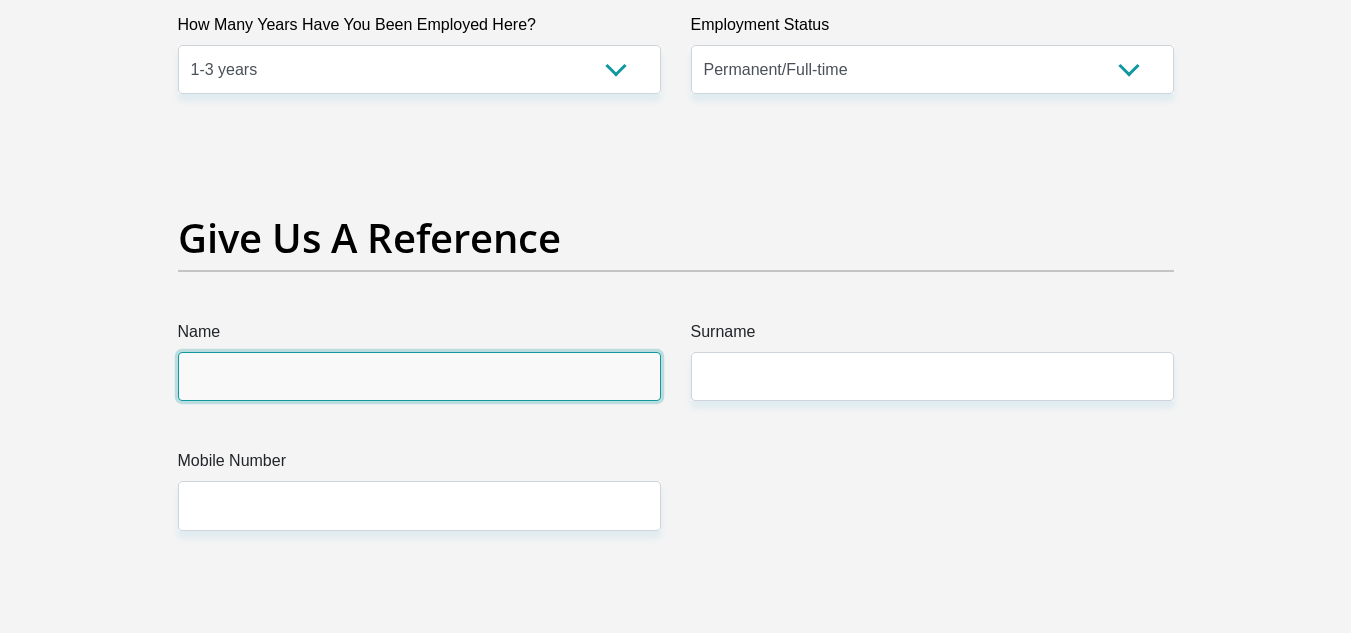 click on "Name" at bounding box center [419, 376] 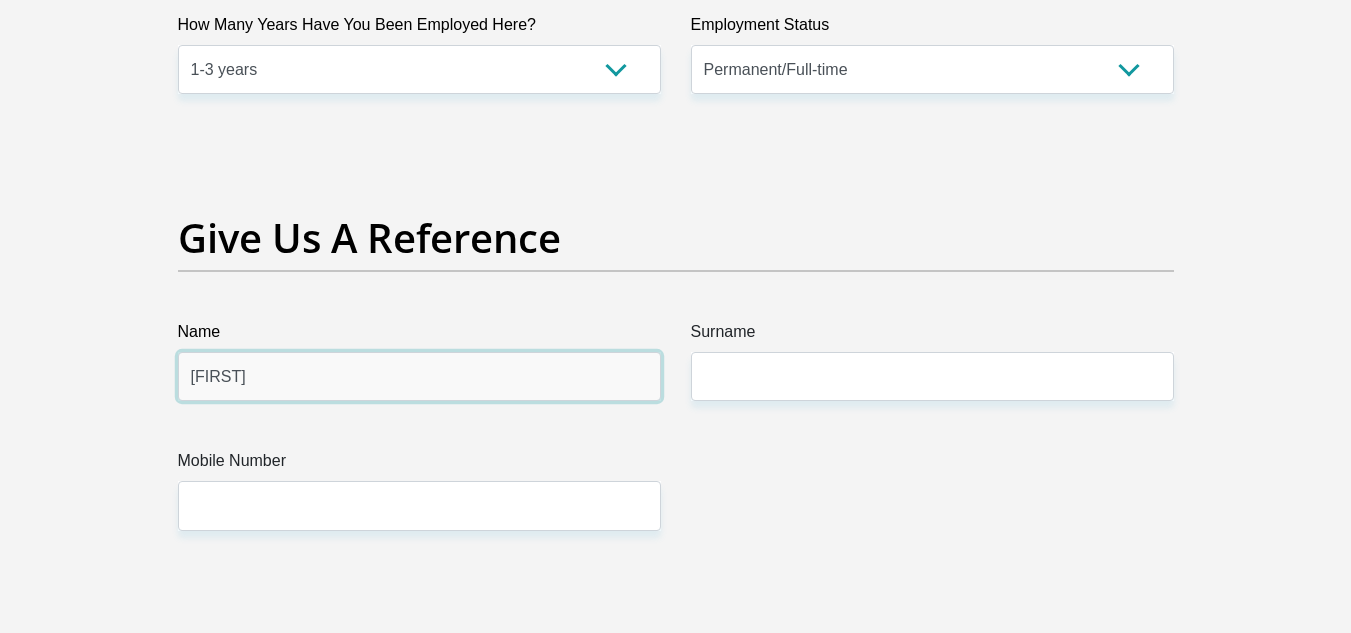 type on "Christelle" 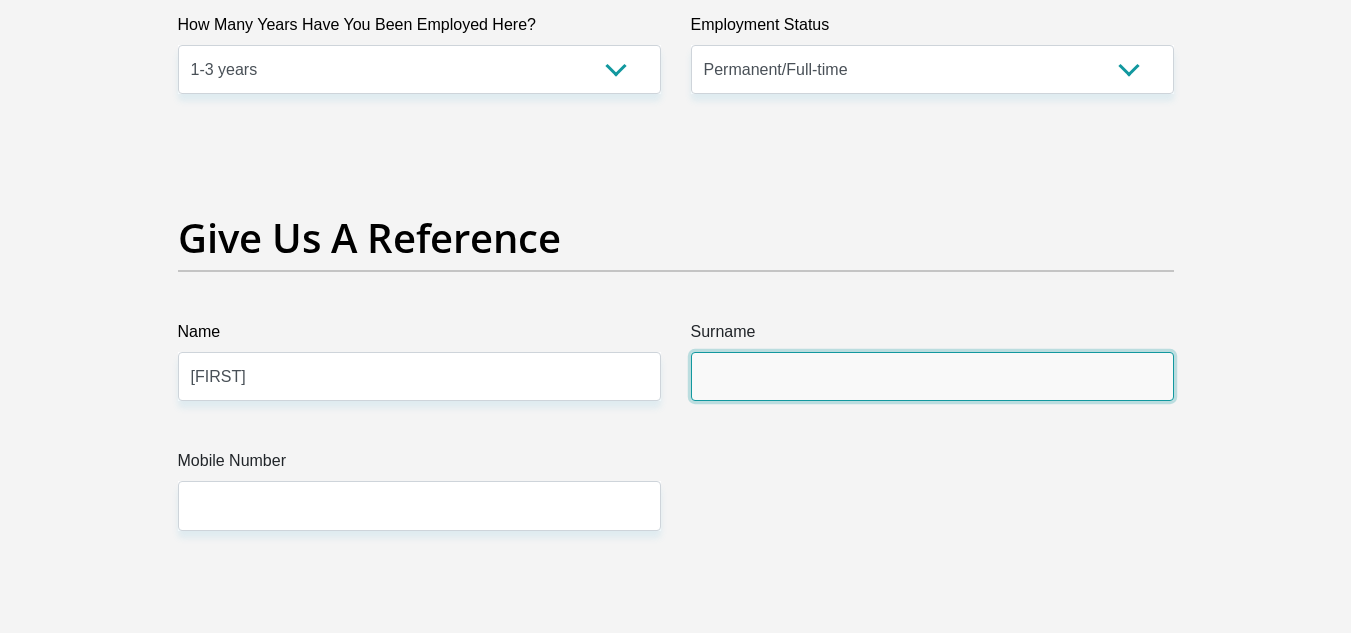 click on "Surname" at bounding box center [932, 376] 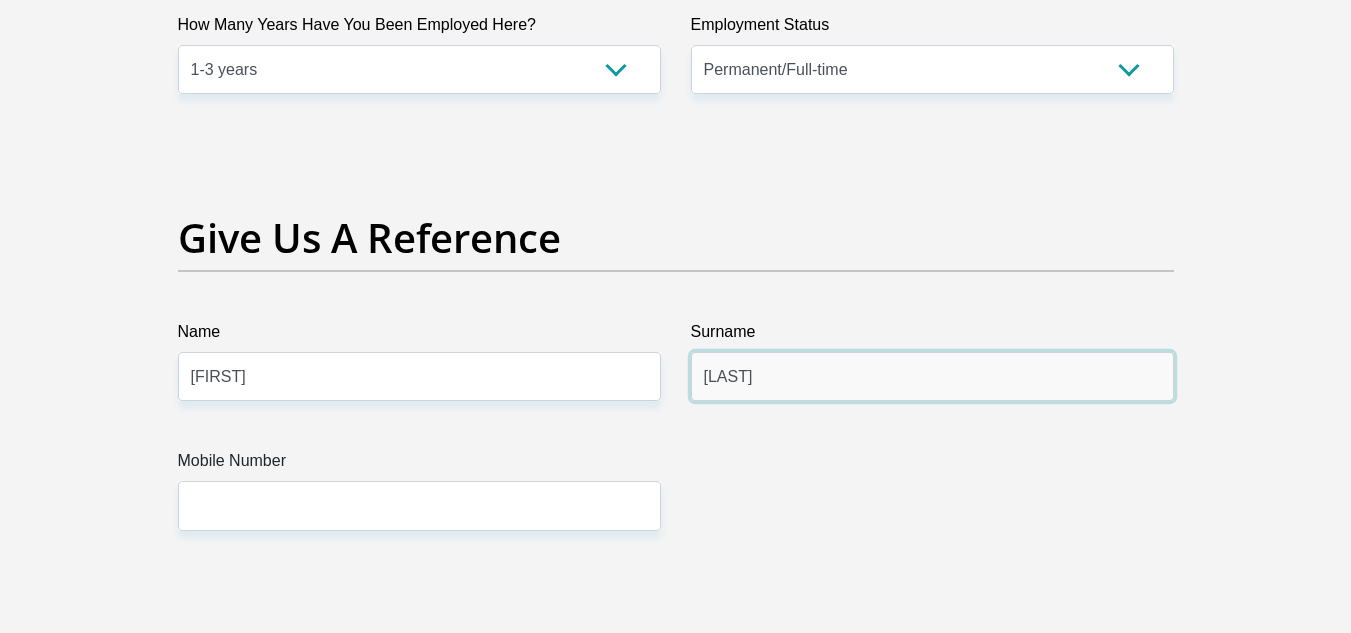type on "Botes" 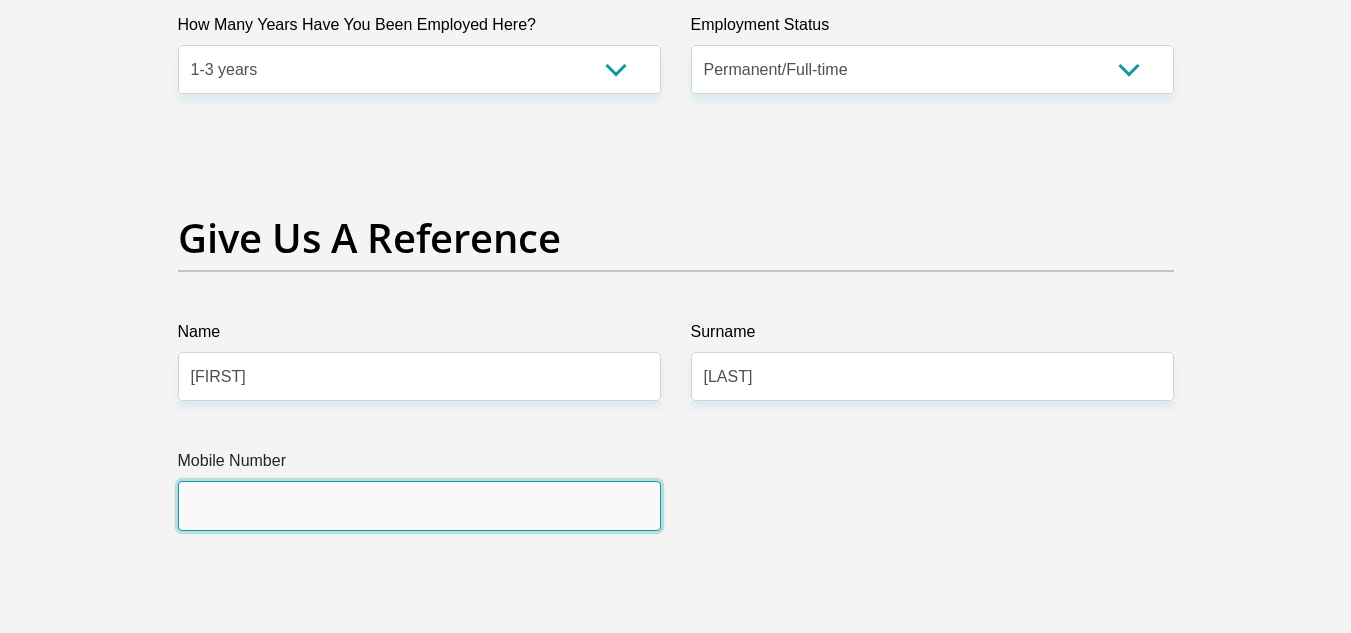 click on "Mobile Number" at bounding box center (419, 505) 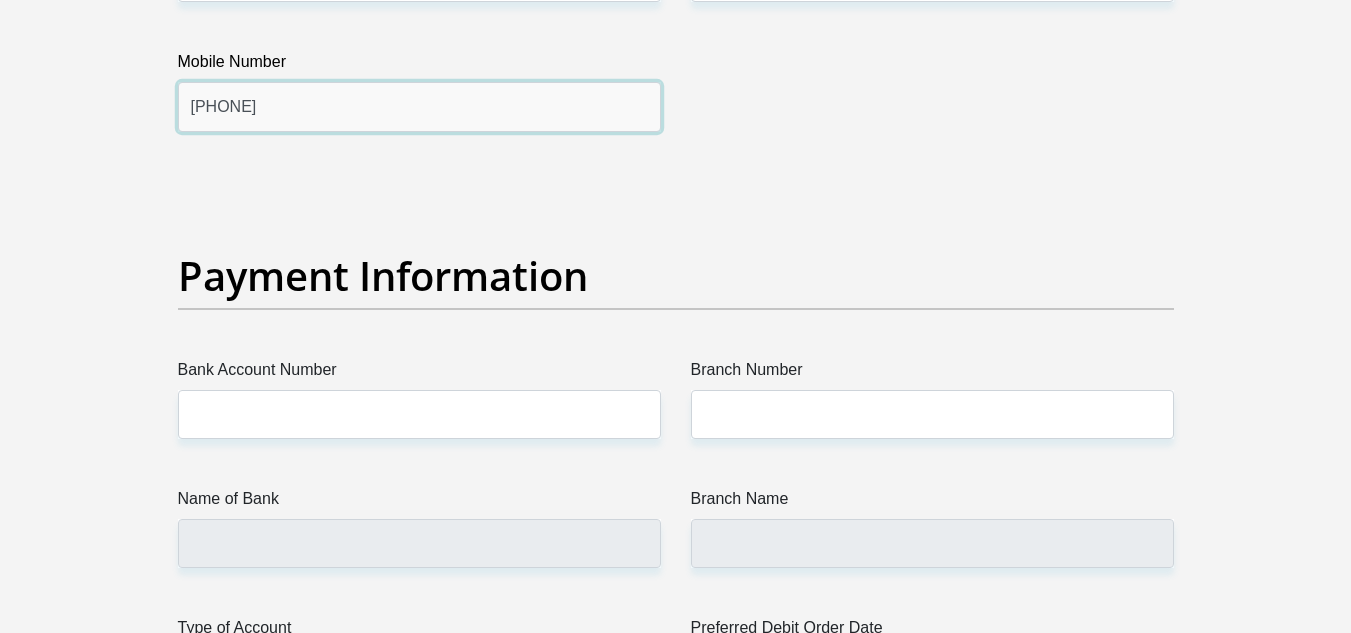 scroll, scrollTop: 4400, scrollLeft: 0, axis: vertical 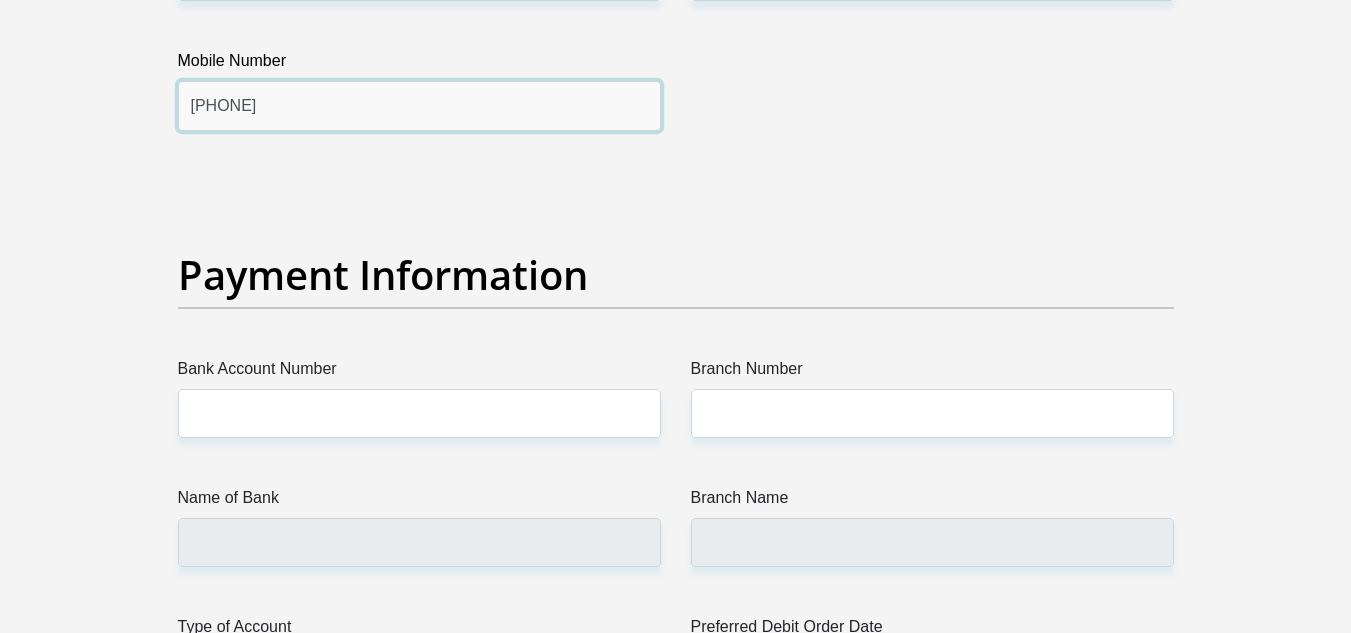 type on "0678852893" 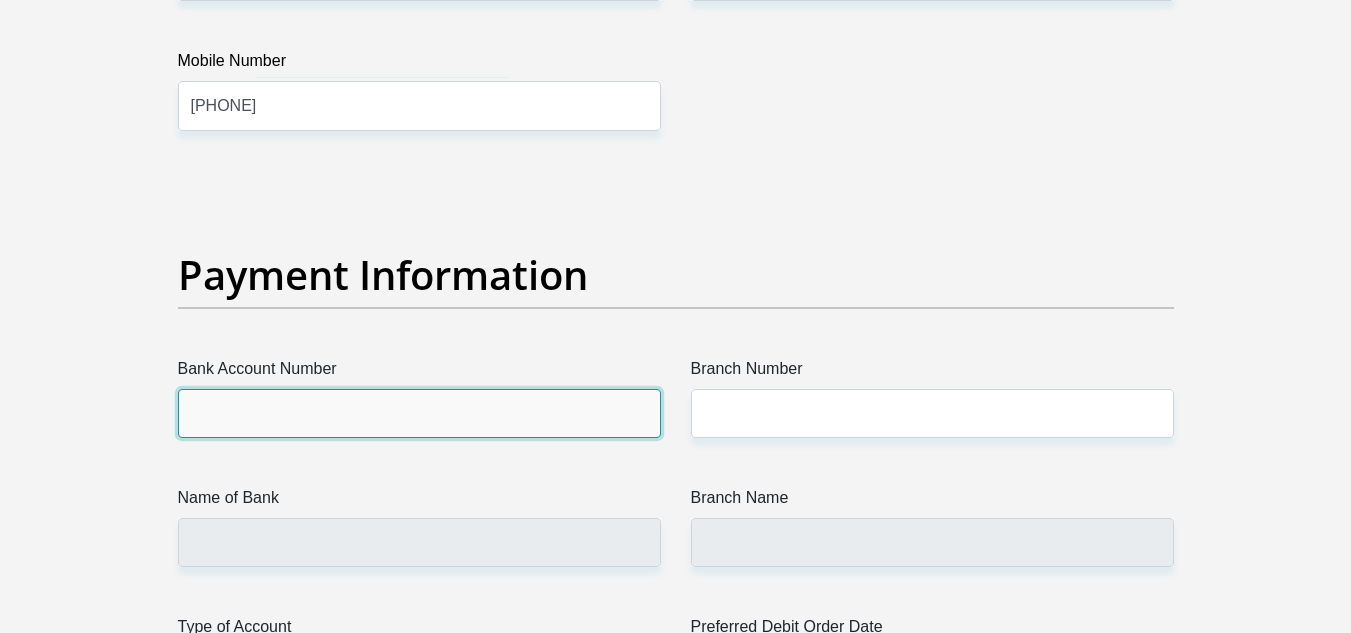 click on "Bank Account Number" at bounding box center (419, 413) 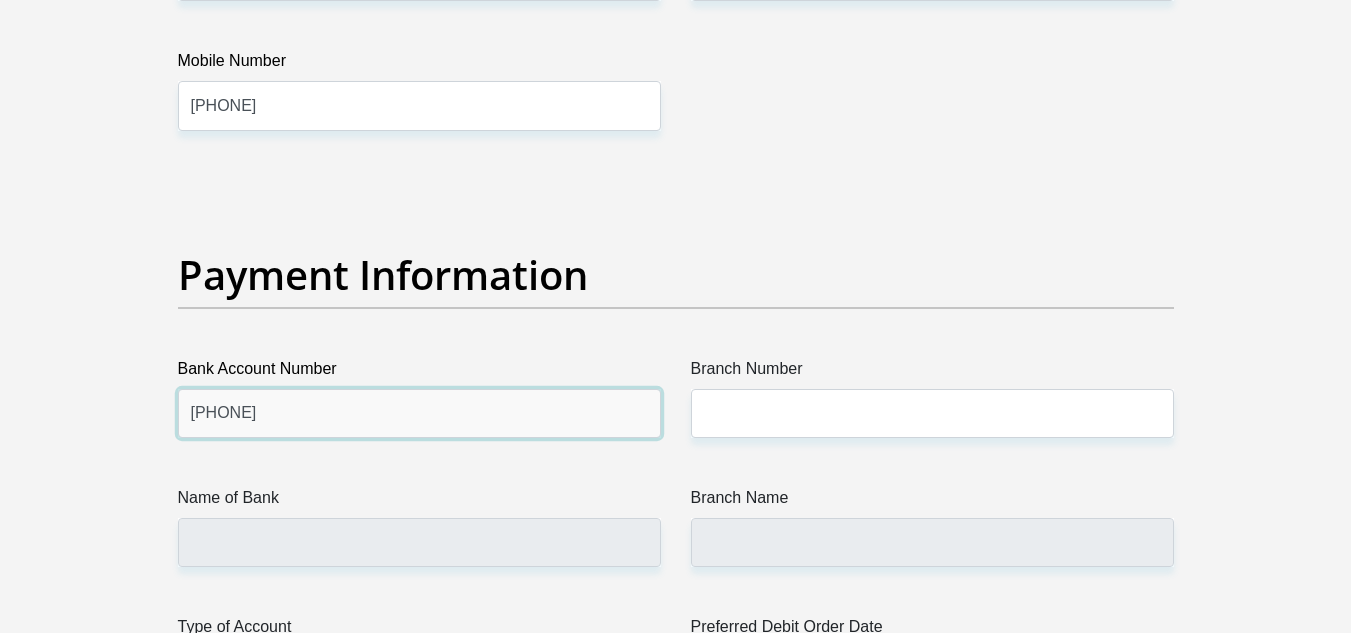 type on "1370787829" 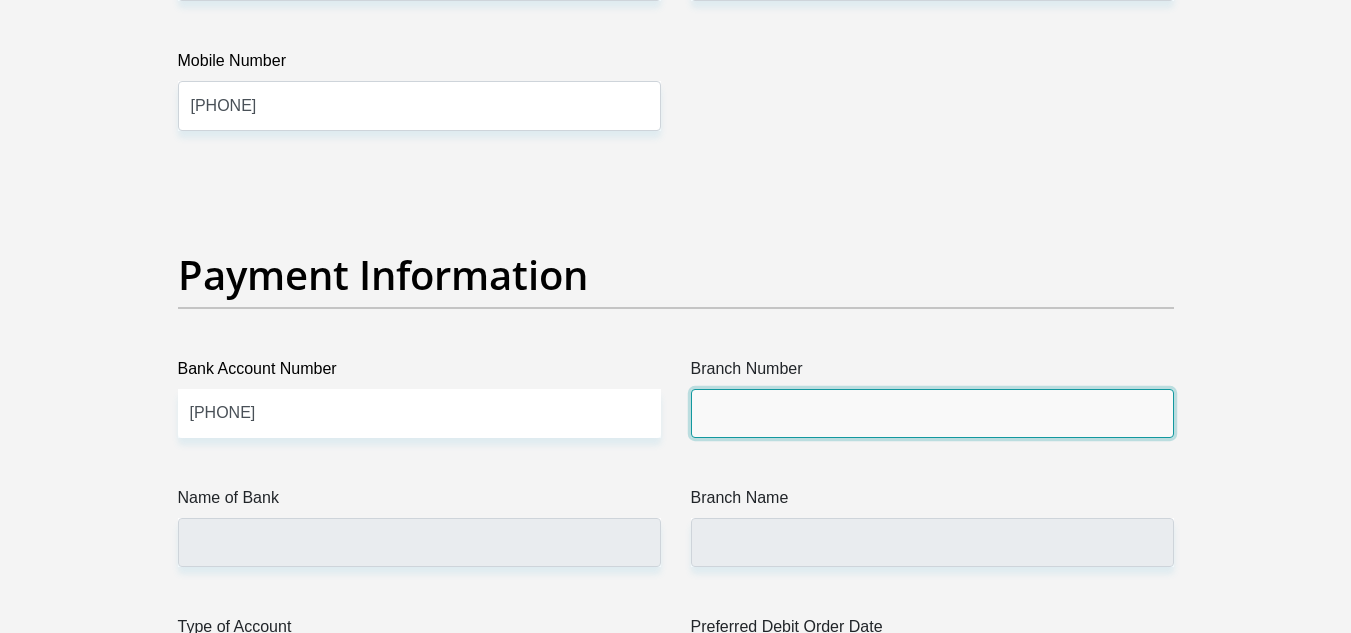 click on "Branch Number" at bounding box center (932, 413) 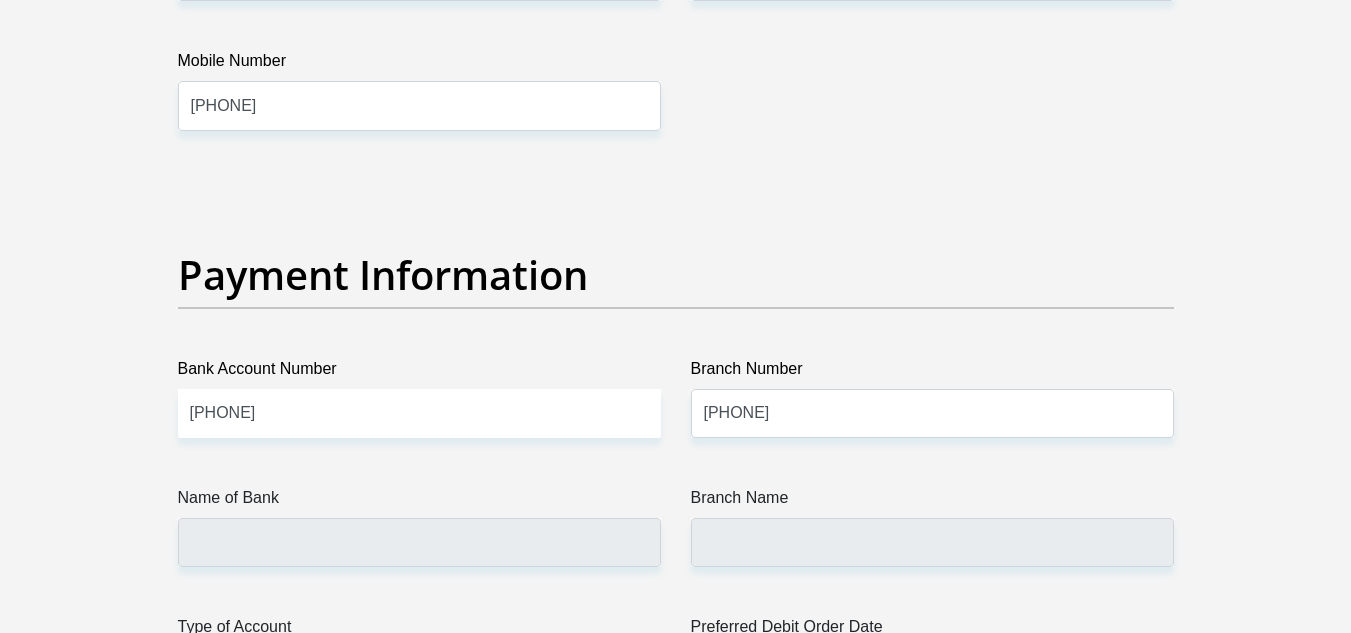 click on "Title
Mr
Ms
Mrs
Dr
Other
First Name
Maryke
Surname
VanJaarsveld
ID Number
8202080103082
Please input valid ID number
Race
Black
Coloured
Indian
White
Other
Contact Number
0744759542
Please input valid contact number
Nationality
South Africa
Afghanistan
Aland Islands  Albania  Chad" at bounding box center (676, -833) 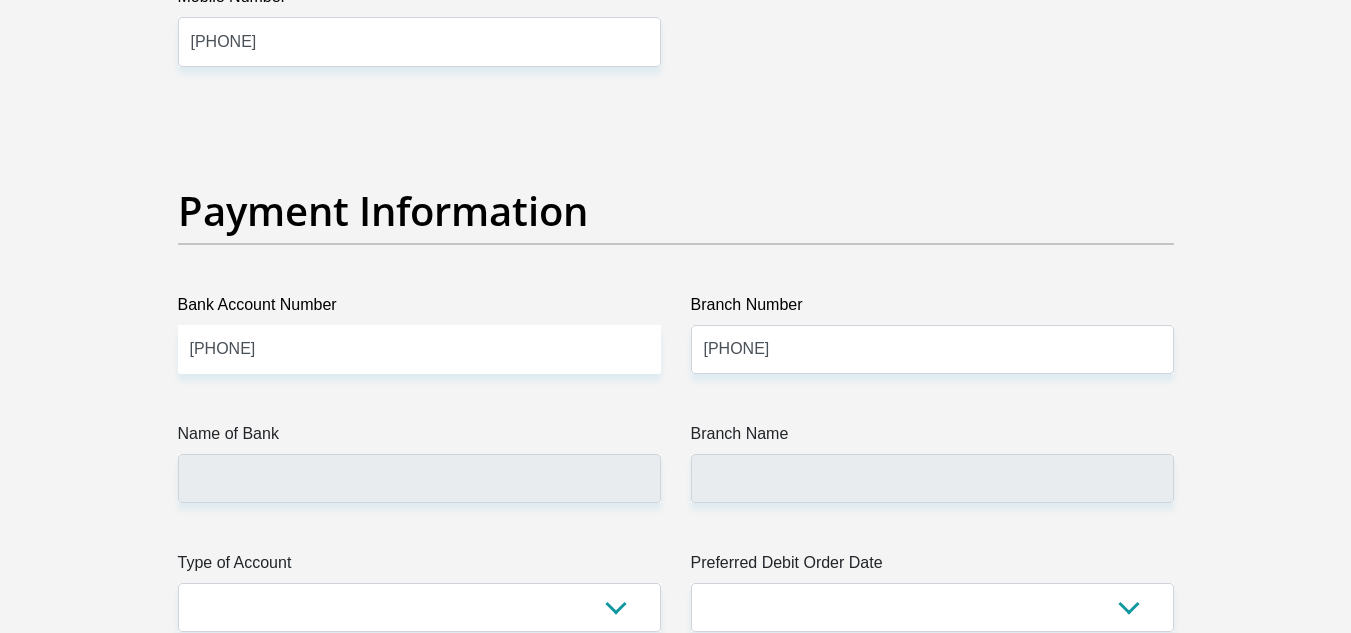 scroll, scrollTop: 4500, scrollLeft: 0, axis: vertical 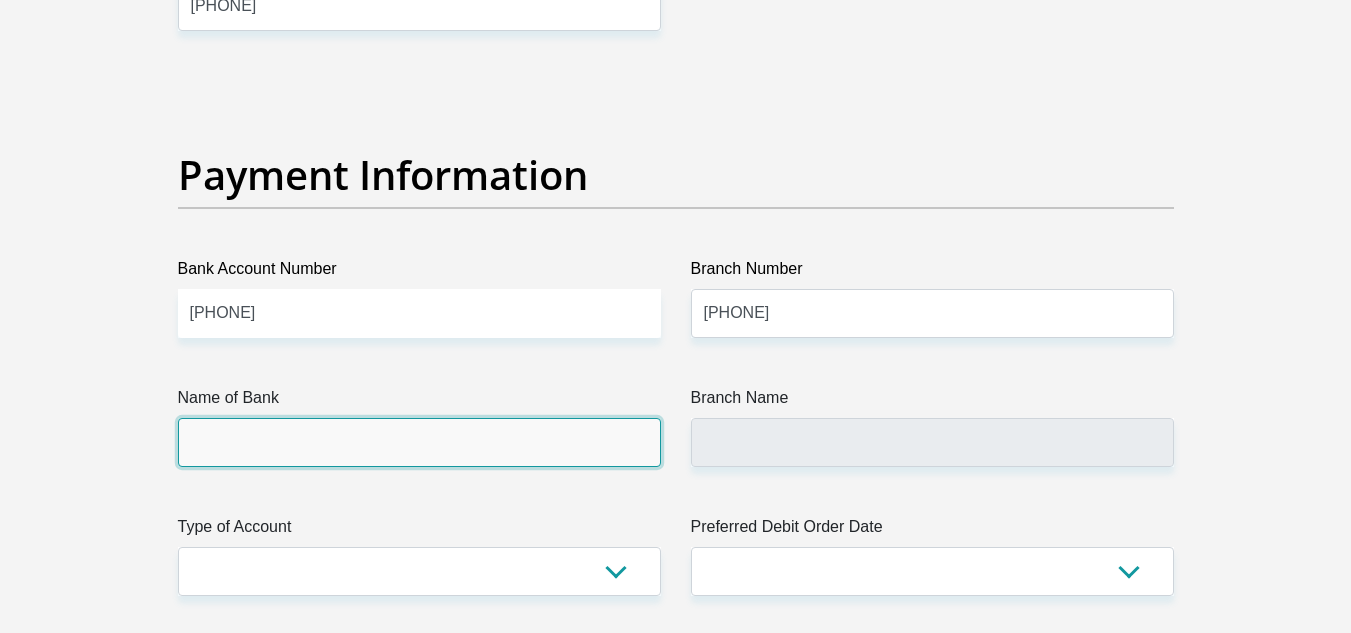 click on "Name of Bank" at bounding box center (419, 442) 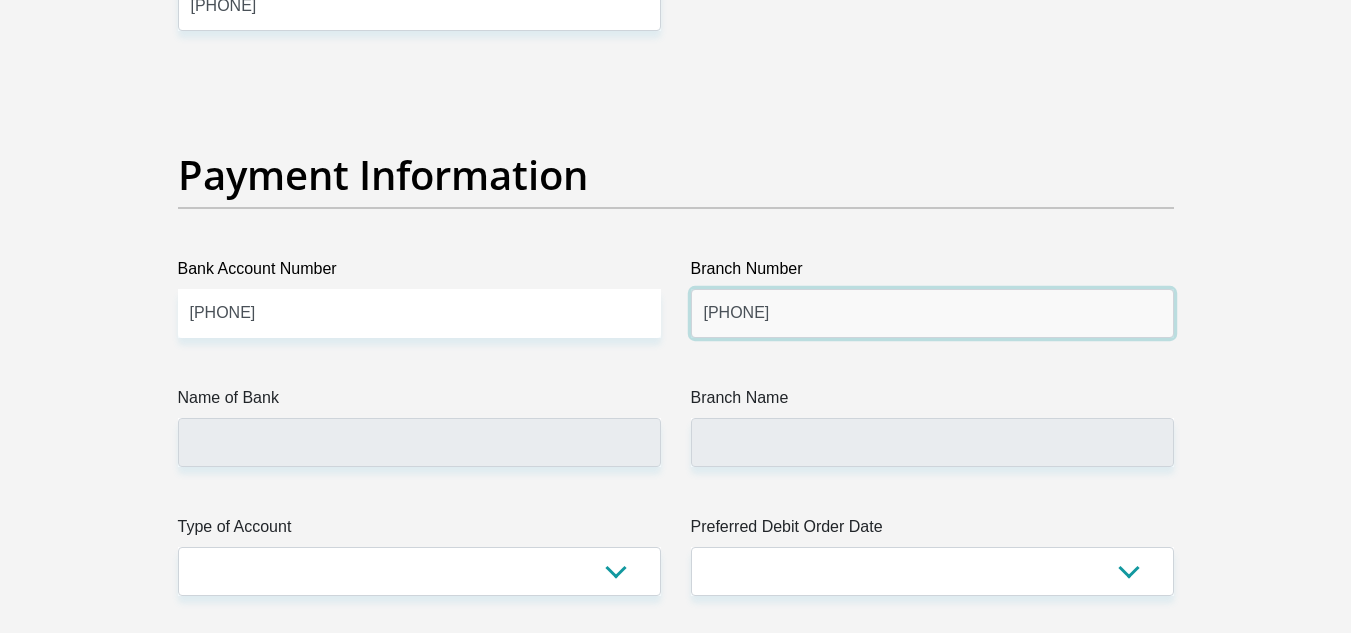 click on "000455" at bounding box center (932, 313) 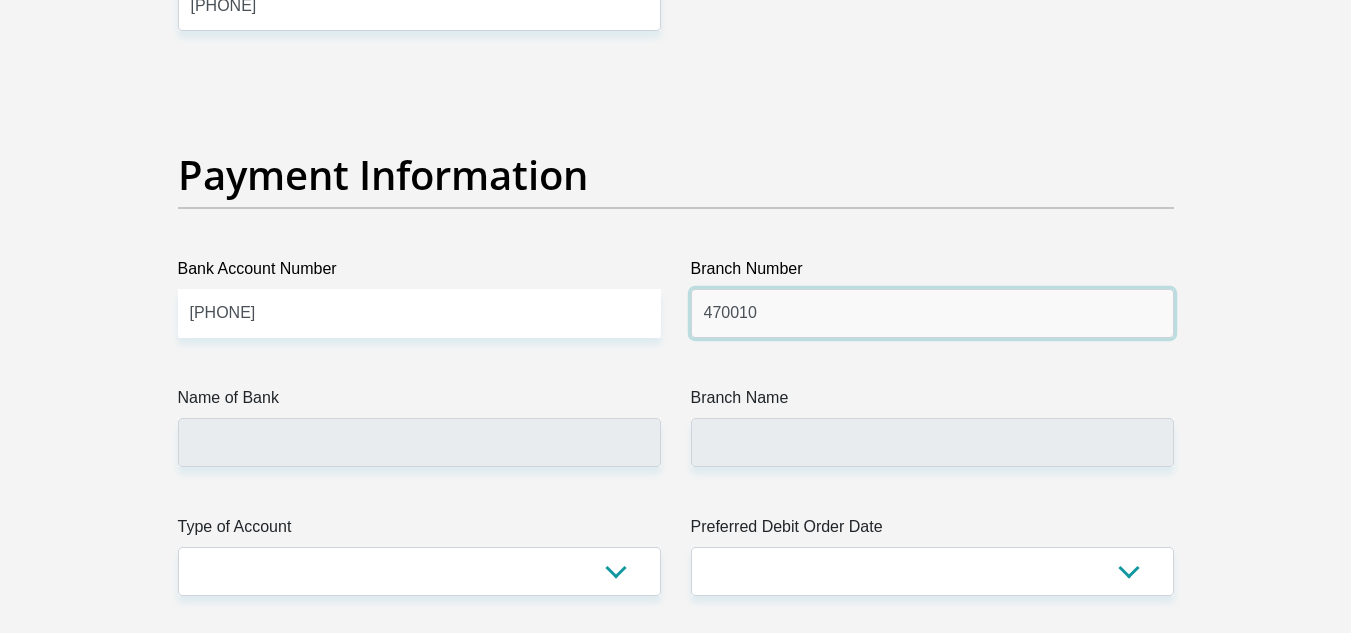type on "470010" 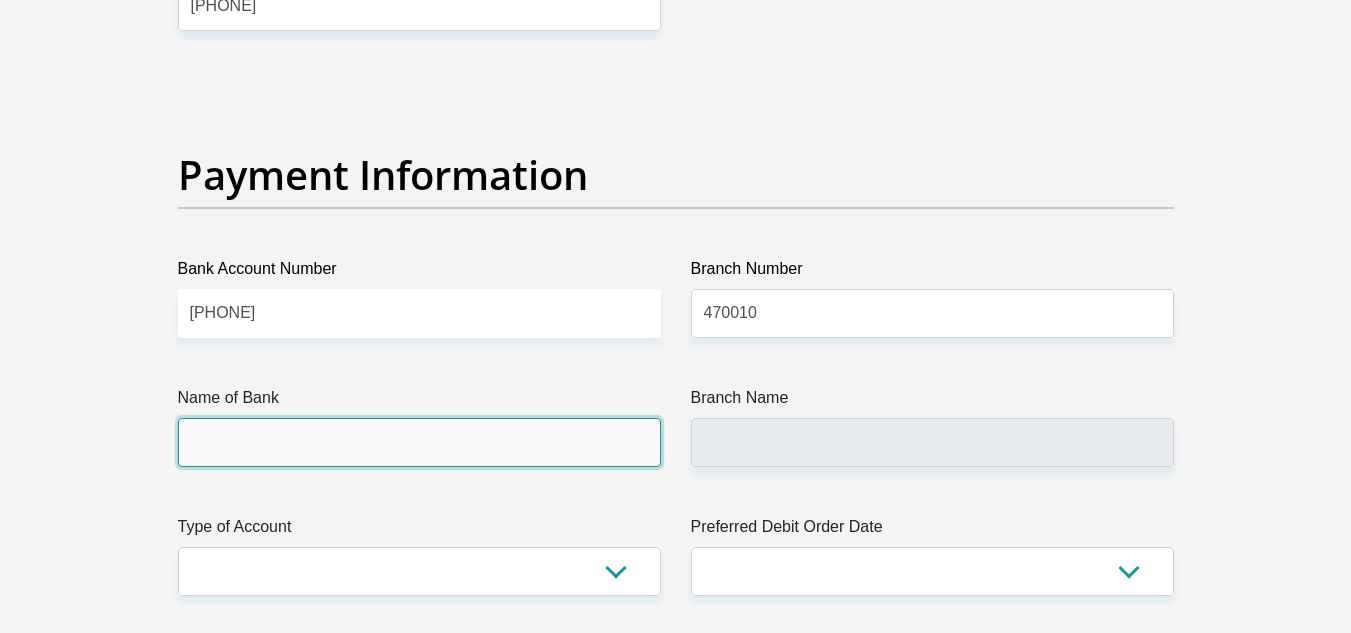 click on "Name of Bank" at bounding box center (419, 442) 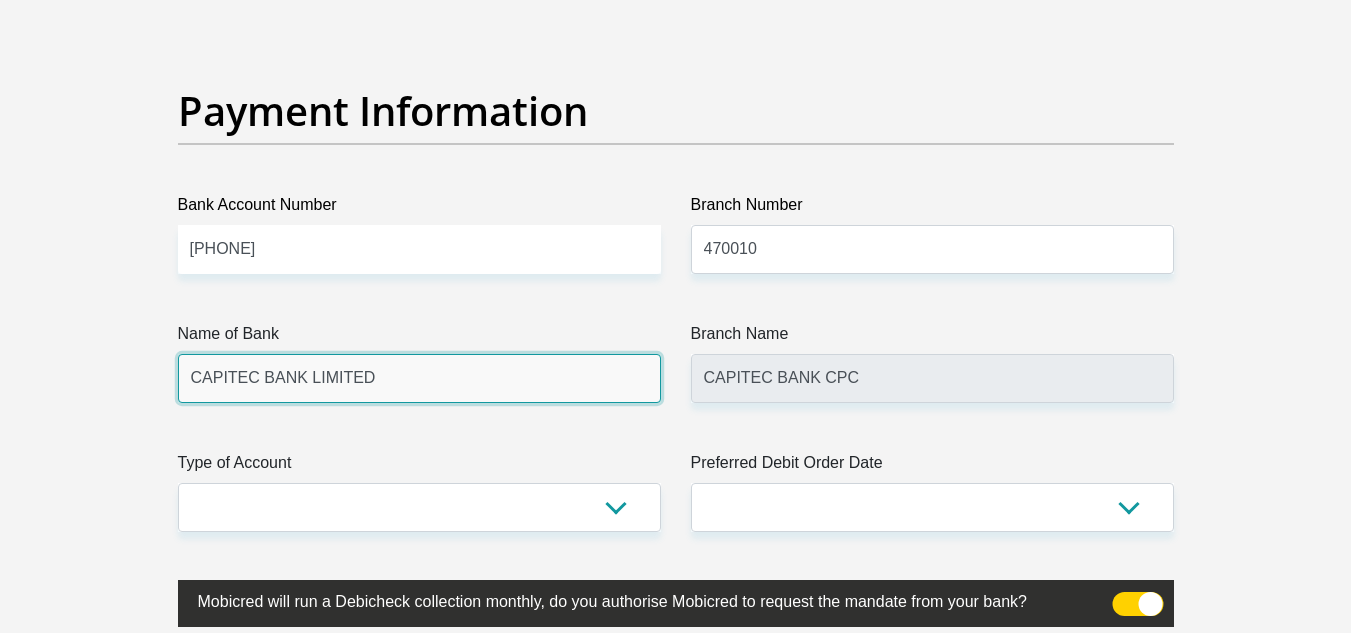 scroll, scrollTop: 4600, scrollLeft: 0, axis: vertical 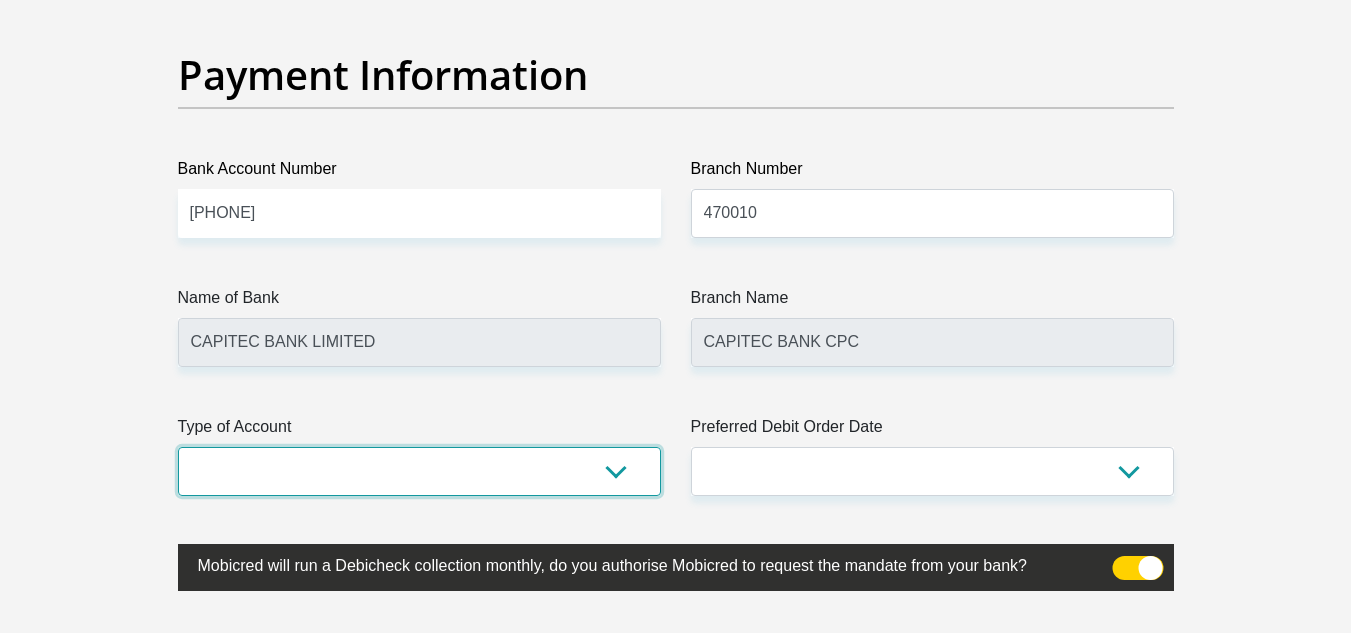 click on "Cheque
Savings" at bounding box center (419, 471) 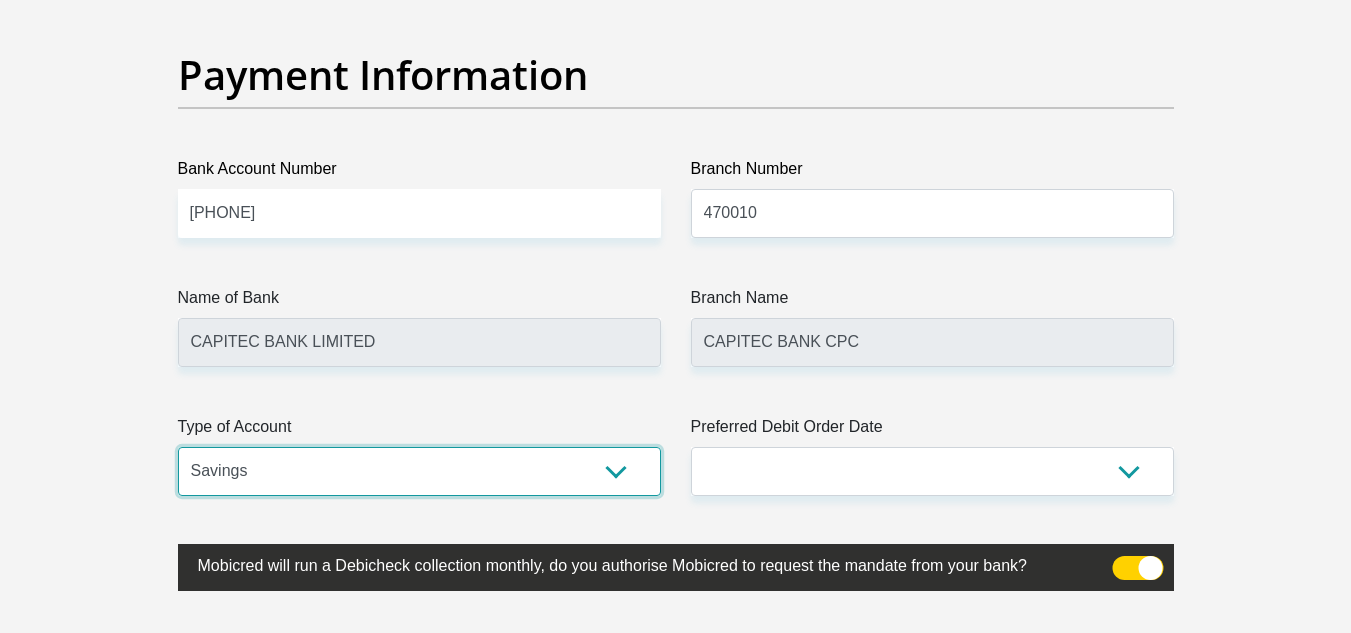 click on "Cheque
Savings" at bounding box center [419, 471] 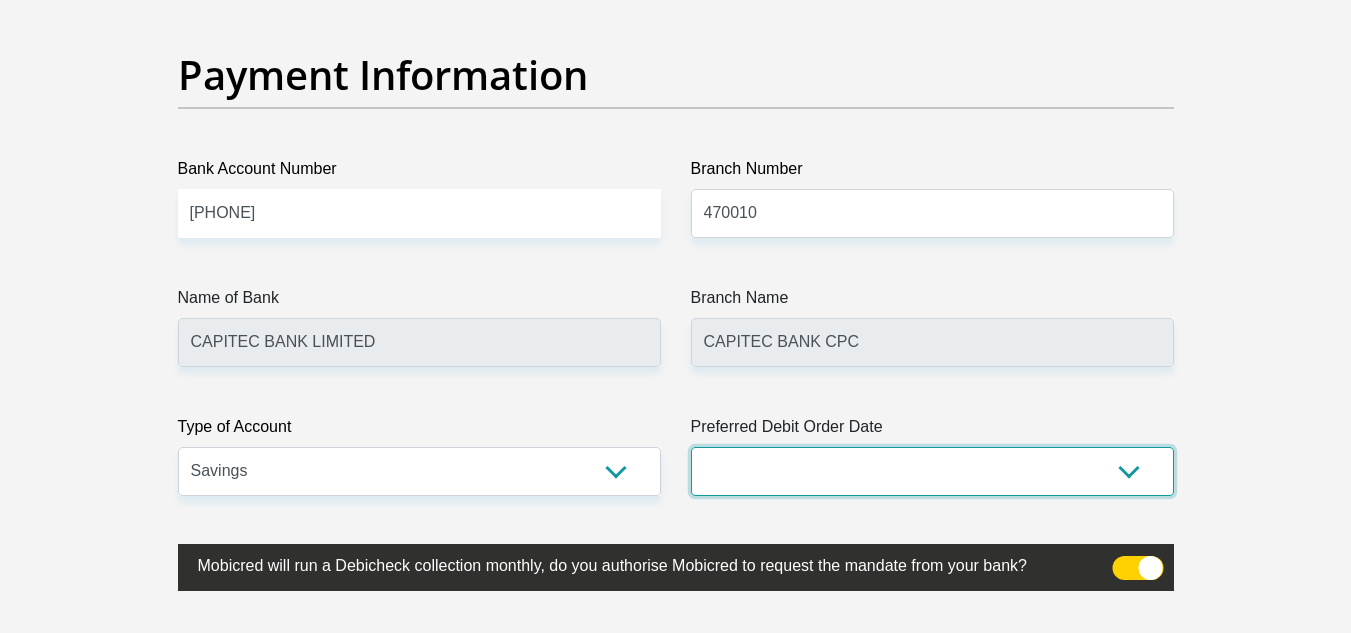 click on "1st
2nd
3rd
4th
5th
7th
18th
19th
20th
21st
22nd
23rd
24th
25th
26th
27th
28th
29th
30th" at bounding box center [932, 471] 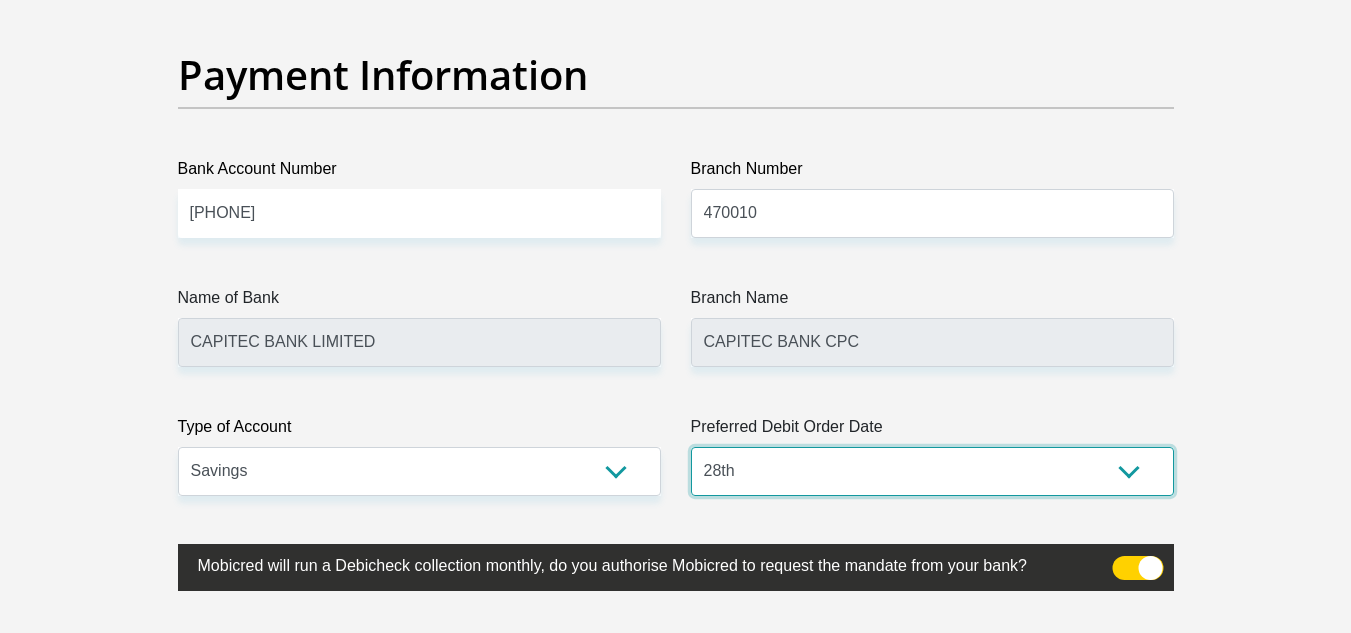 click on "1st
2nd
3rd
4th
5th
7th
18th
19th
20th
21st
22nd
23rd
24th
25th
26th
27th
28th
29th
30th" at bounding box center (932, 471) 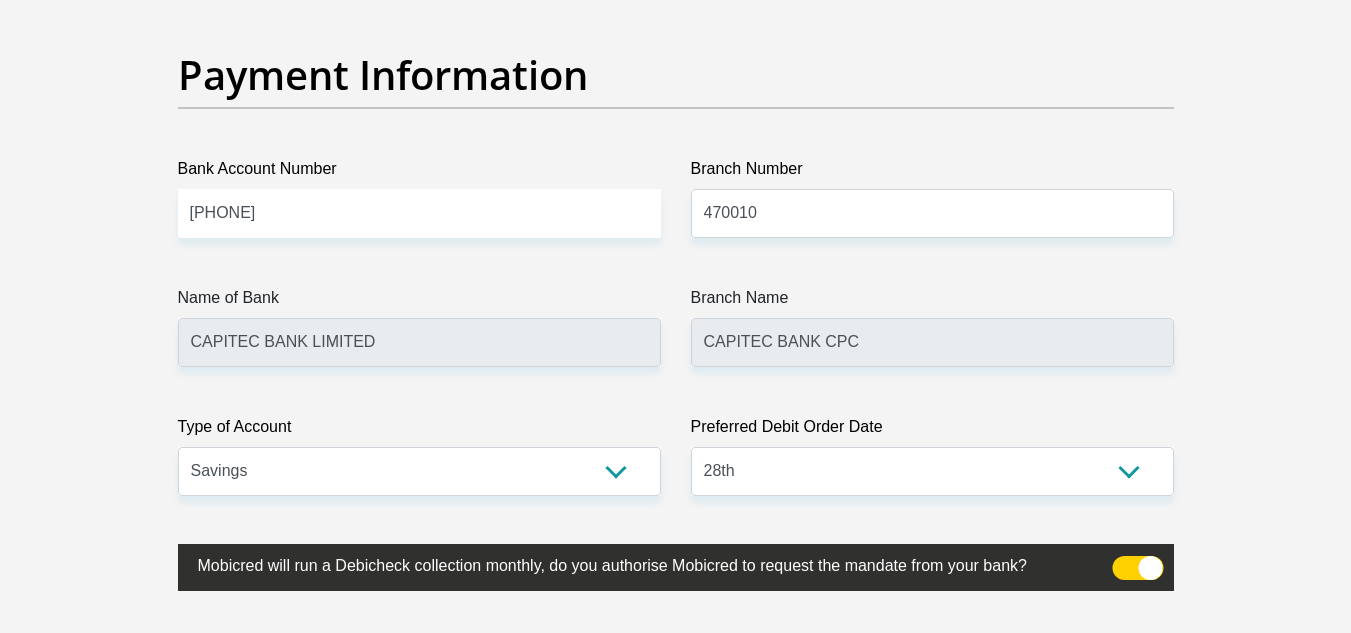 click on "Title
Mr
Ms
Mrs
Dr
Other
First Name
Maryke
Surname
VanJaarsveld
ID Number
8202080103082
Please input valid ID number
Race
Black
Coloured
Indian
White
Other
Contact Number
0744759542
Please input valid contact number
Nationality
South Africa
Afghanistan
Aland Islands  Albania  Chad" at bounding box center (676, -1033) 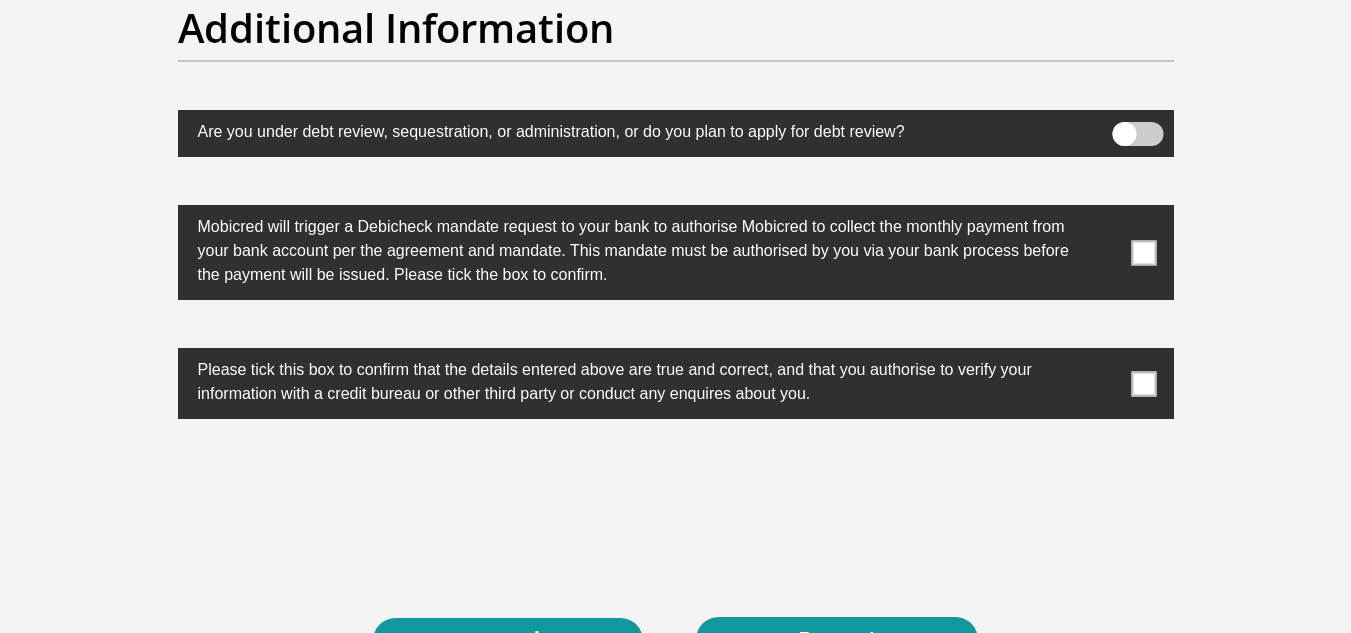 scroll, scrollTop: 6300, scrollLeft: 0, axis: vertical 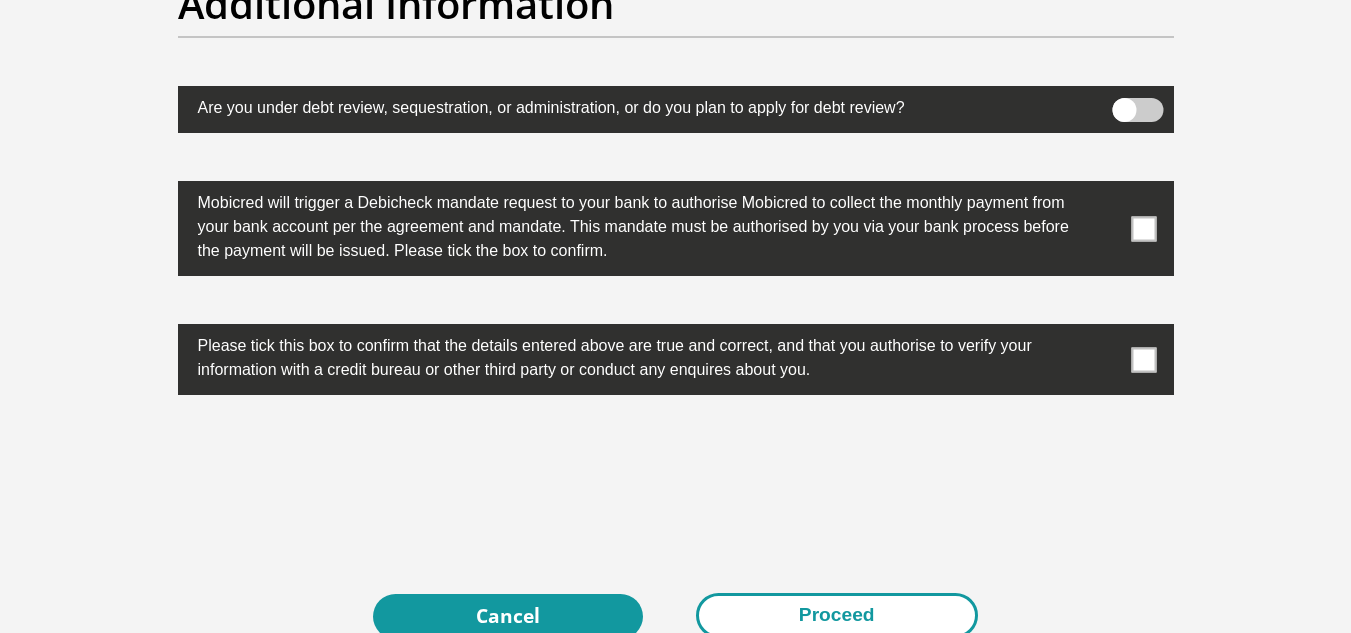 click on "Proceed" at bounding box center [837, 615] 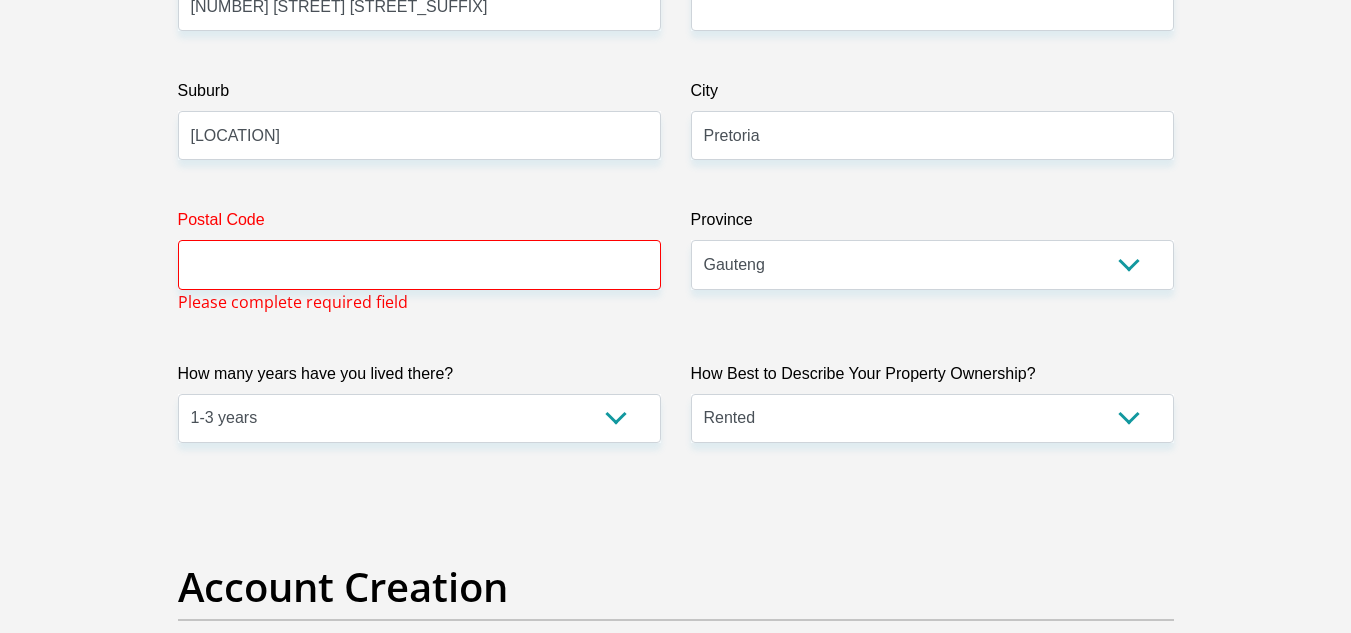 scroll, scrollTop: 1178, scrollLeft: 0, axis: vertical 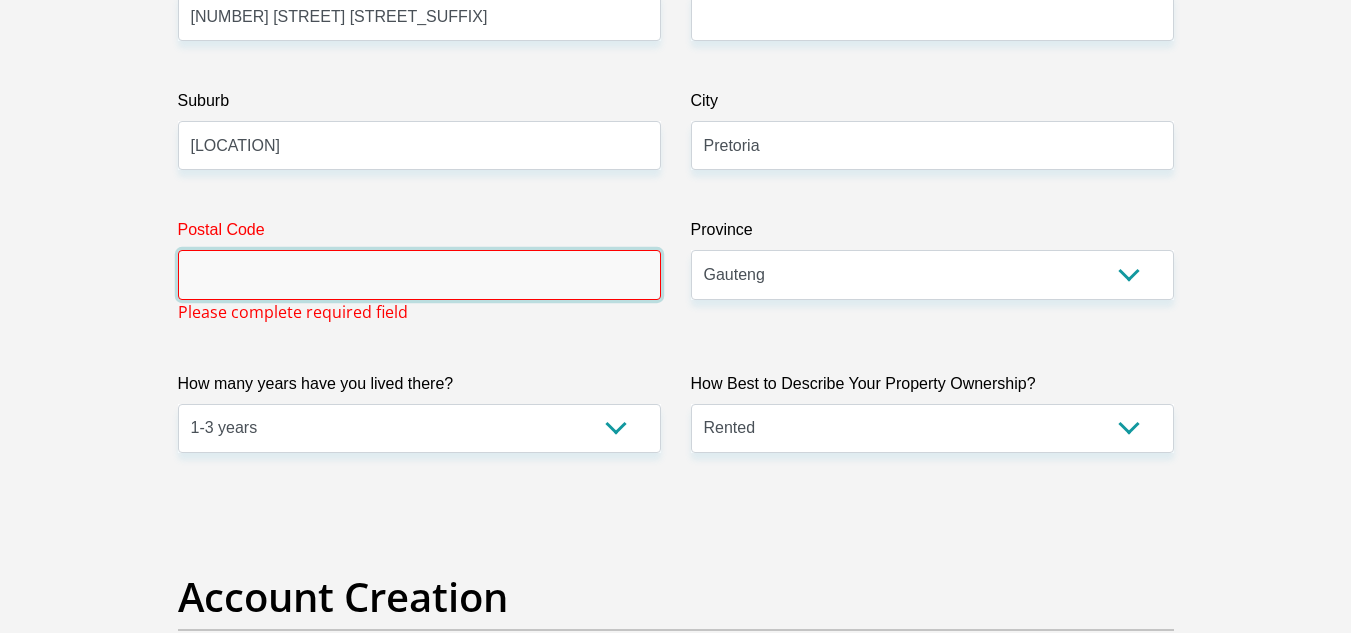click on "Postal Code" at bounding box center [419, 274] 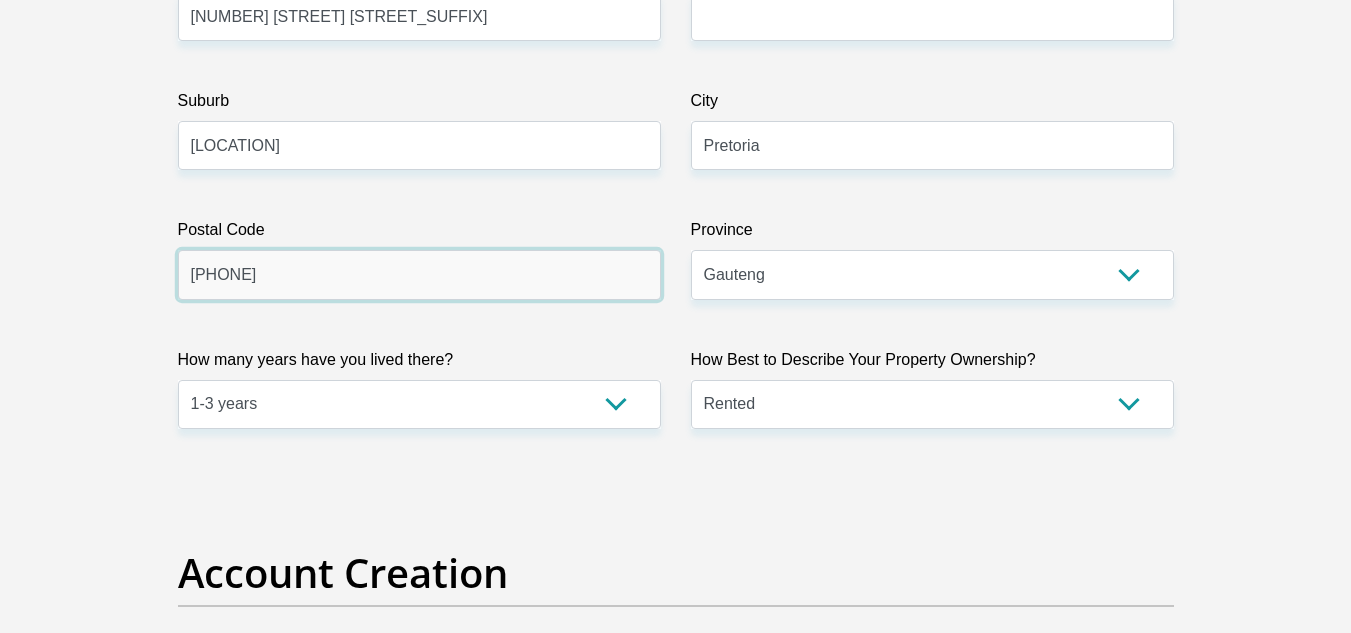 click on "0469" at bounding box center (419, 274) 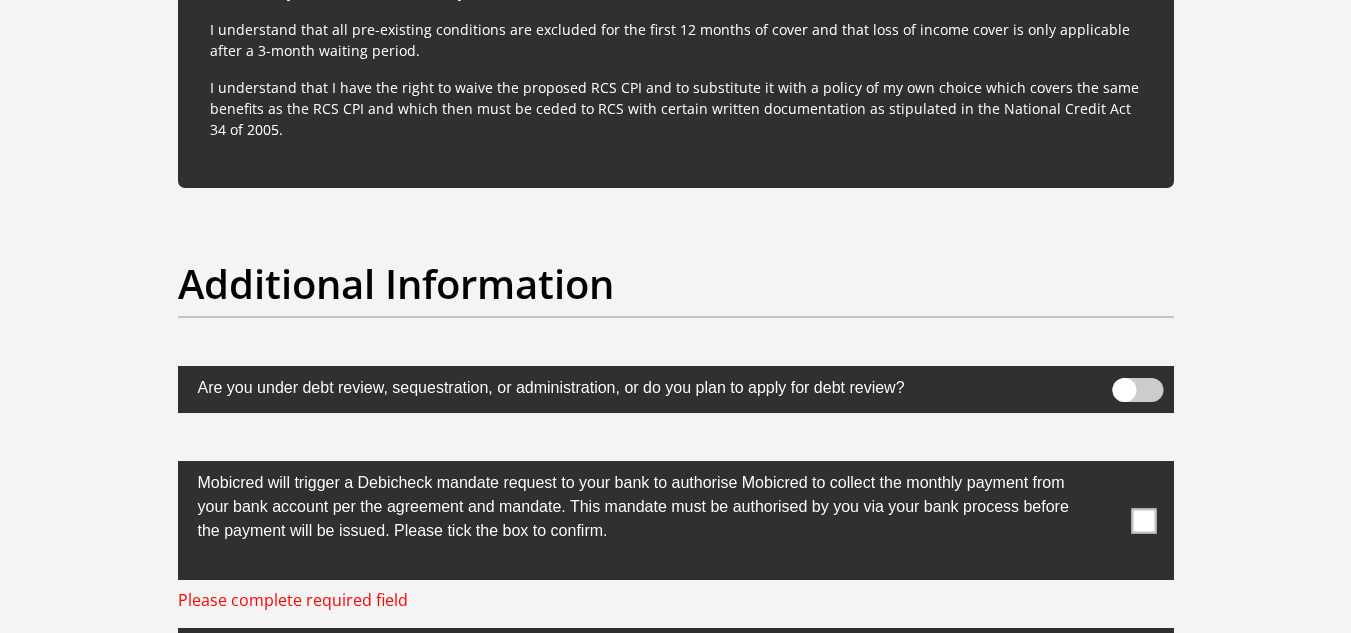 scroll, scrollTop: 6178, scrollLeft: 0, axis: vertical 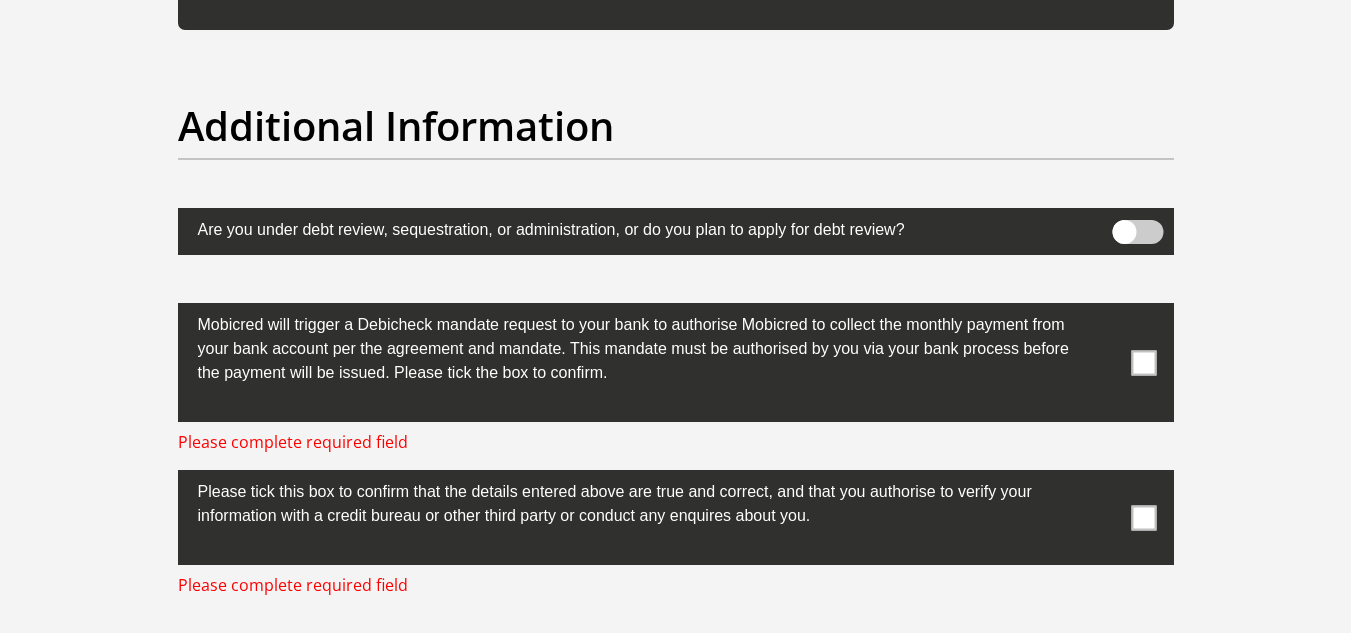 type on "0169" 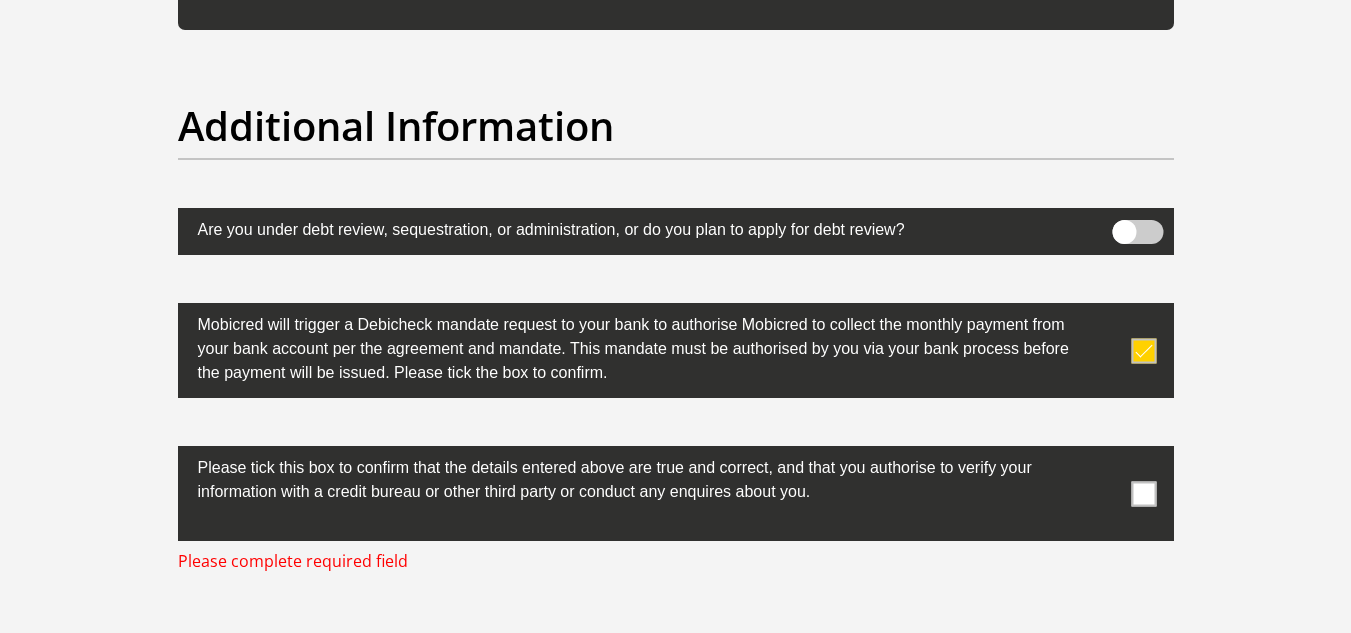 click at bounding box center [1143, 493] 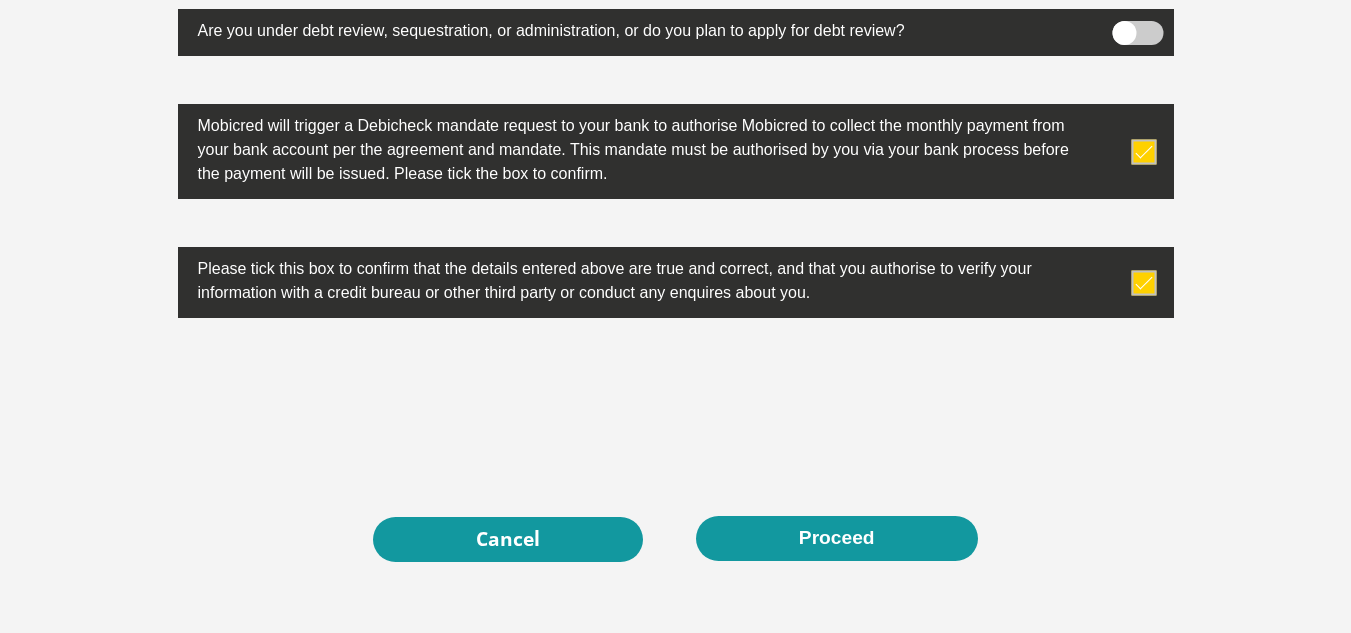 scroll, scrollTop: 6378, scrollLeft: 0, axis: vertical 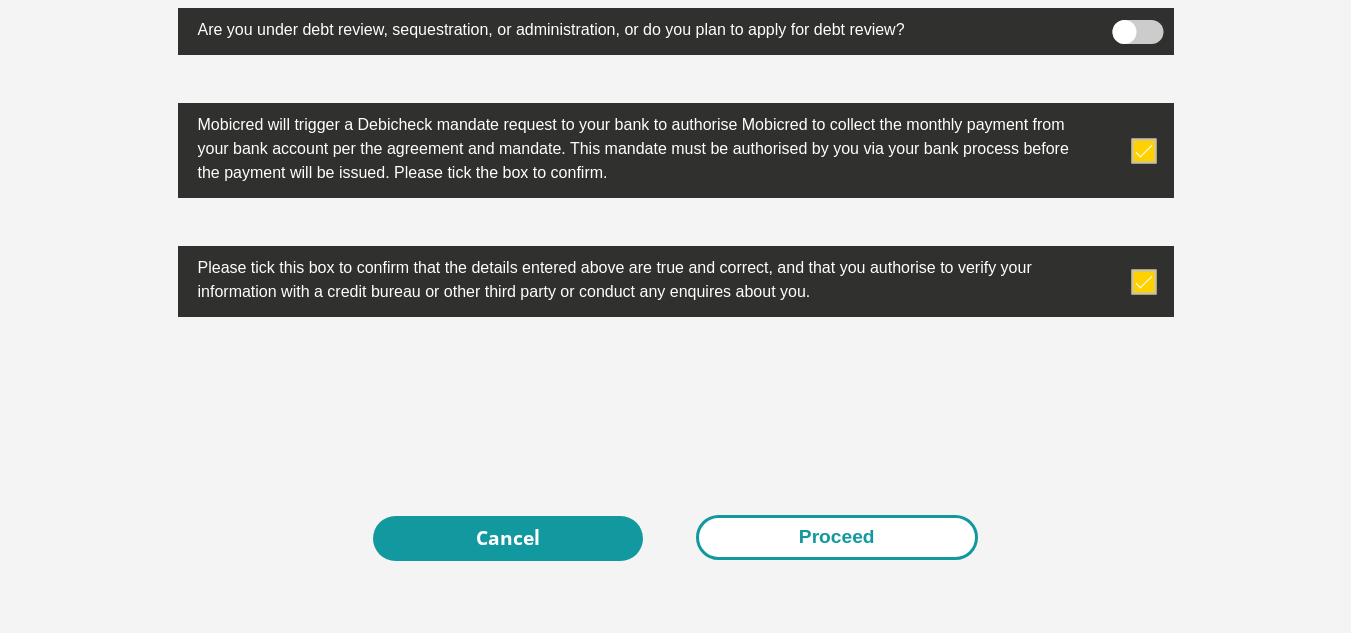 click on "Proceed" at bounding box center [837, 537] 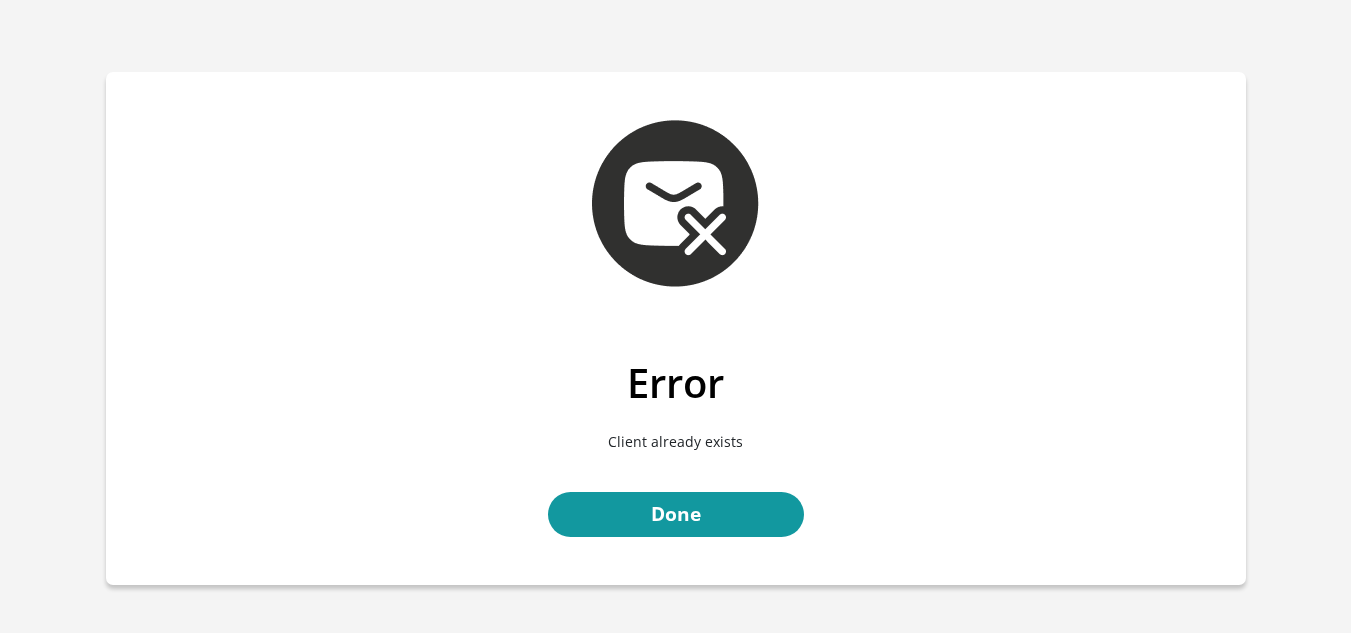 scroll, scrollTop: 0, scrollLeft: 0, axis: both 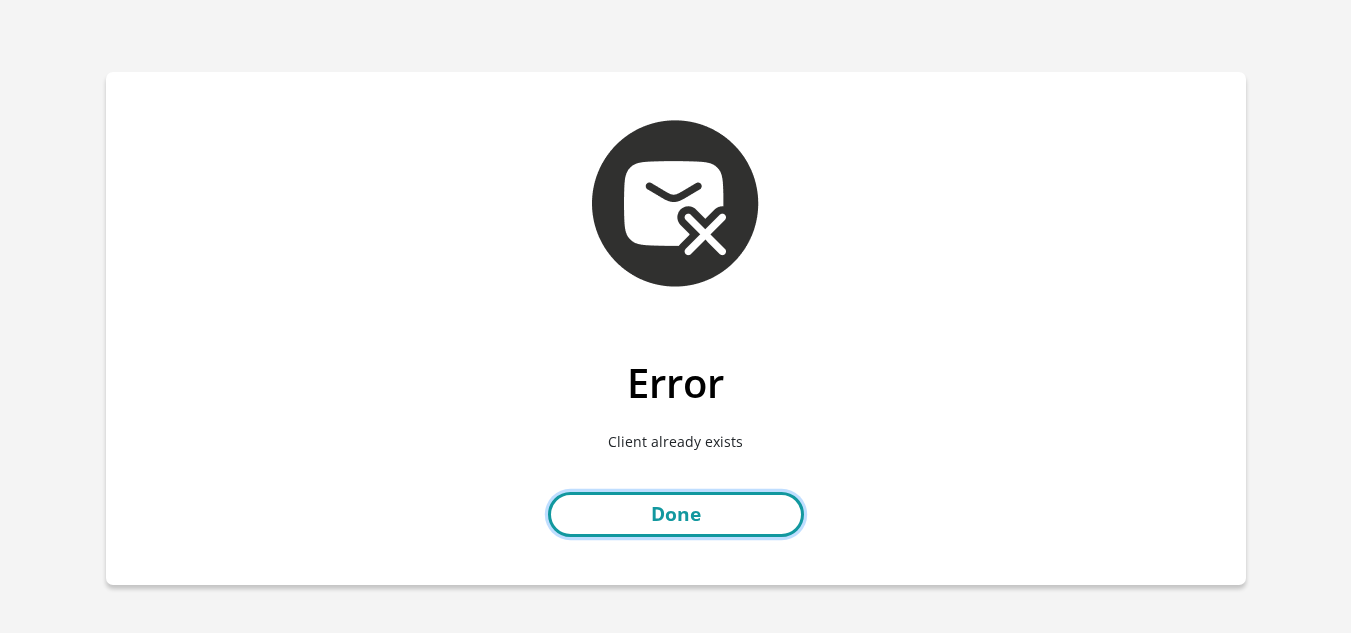 click on "Done" at bounding box center [676, 514] 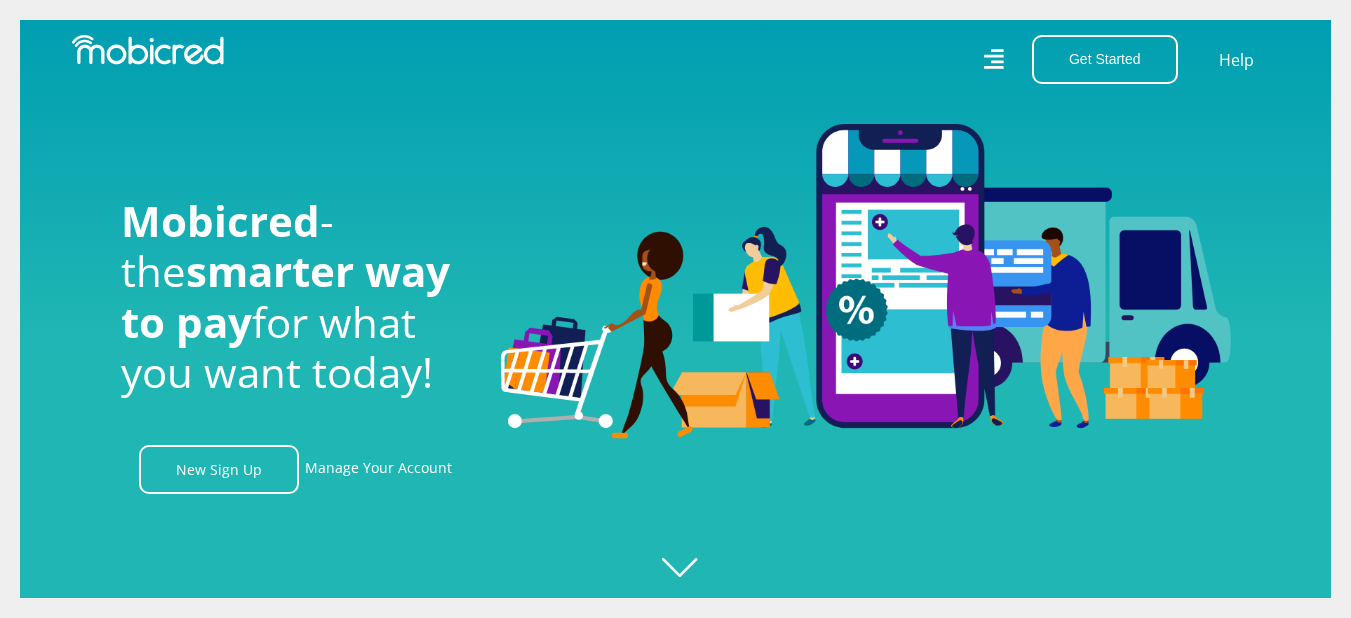 scroll, scrollTop: 0, scrollLeft: 0, axis: both 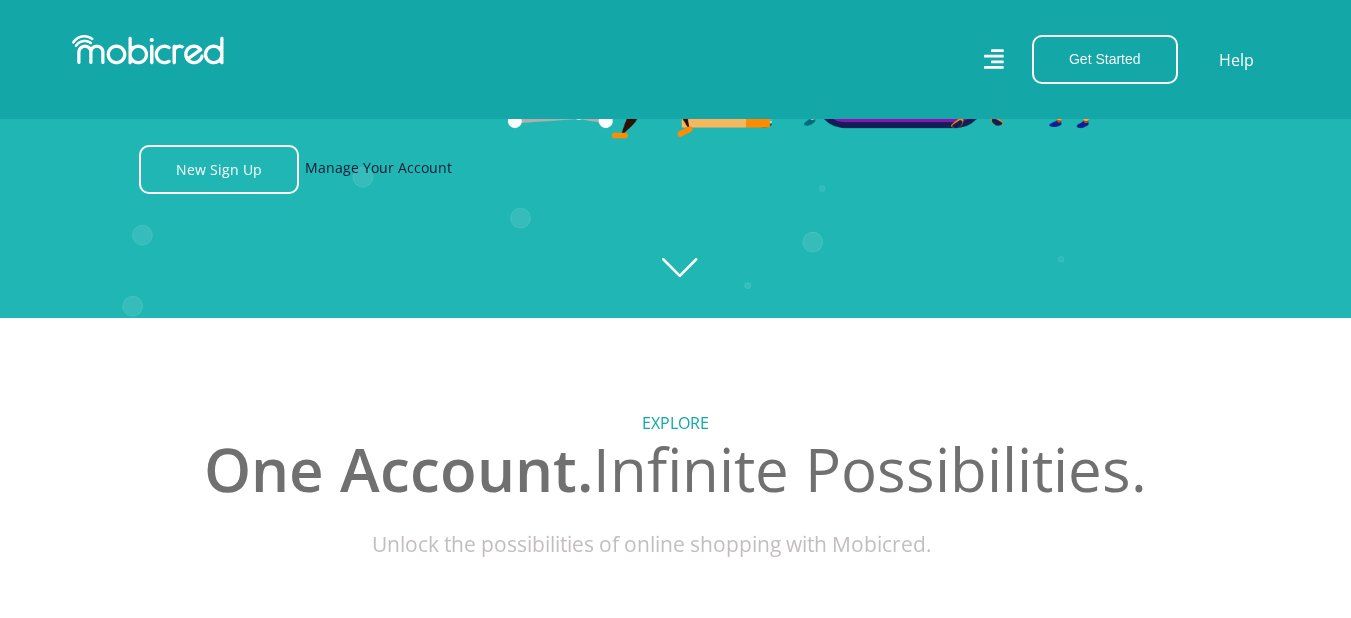 click on "Manage Your Account" at bounding box center [378, 169] 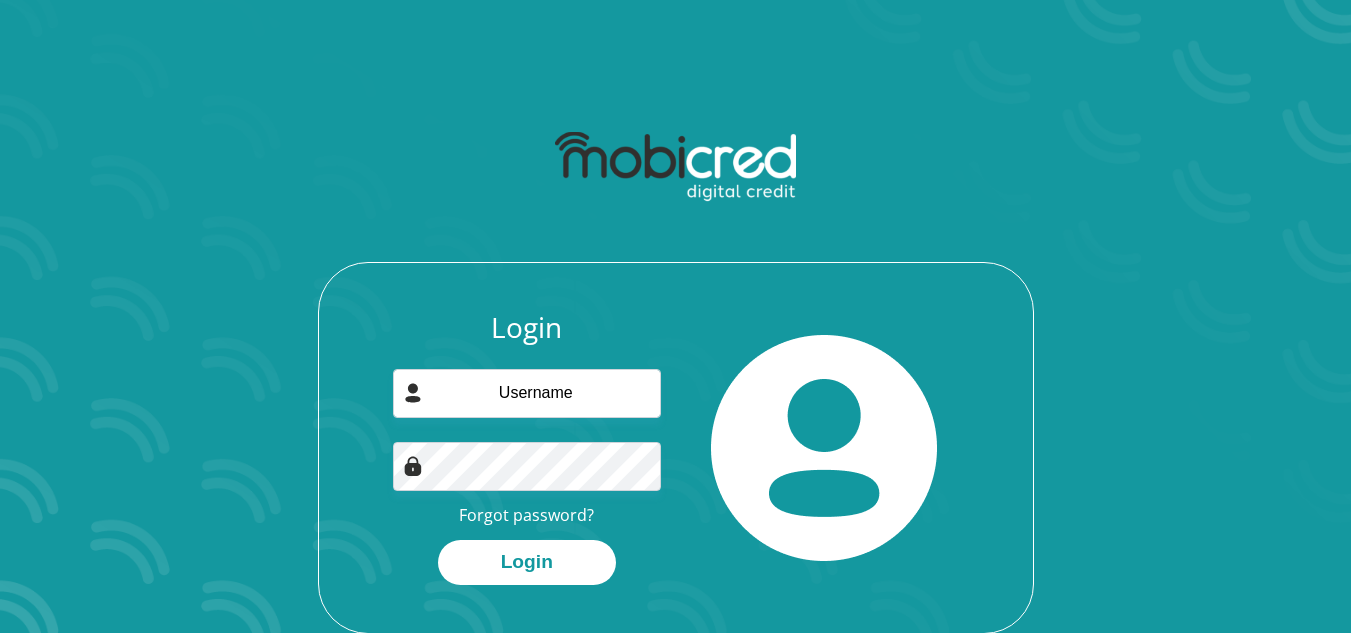 scroll, scrollTop: 0, scrollLeft: 0, axis: both 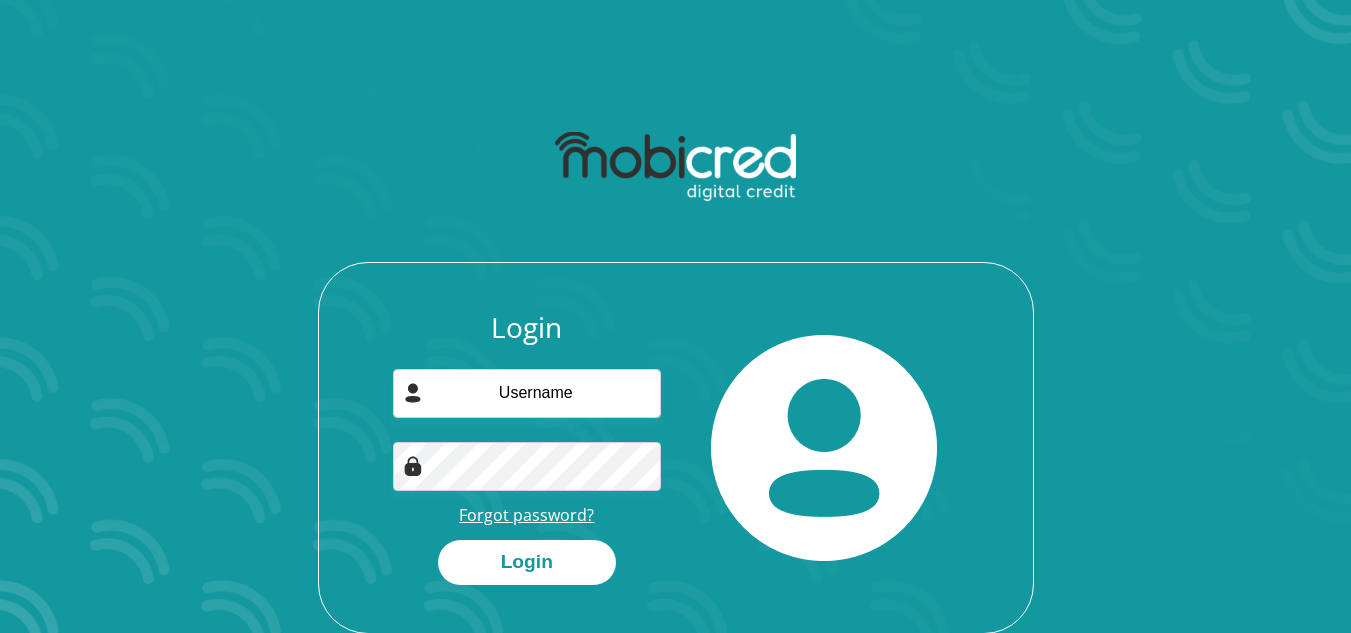 click on "Forgot password?" at bounding box center [526, 515] 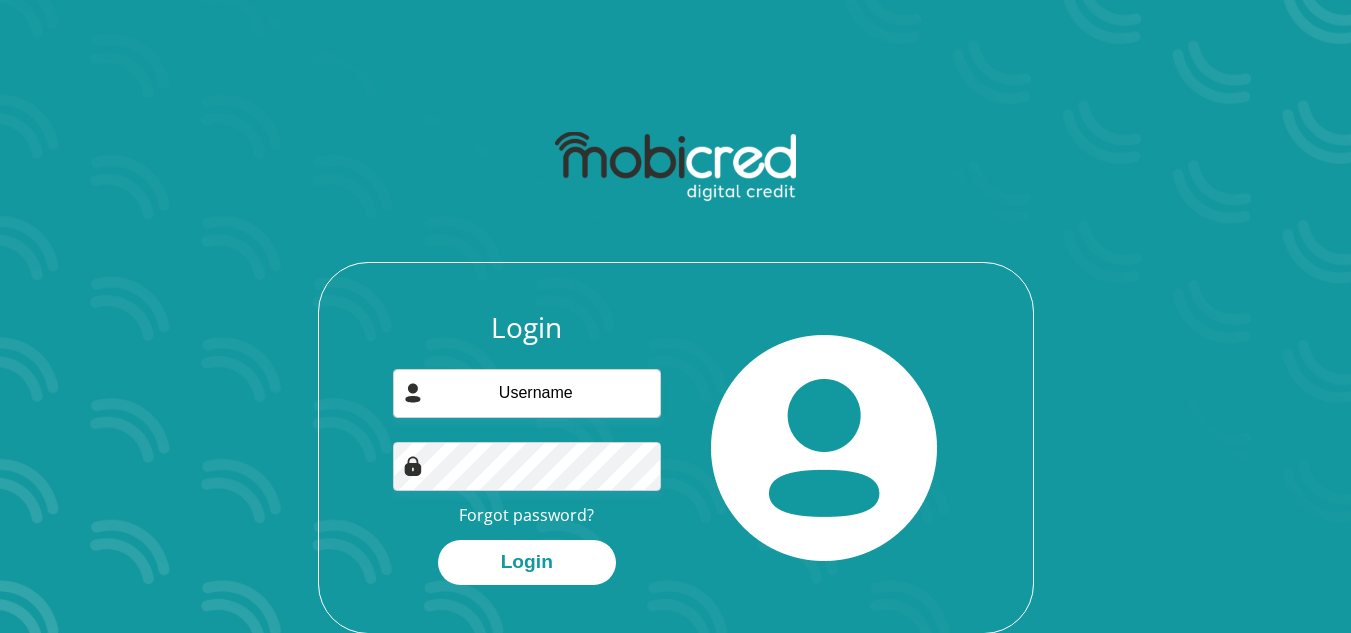 scroll, scrollTop: 114, scrollLeft: 0, axis: vertical 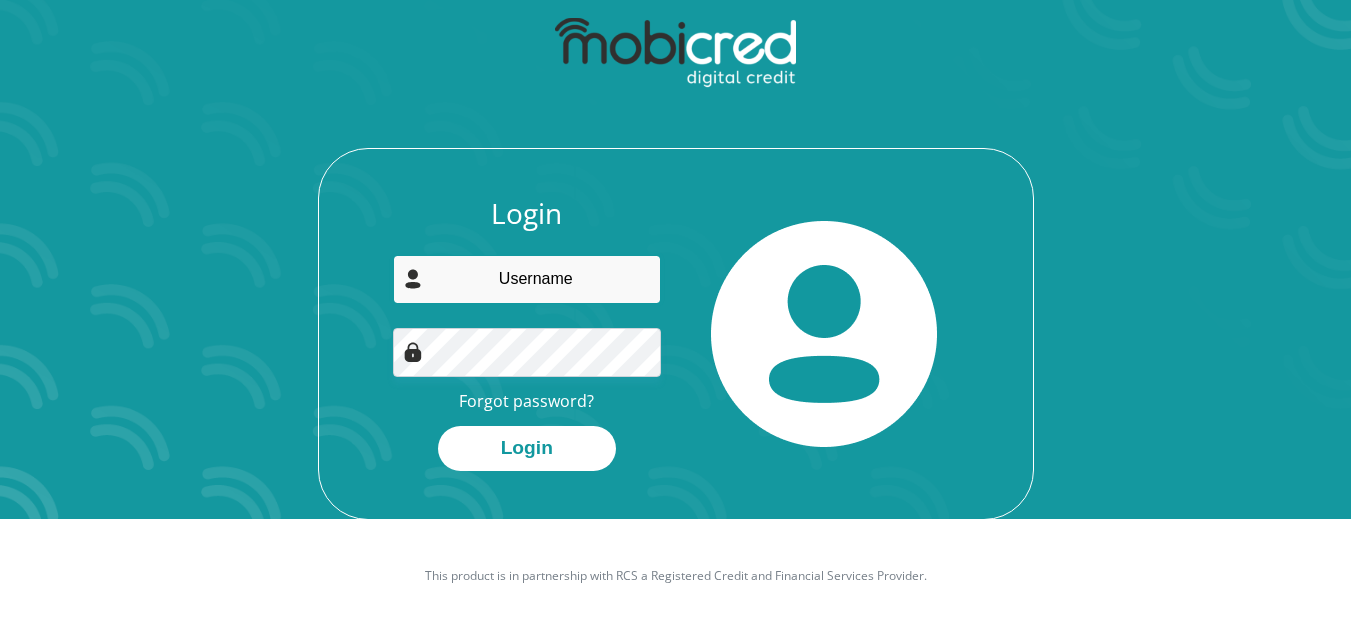 click at bounding box center [527, 279] 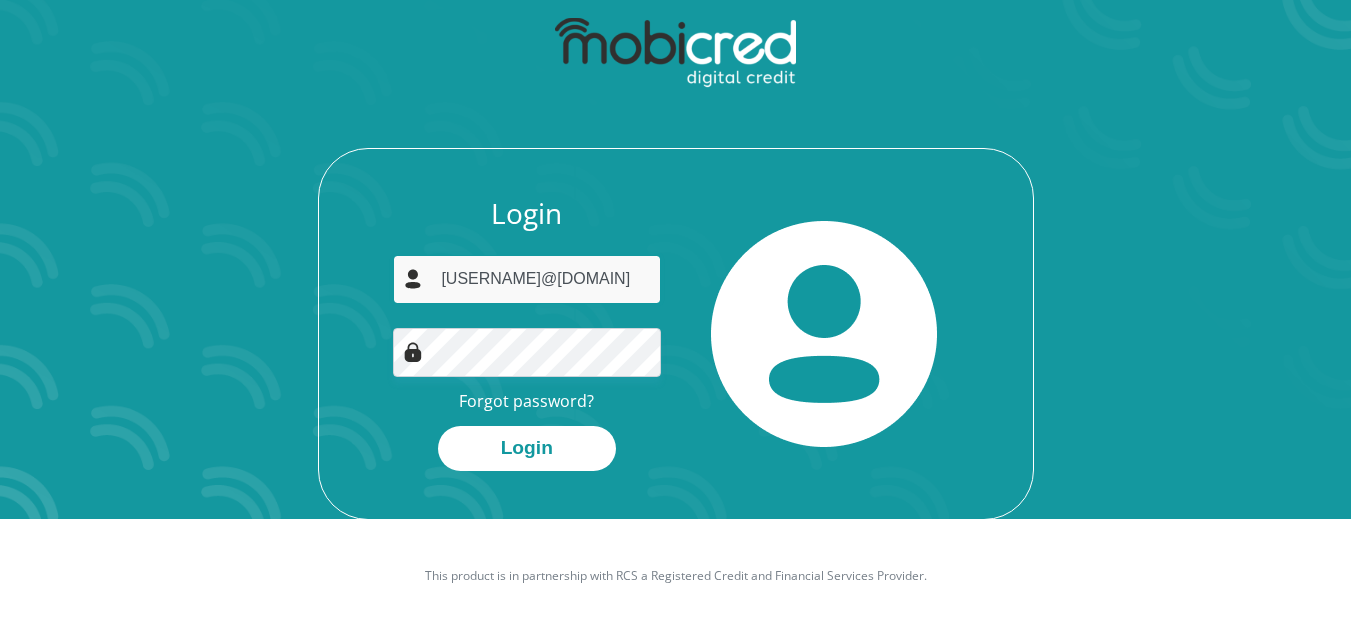 type on "[FIRST][LAST]@[DOMAIN]" 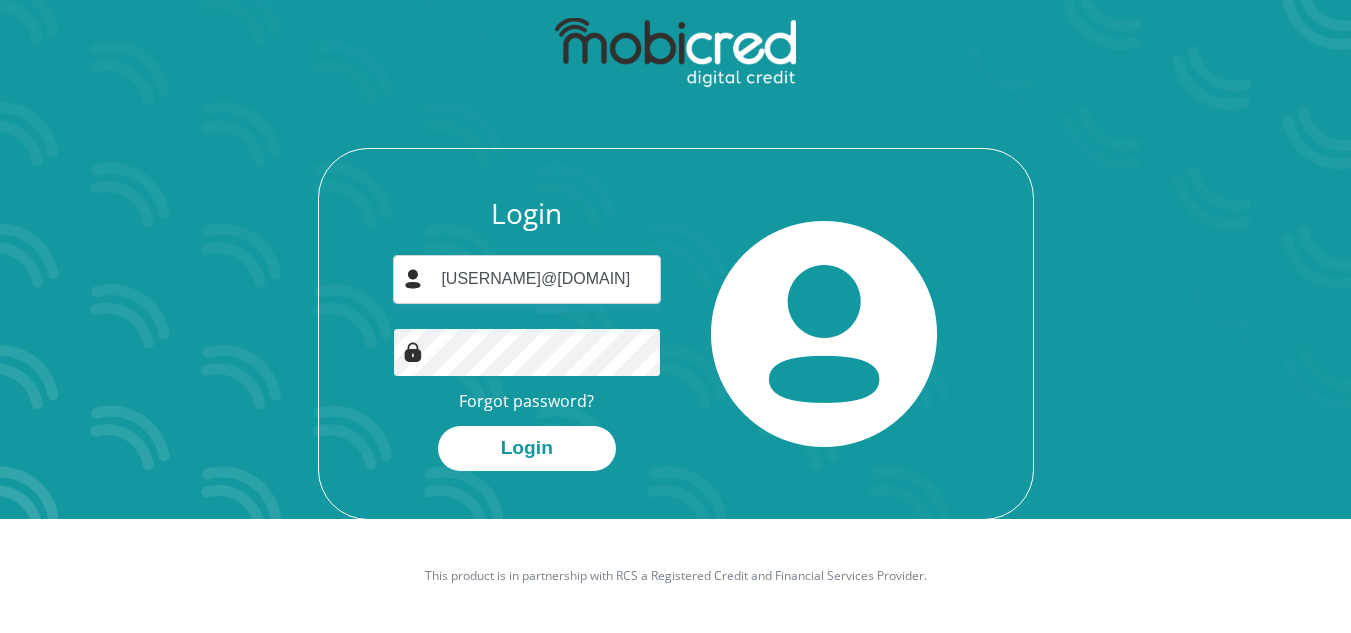 click on "Login" at bounding box center [527, 448] 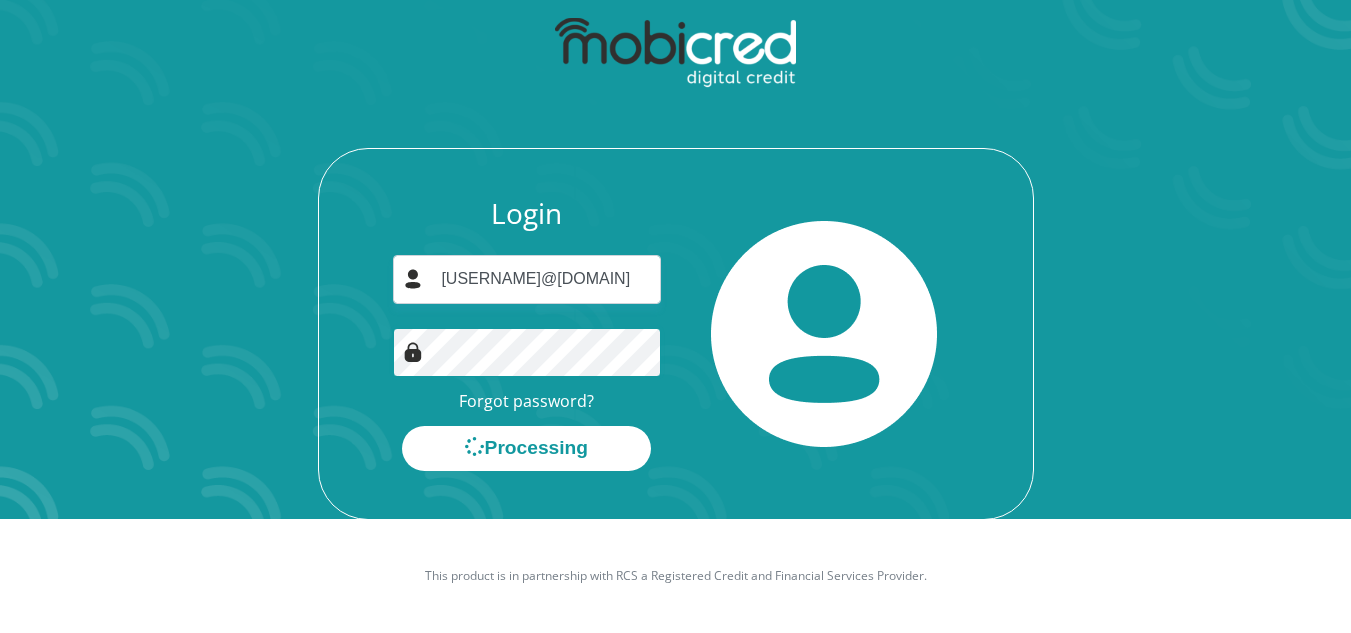 scroll, scrollTop: 0, scrollLeft: 0, axis: both 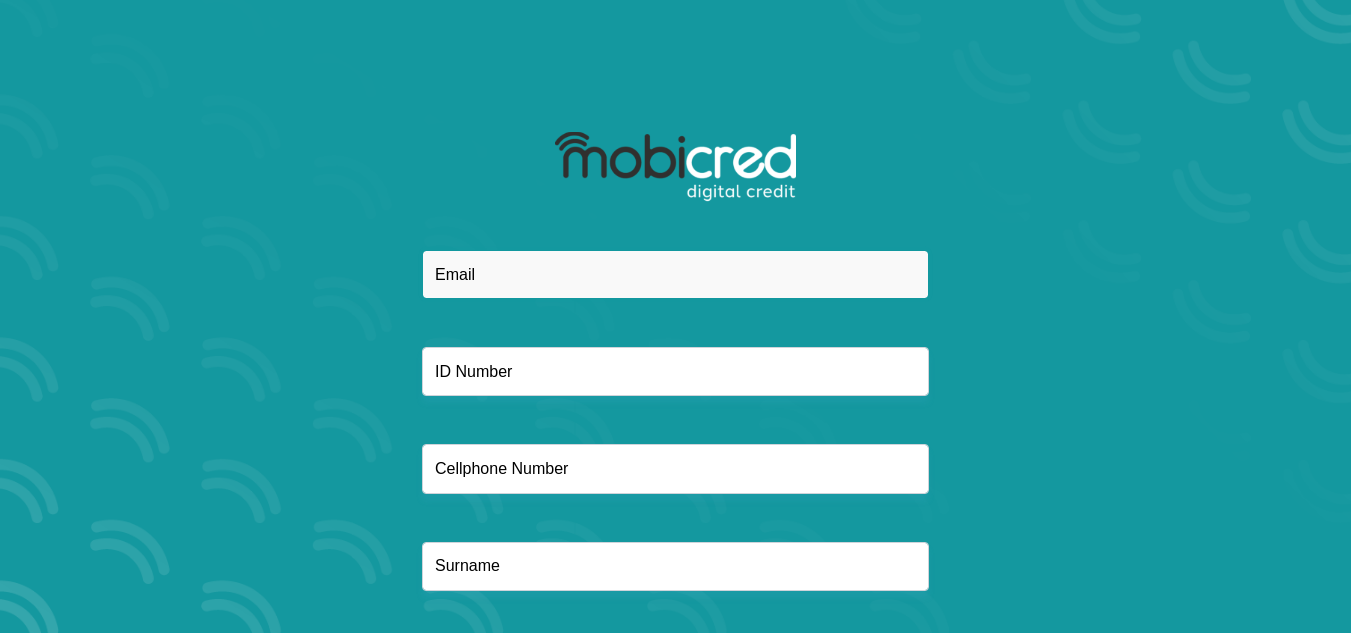 drag, startPoint x: 0, startPoint y: 0, endPoint x: 544, endPoint y: 271, distance: 607.7639 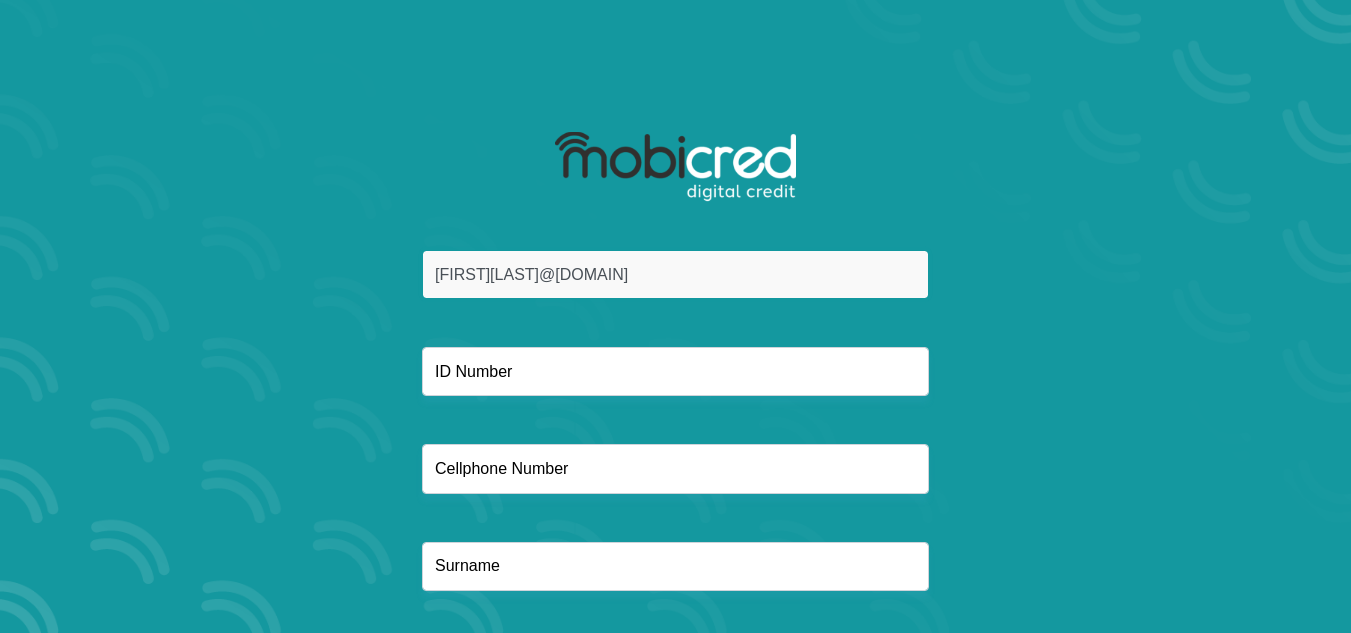 type on "[FIRST][LAST]@[DOMAIN]" 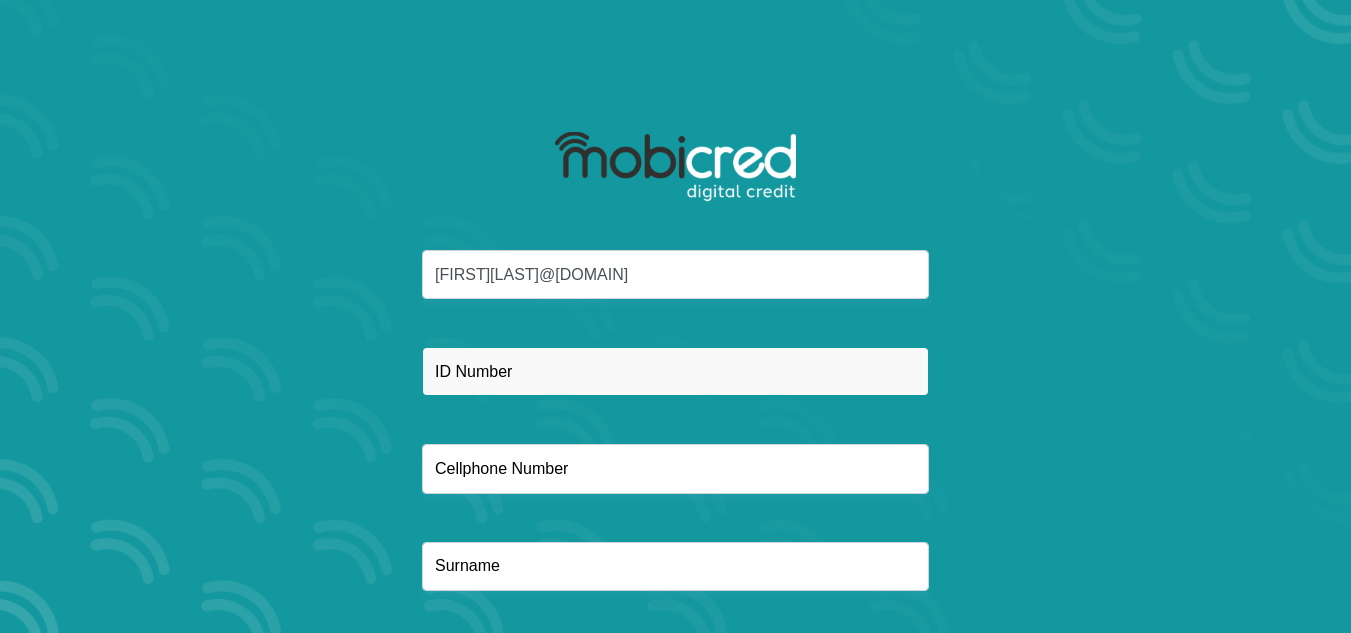 click at bounding box center [675, 371] 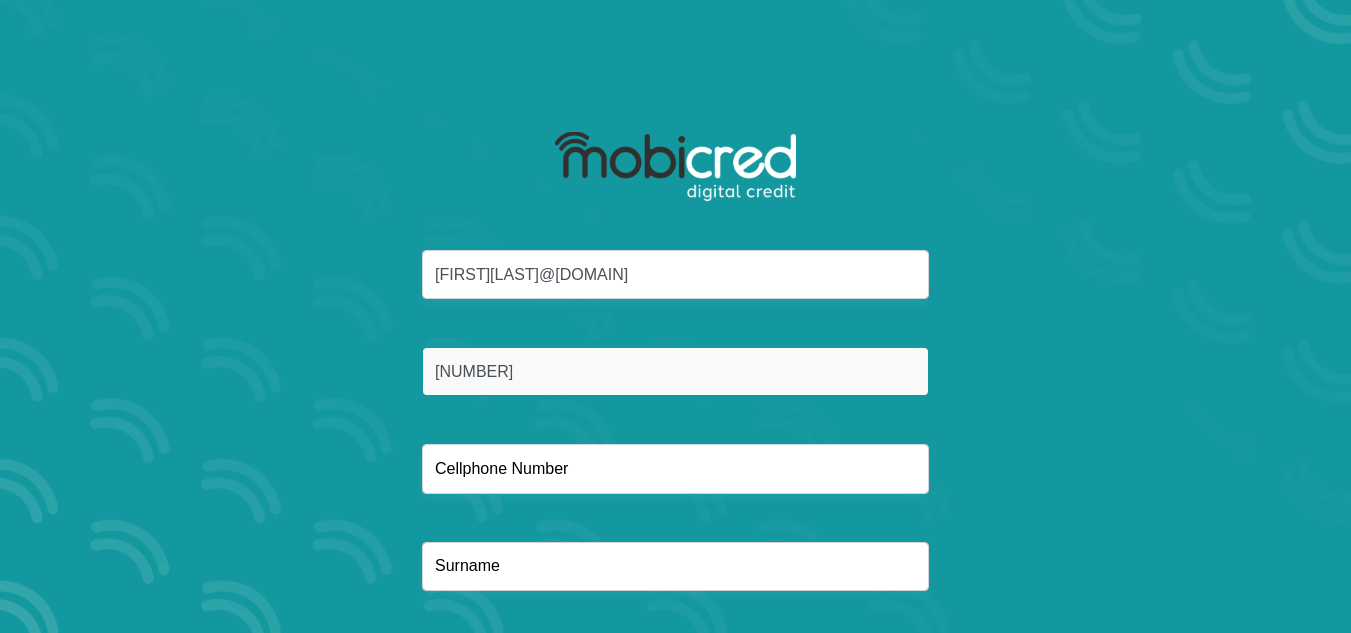 type on "[NUMBER]" 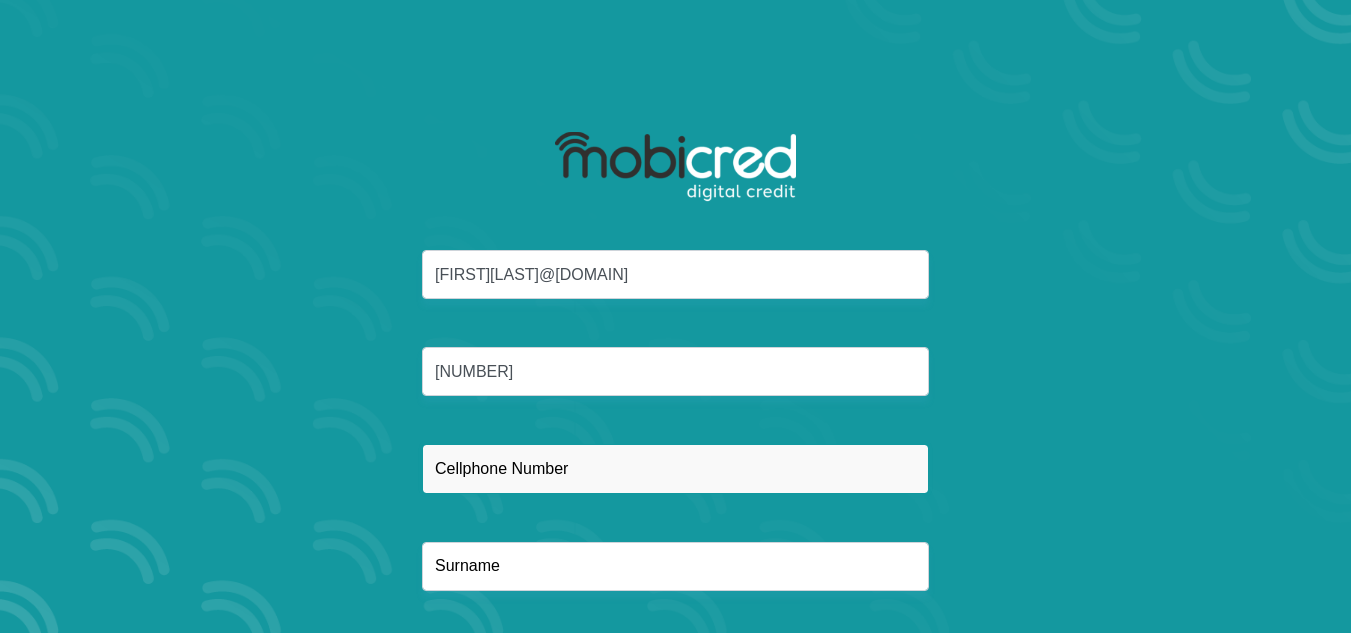 click at bounding box center (675, 468) 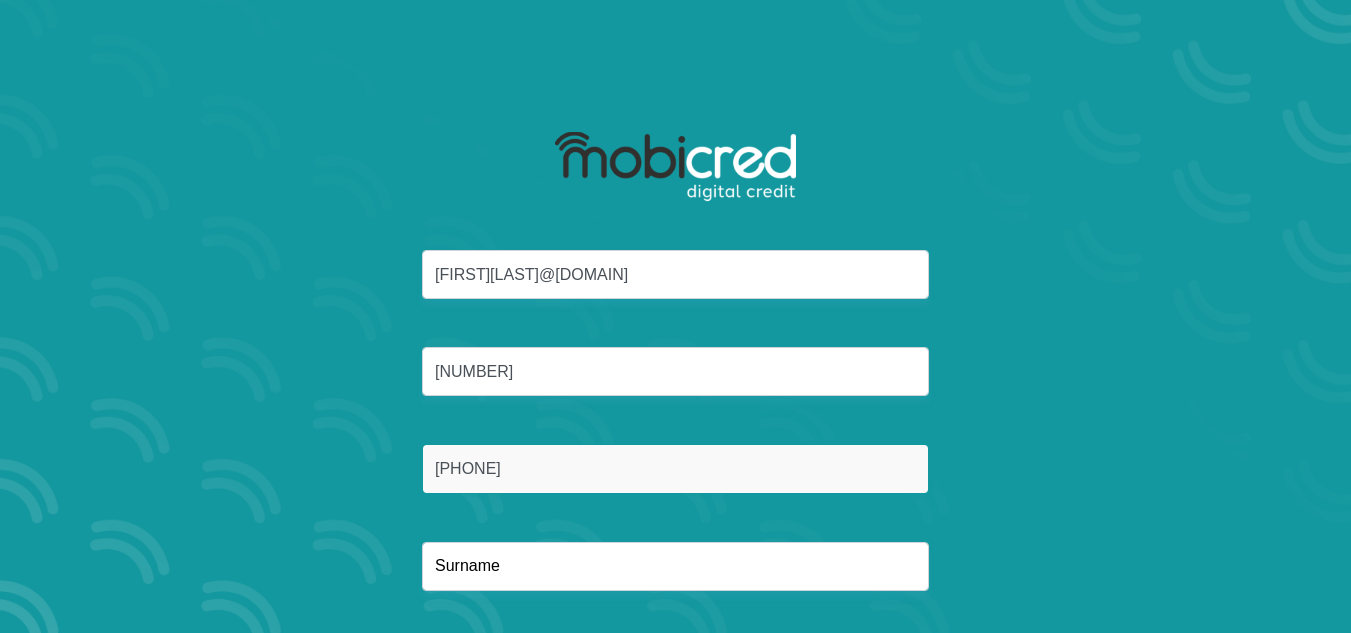 type on "[PHONE]" 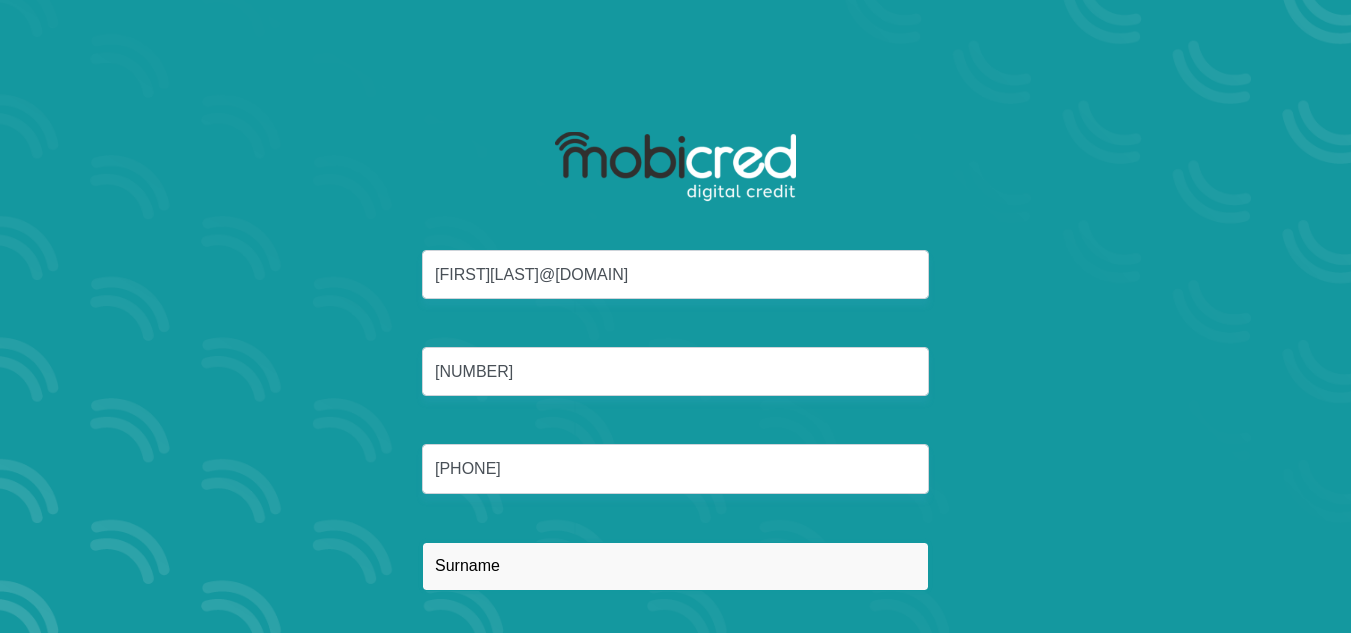 click at bounding box center (675, 566) 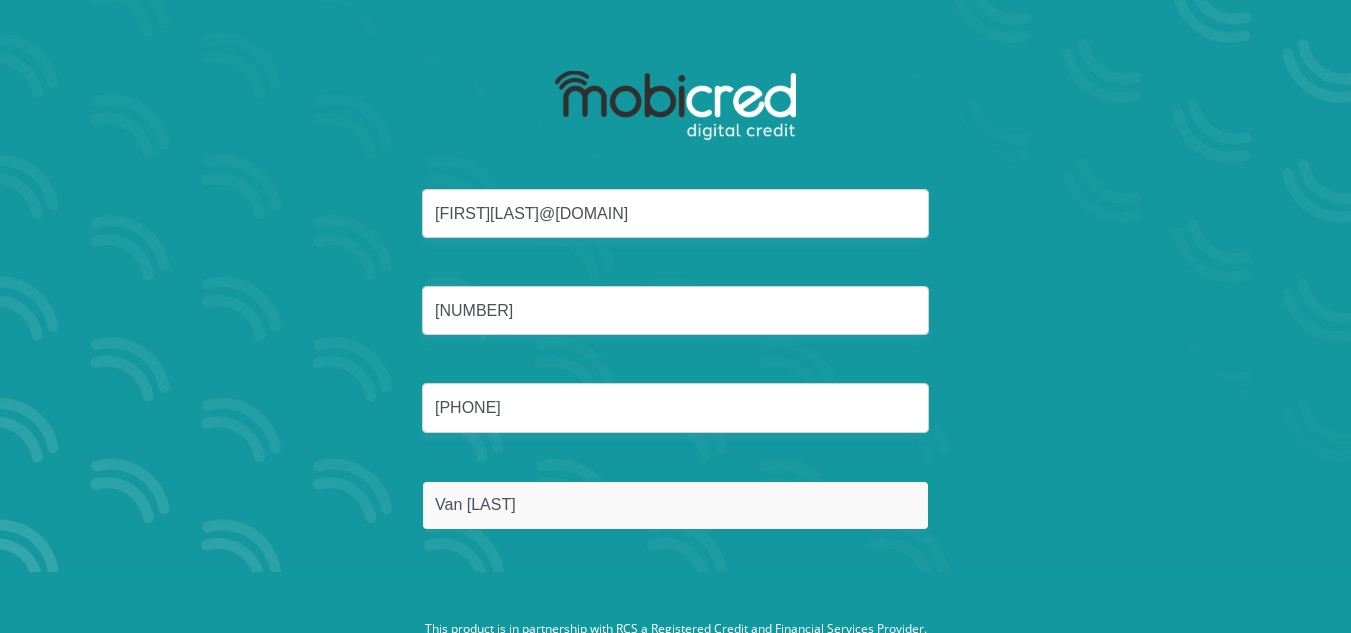 scroll, scrollTop: 114, scrollLeft: 0, axis: vertical 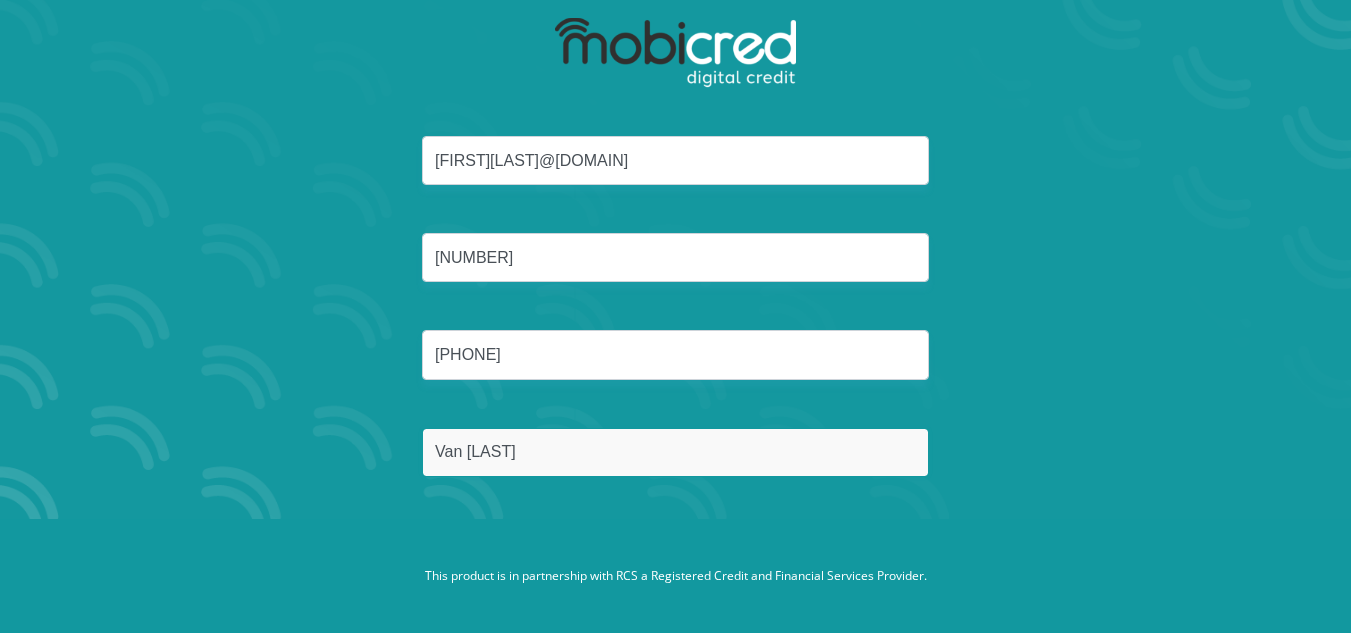 type on "Van [LAST]" 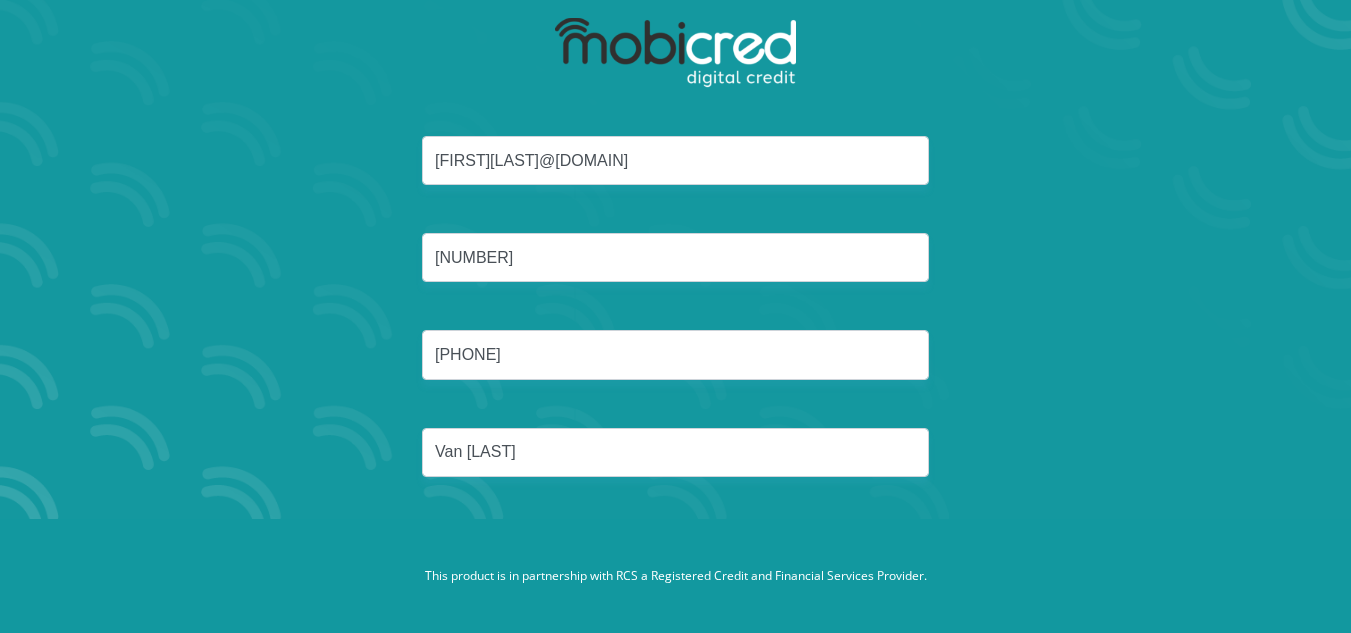 click on "[FIRST][LAST]@[DOMAIN]
[NUMBER]
[PHONE]
Van [LAST]" at bounding box center (676, 330) 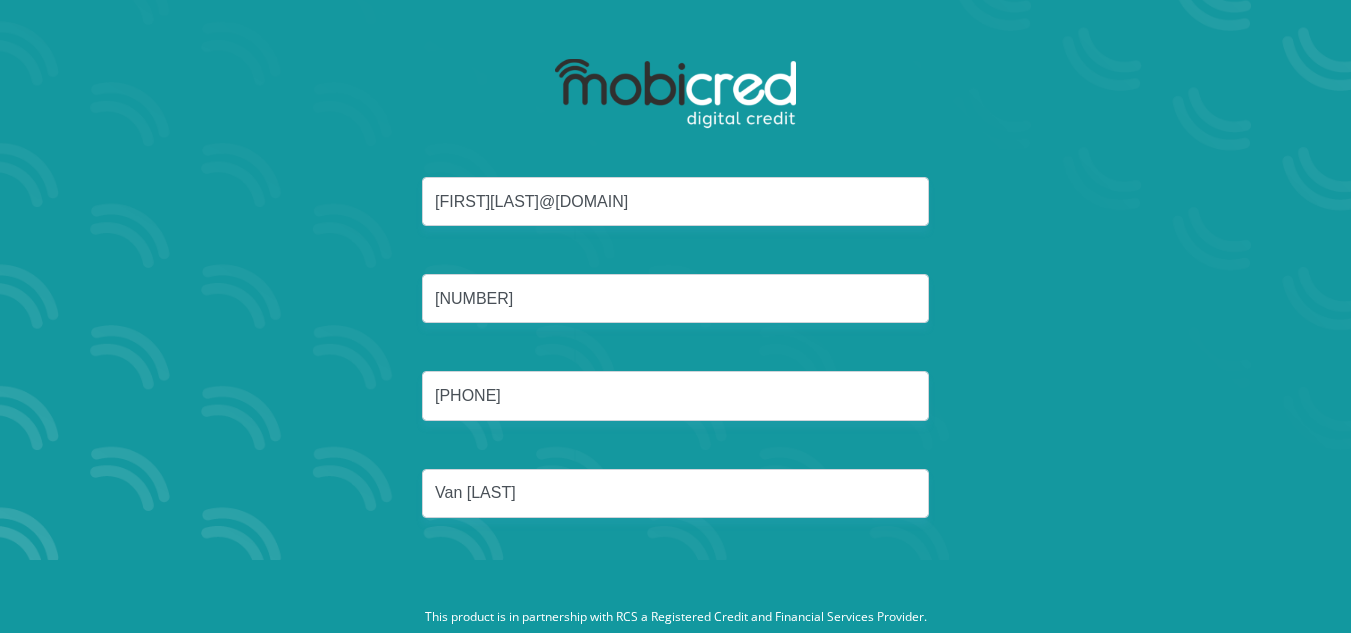 scroll, scrollTop: 114, scrollLeft: 0, axis: vertical 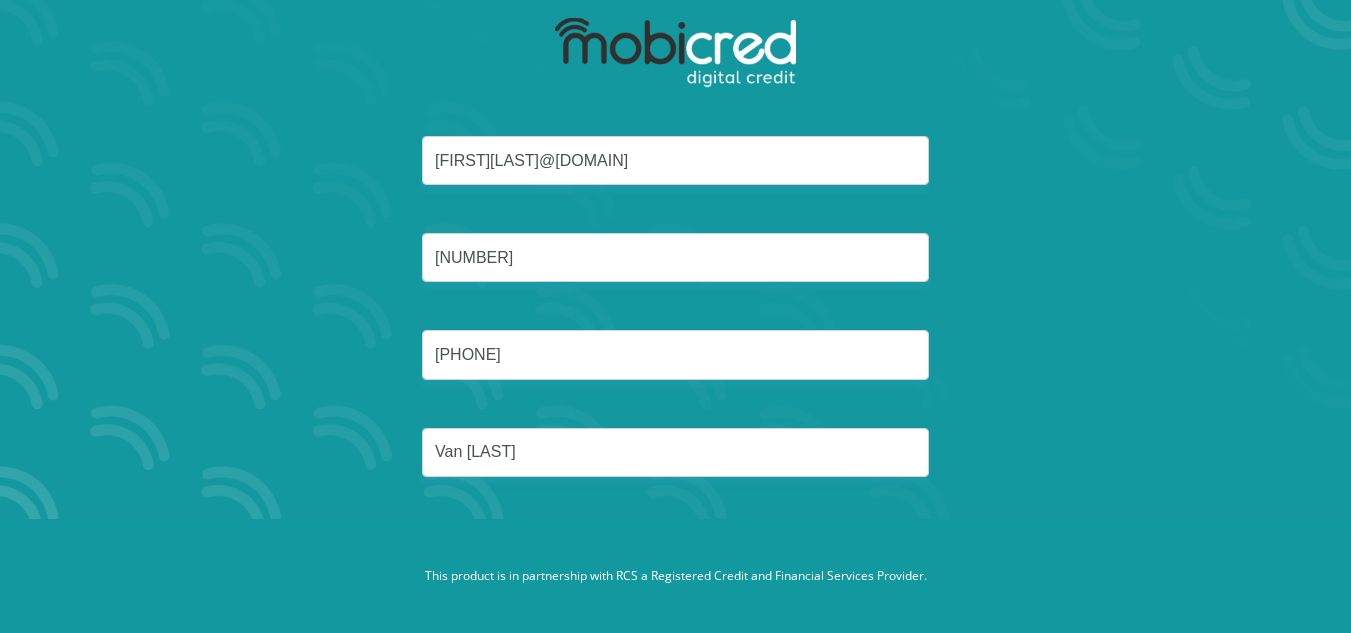 click on "This product is in partnership with RCS a Registered Credit and Financial Services Provider." at bounding box center [675, 576] 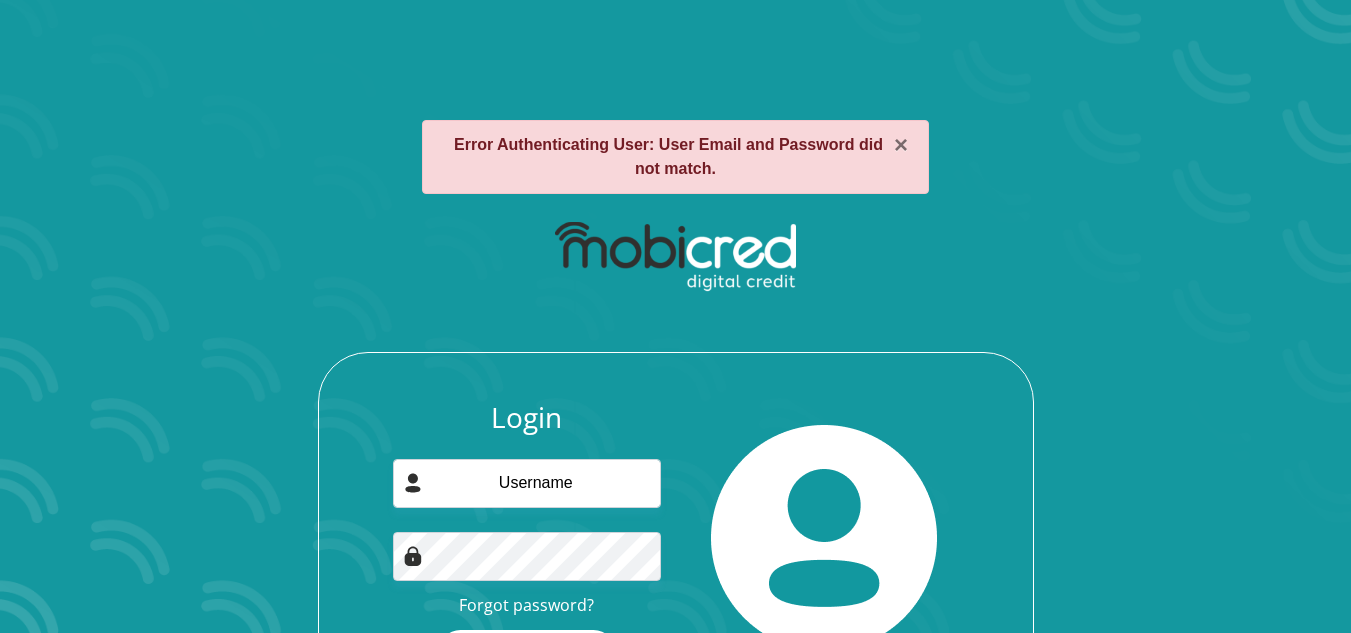 scroll, scrollTop: 0, scrollLeft: 0, axis: both 